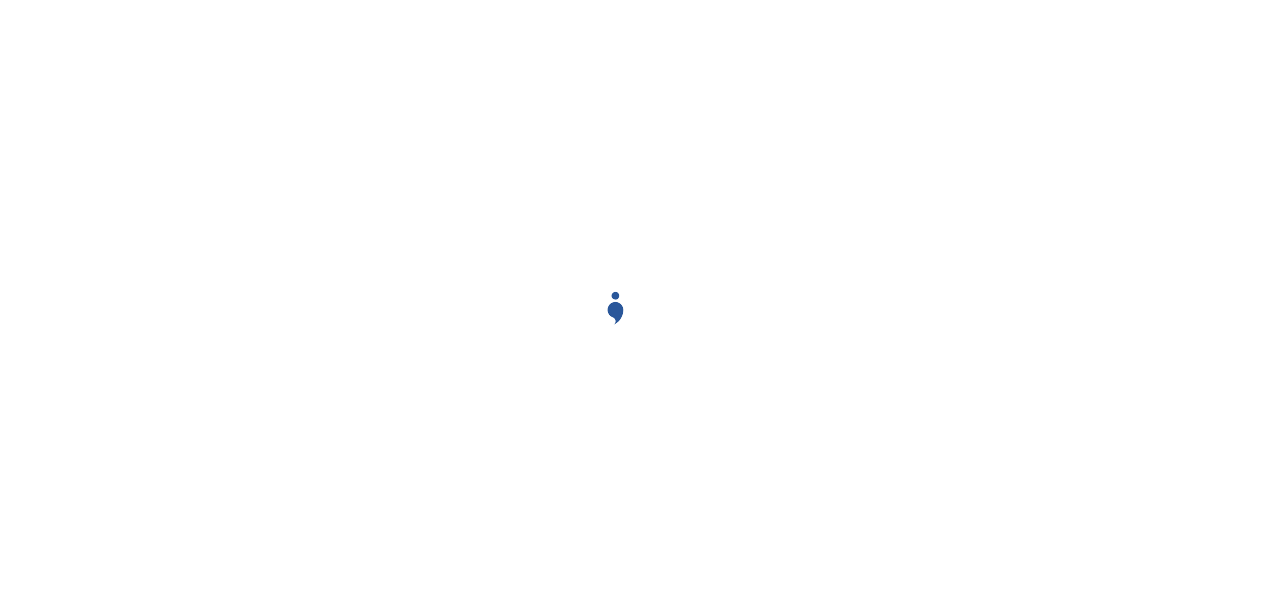 scroll, scrollTop: 0, scrollLeft: 0, axis: both 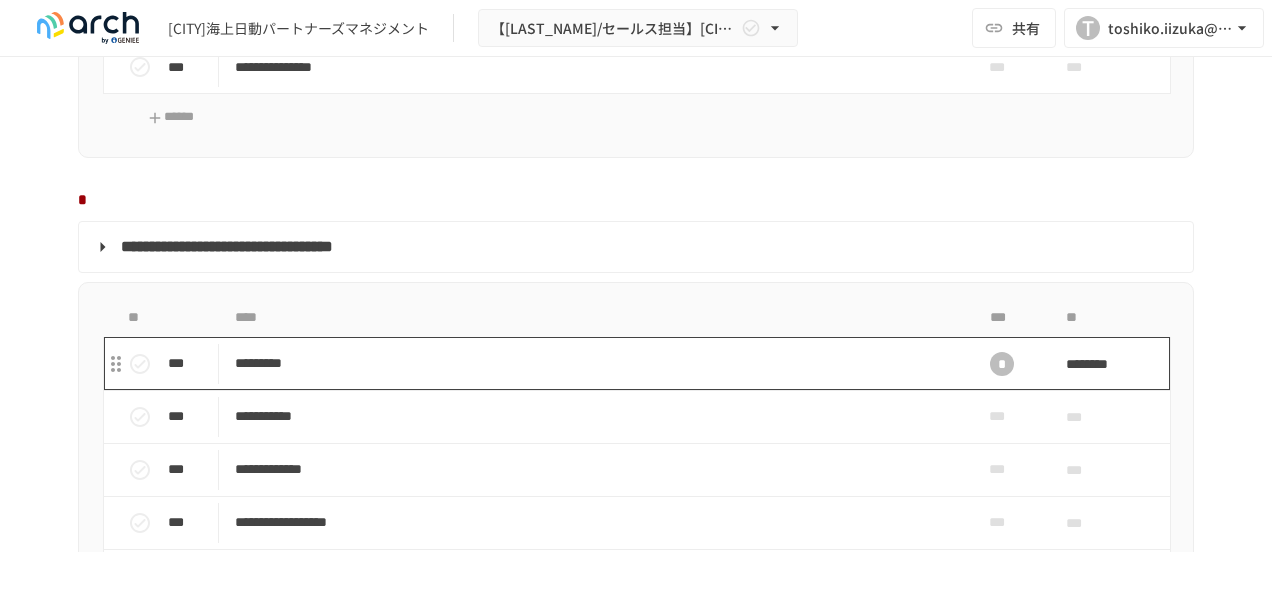 click on "*********" at bounding box center (594, 363) 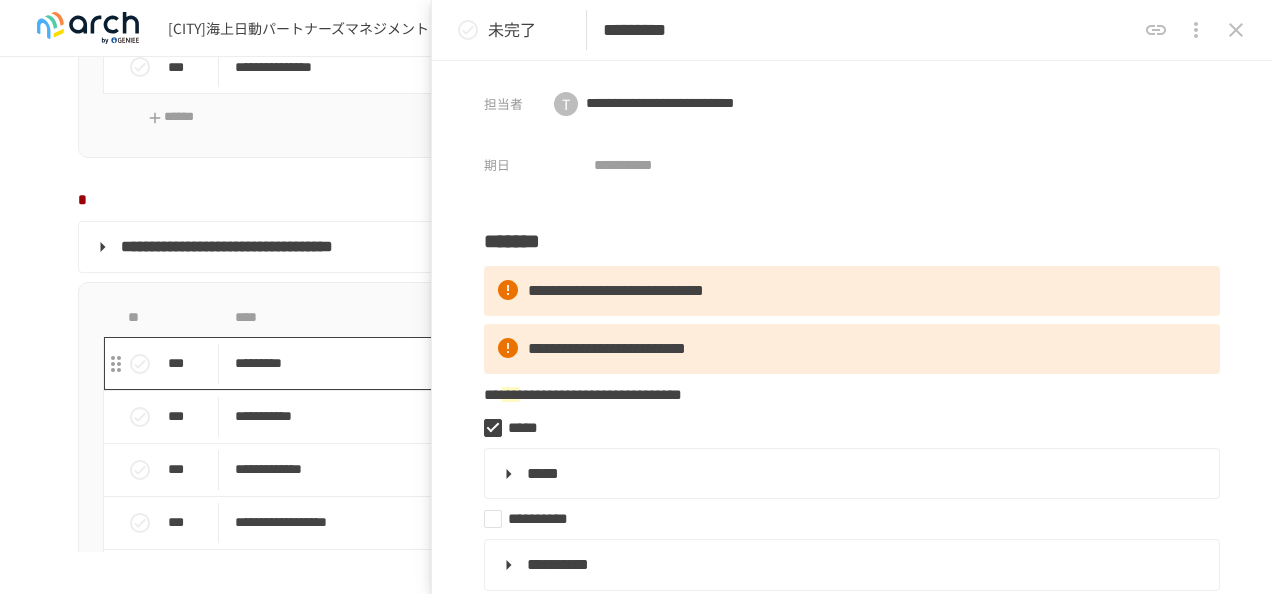 click on "*********" at bounding box center (594, 363) 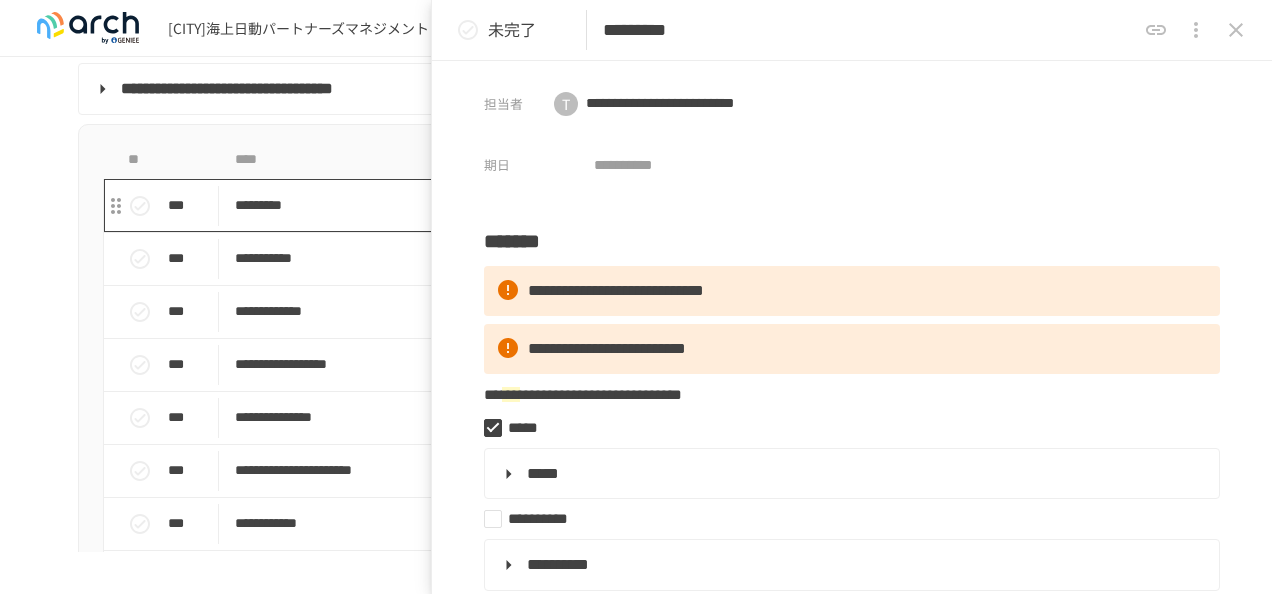 scroll, scrollTop: 1846, scrollLeft: 0, axis: vertical 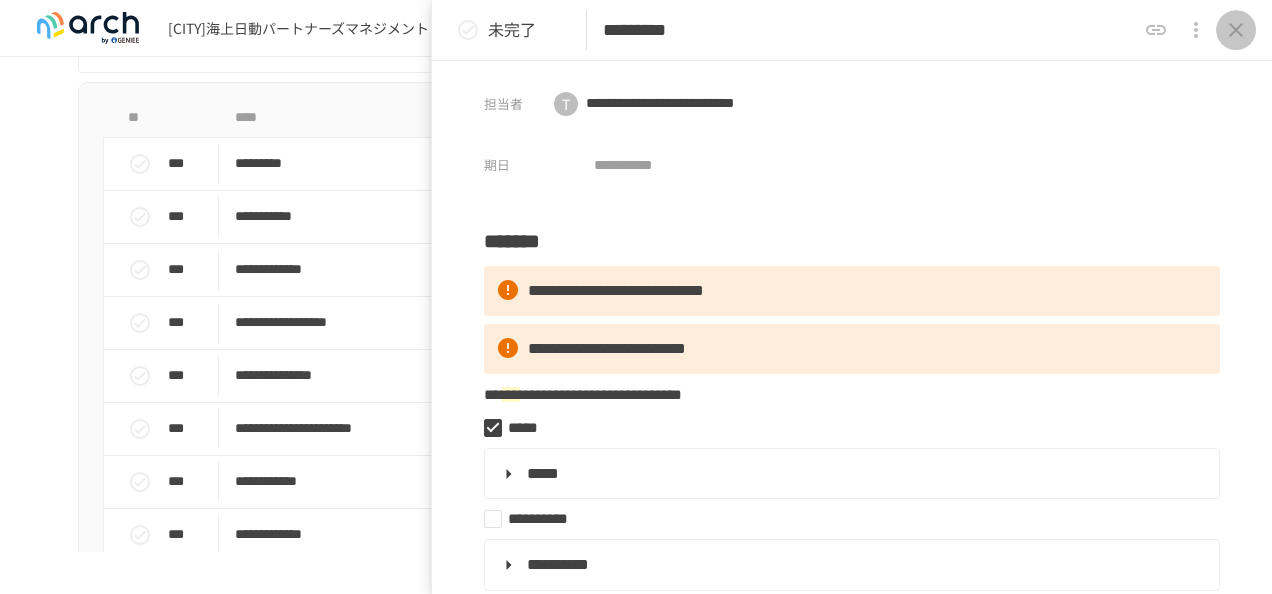 click 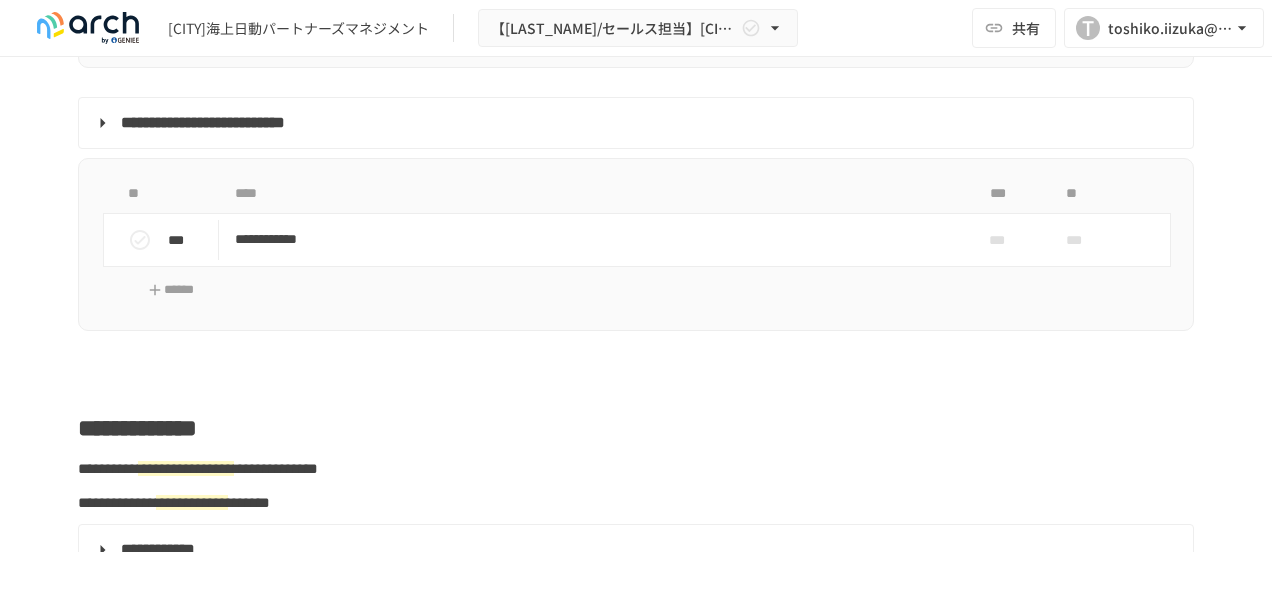 scroll, scrollTop: 2446, scrollLeft: 0, axis: vertical 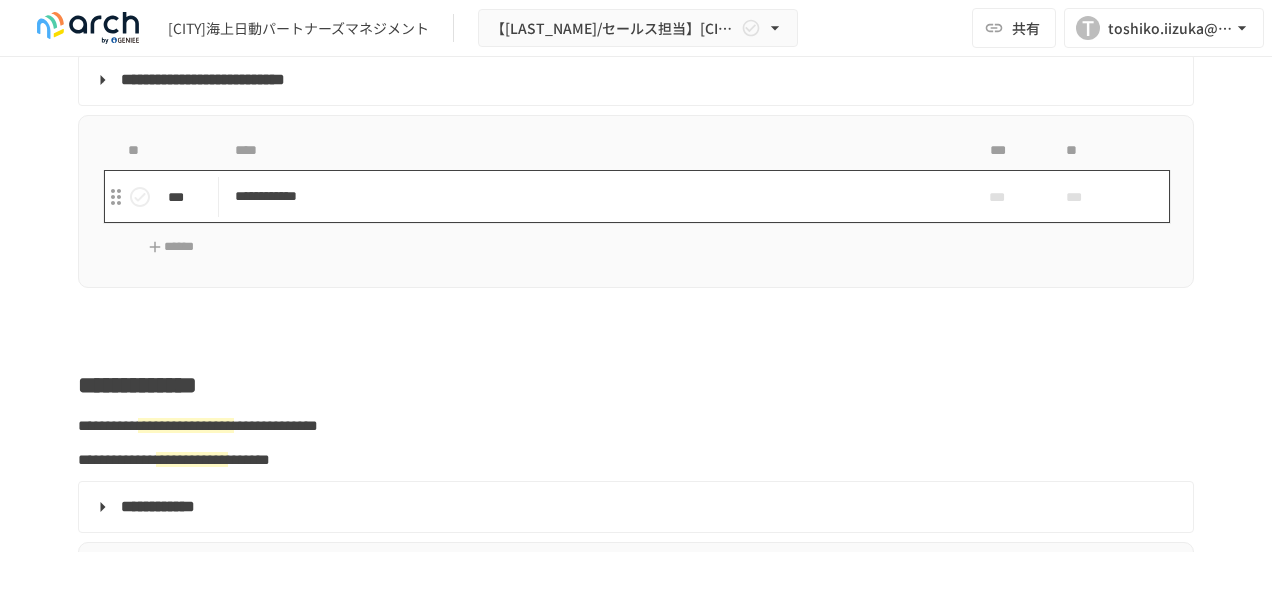 click on "**********" at bounding box center (594, 196) 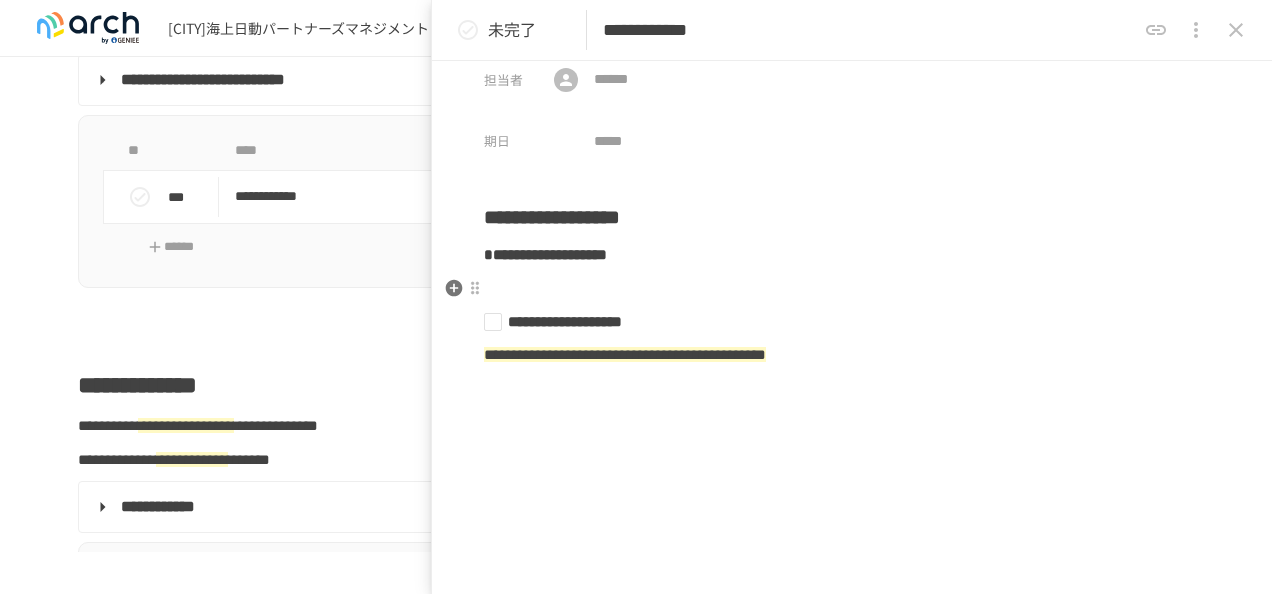 scroll, scrollTop: 0, scrollLeft: 0, axis: both 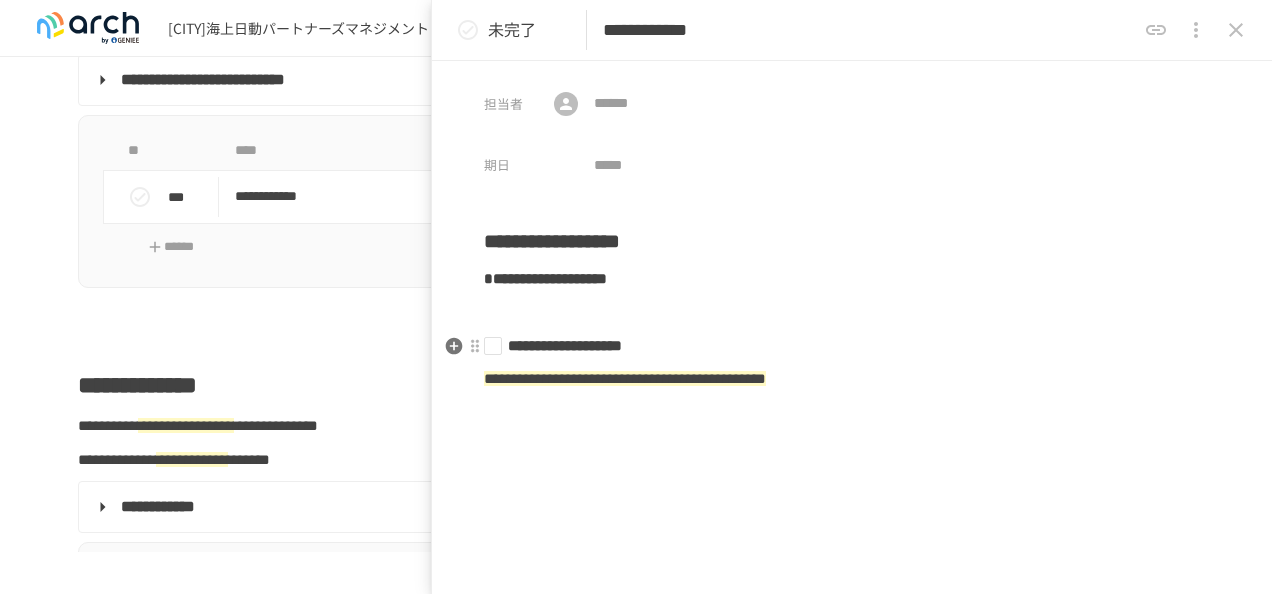 click on "**********" at bounding box center [844, 346] 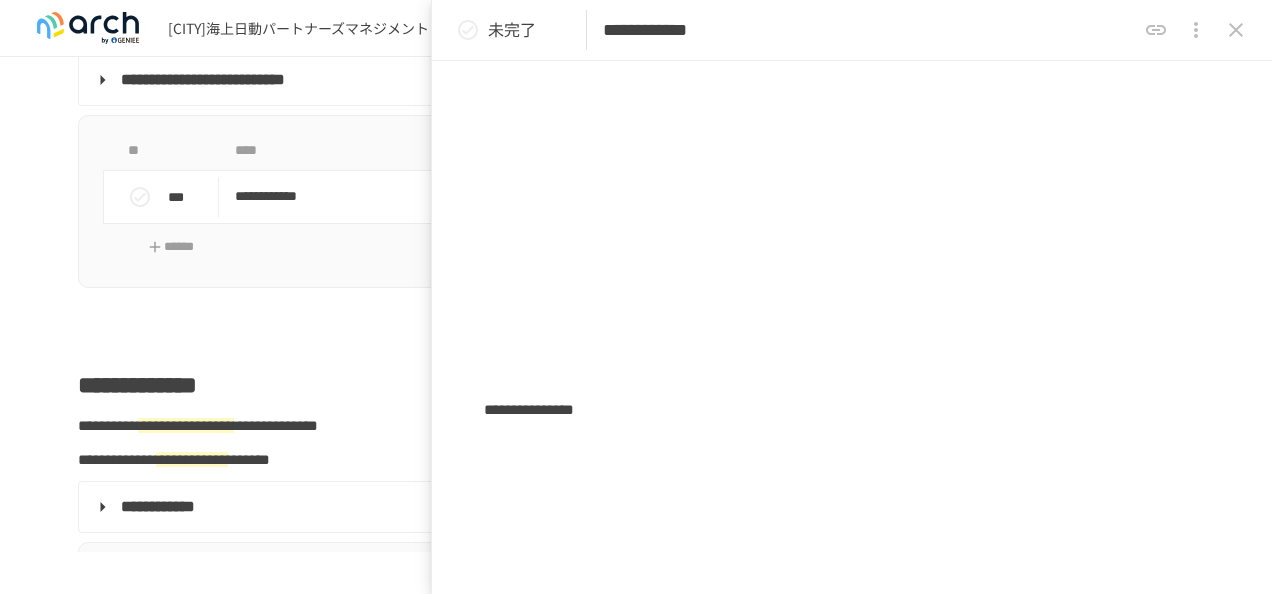 scroll, scrollTop: 2068, scrollLeft: 0, axis: vertical 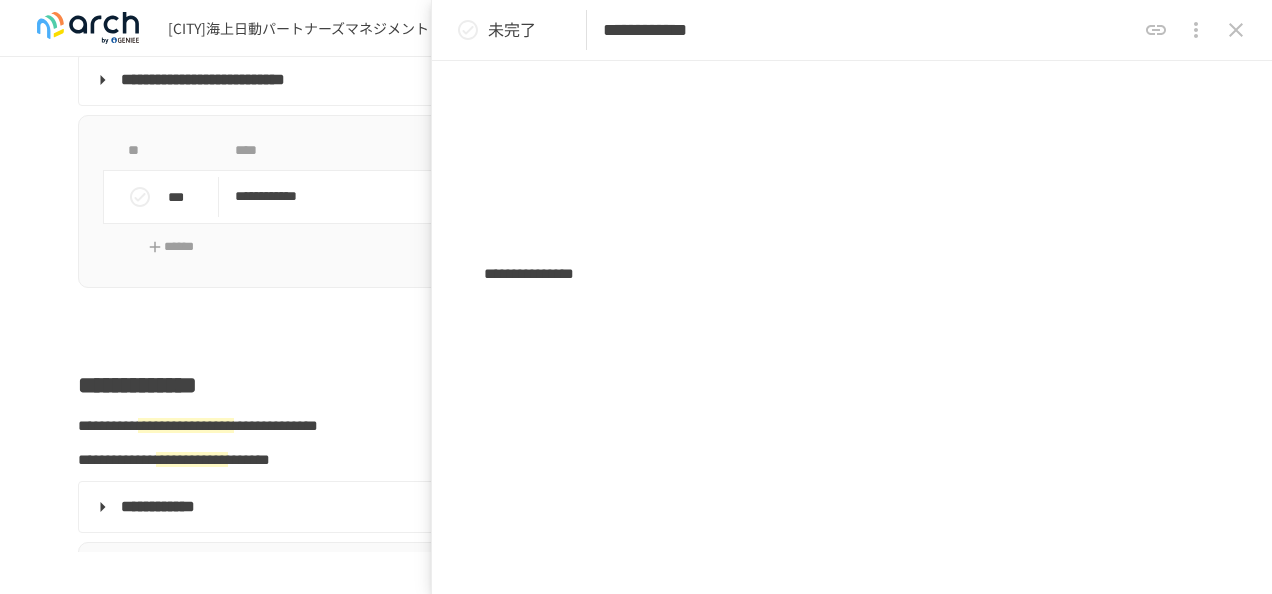click 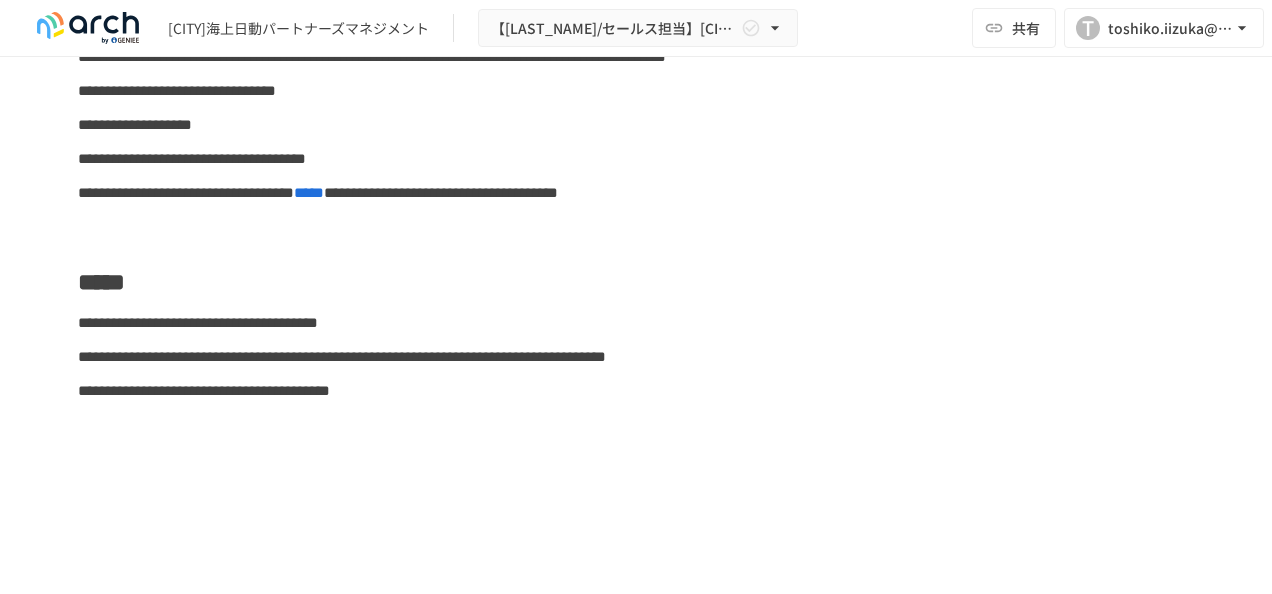 scroll, scrollTop: 7288, scrollLeft: 0, axis: vertical 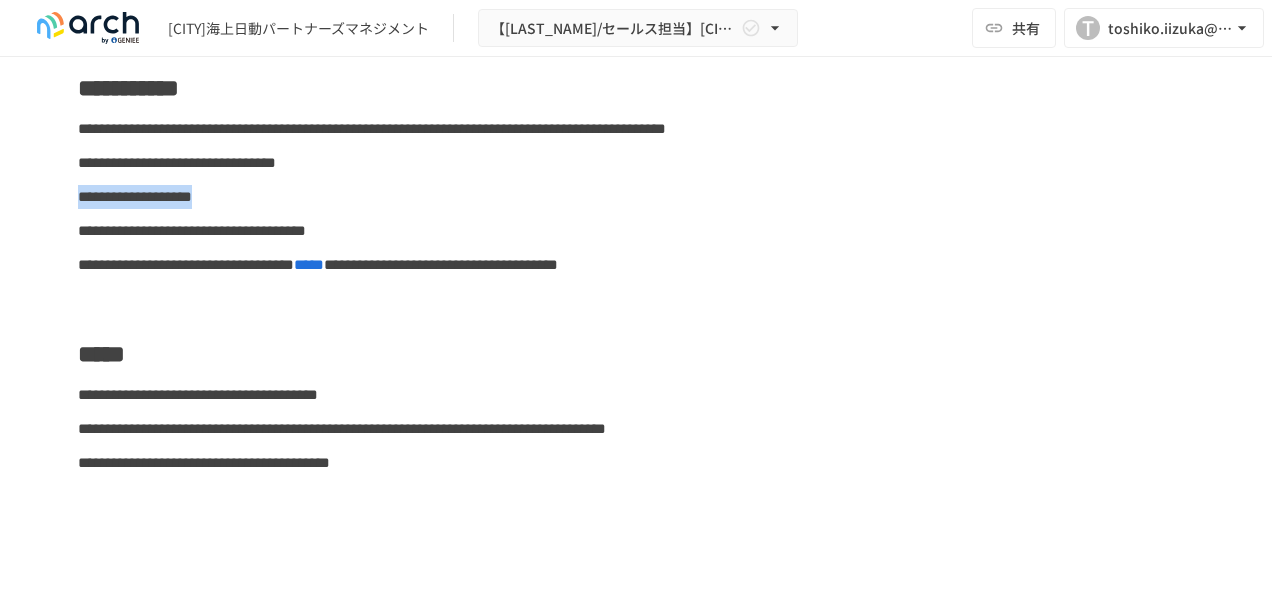 drag, startPoint x: 705, startPoint y: 218, endPoint x: 729, endPoint y: 225, distance: 25 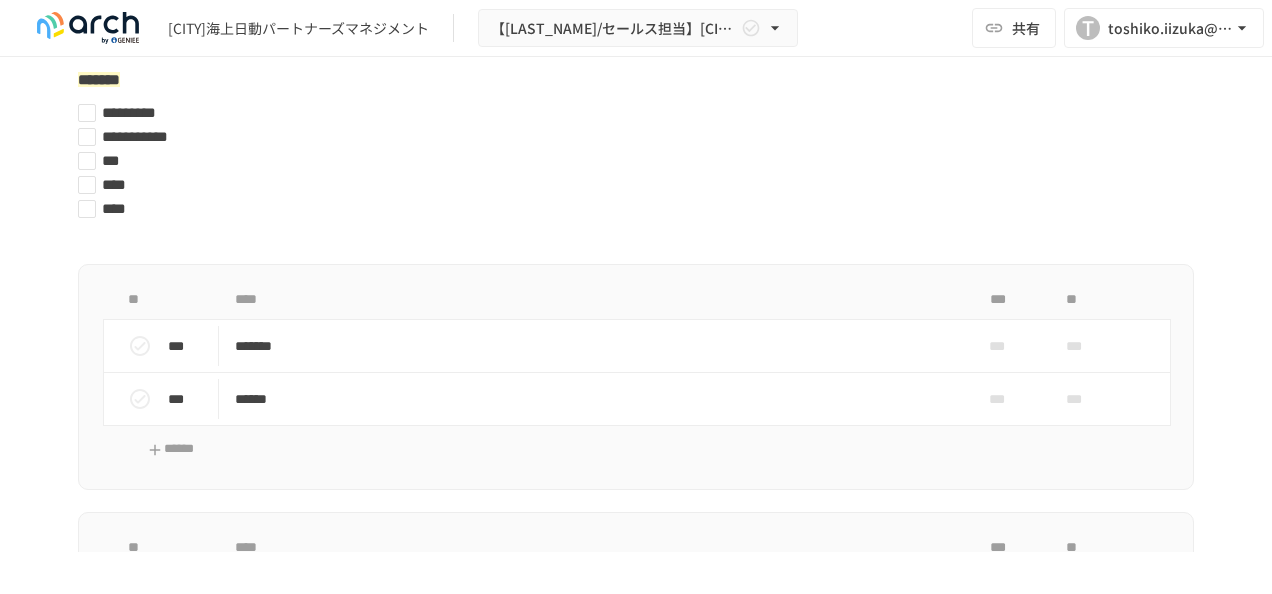 scroll, scrollTop: 5588, scrollLeft: 0, axis: vertical 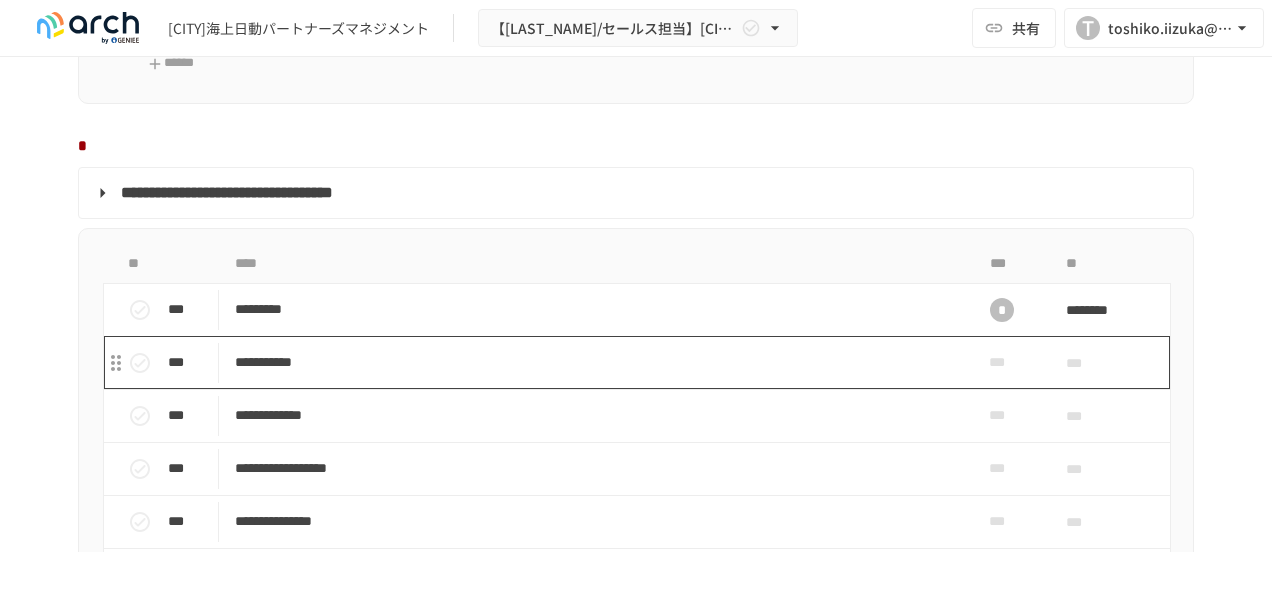 click on "**********" at bounding box center [594, 362] 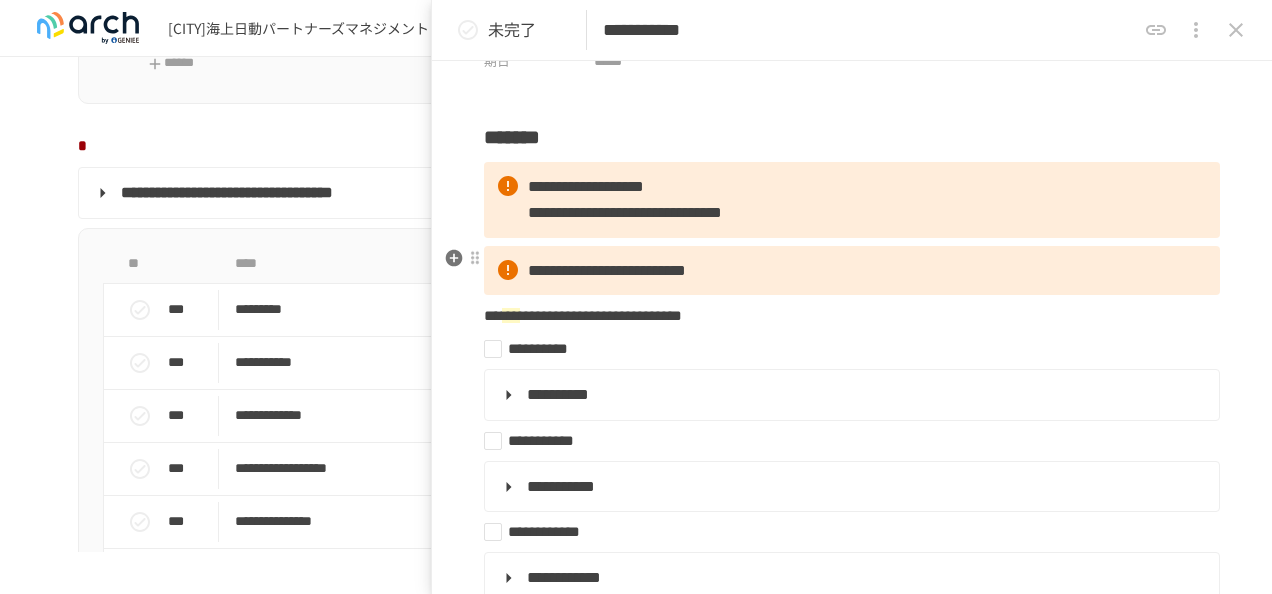 scroll, scrollTop: 0, scrollLeft: 0, axis: both 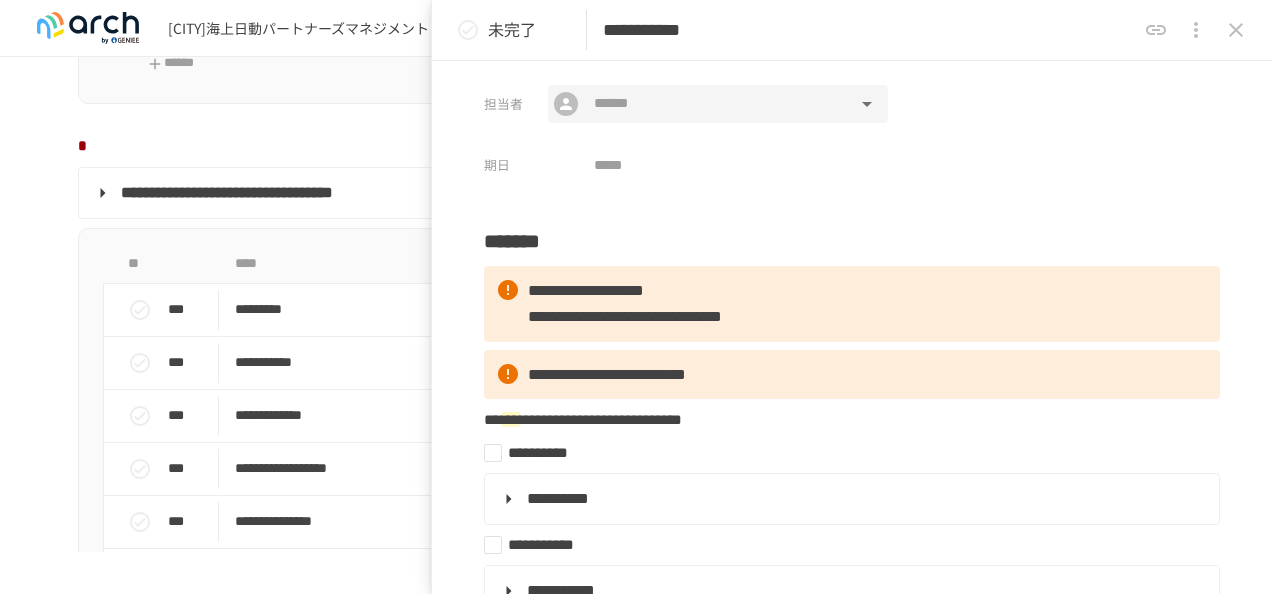 click at bounding box center [717, 104] 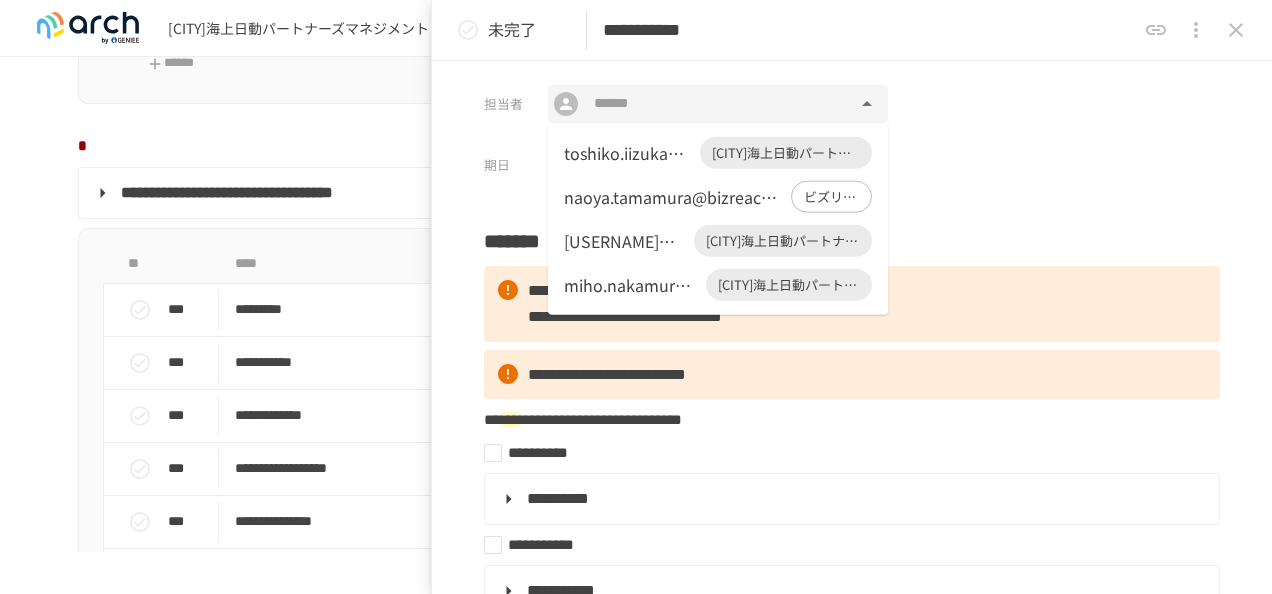 click on "[USERNAME]@[DOMAIN] [CITY]海上日動パートナーズマネジメント" at bounding box center (718, 153) 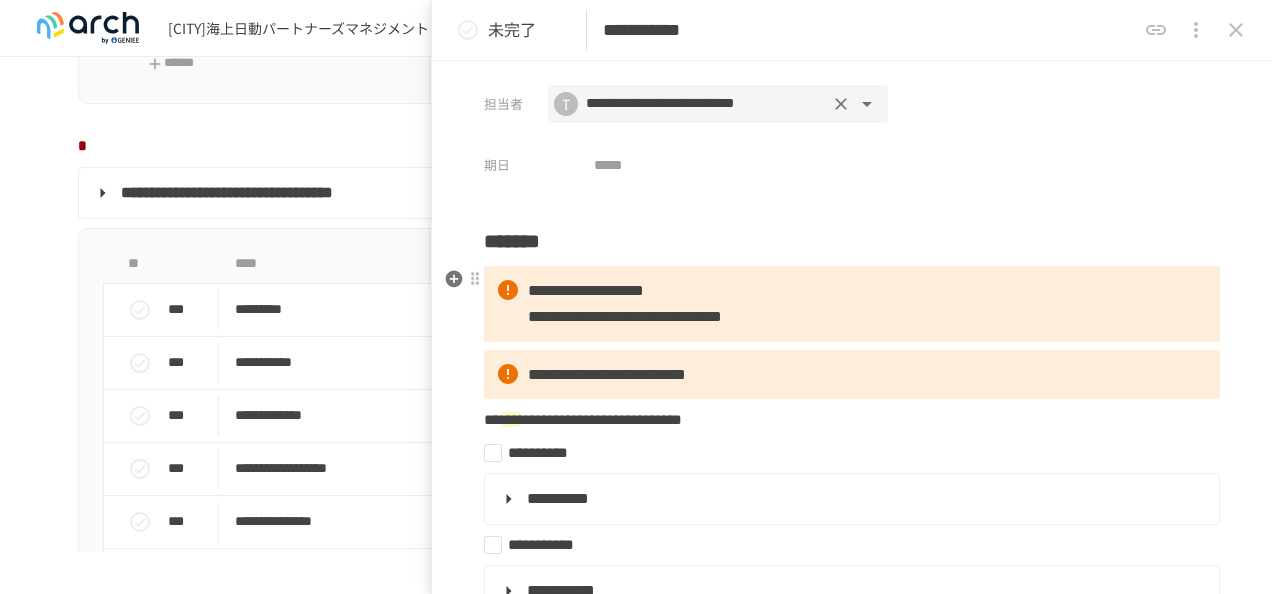 scroll, scrollTop: 100, scrollLeft: 0, axis: vertical 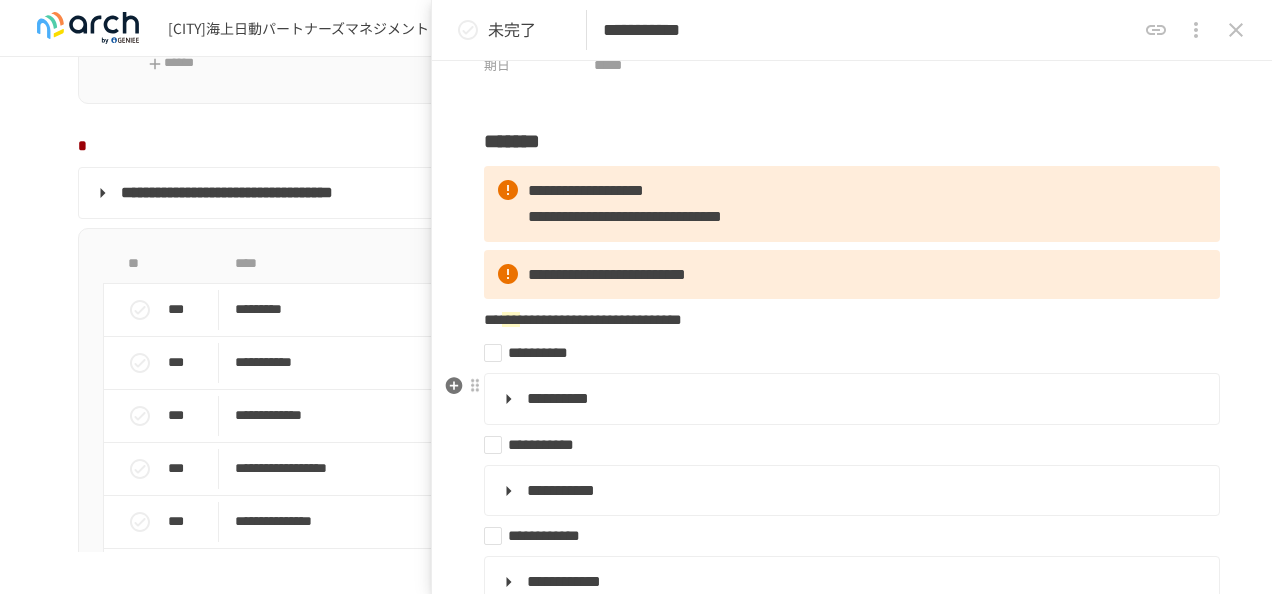 click on "**********" at bounding box center (558, 398) 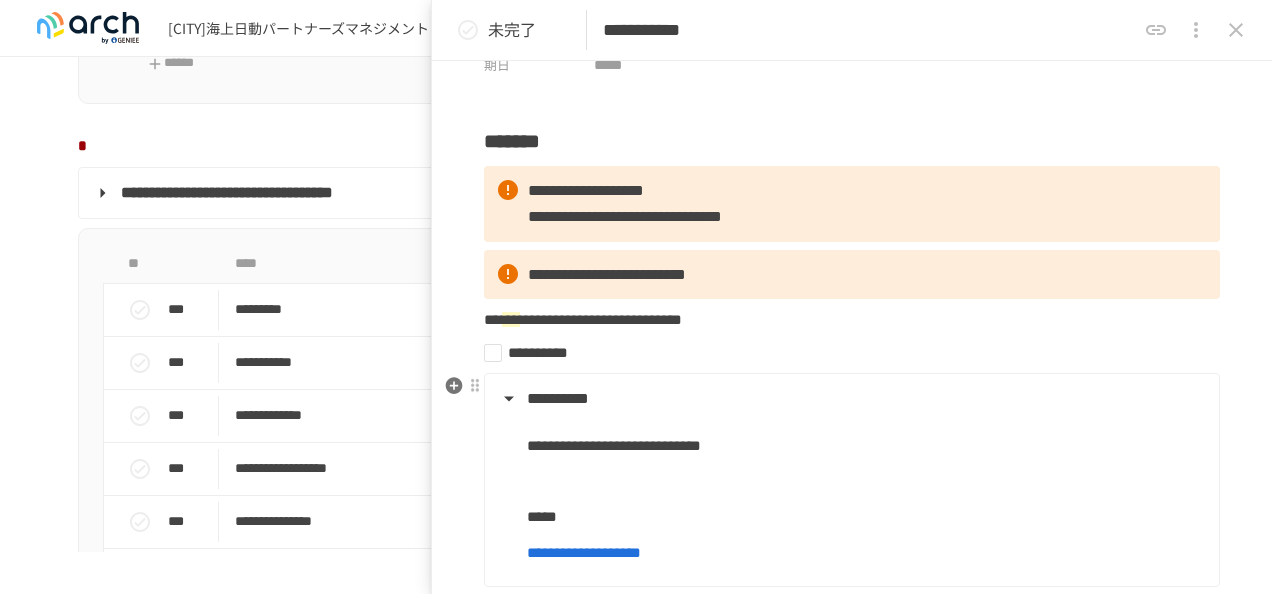 click on "**********" at bounding box center (558, 398) 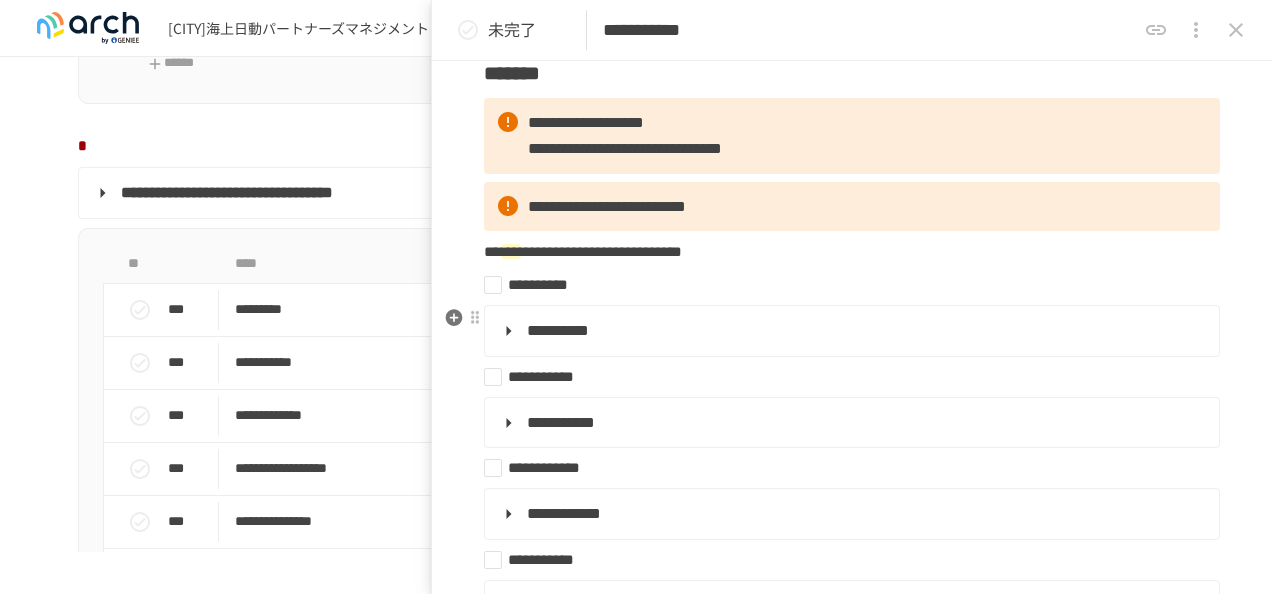 scroll, scrollTop: 200, scrollLeft: 0, axis: vertical 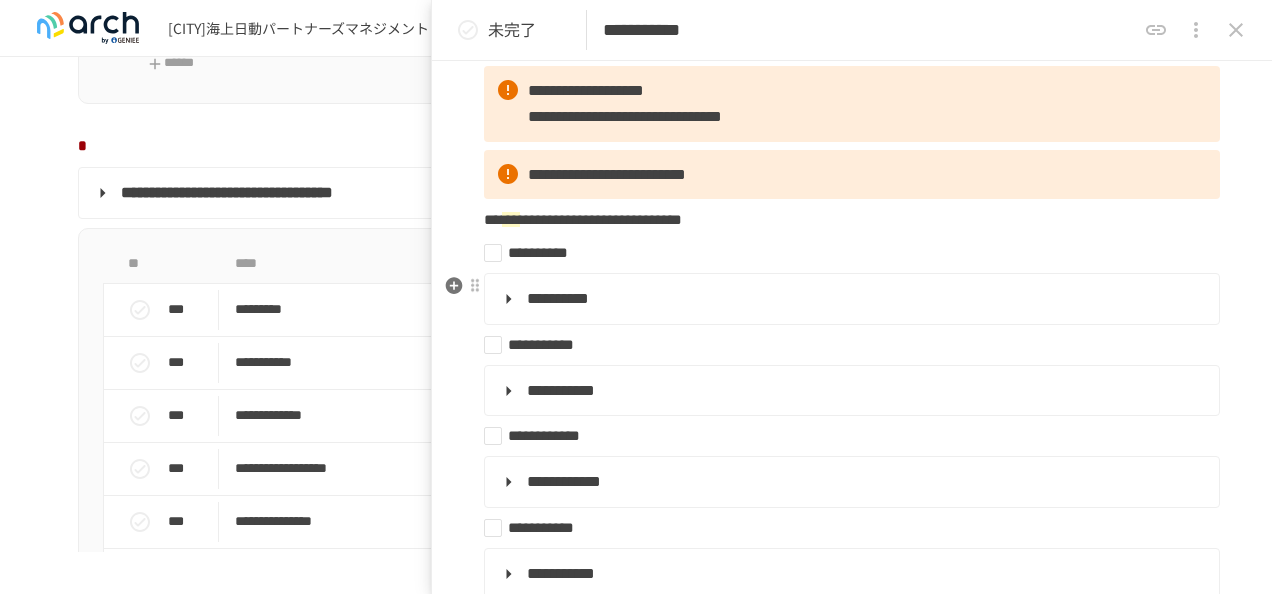 click on "**********" at bounding box center [561, 390] 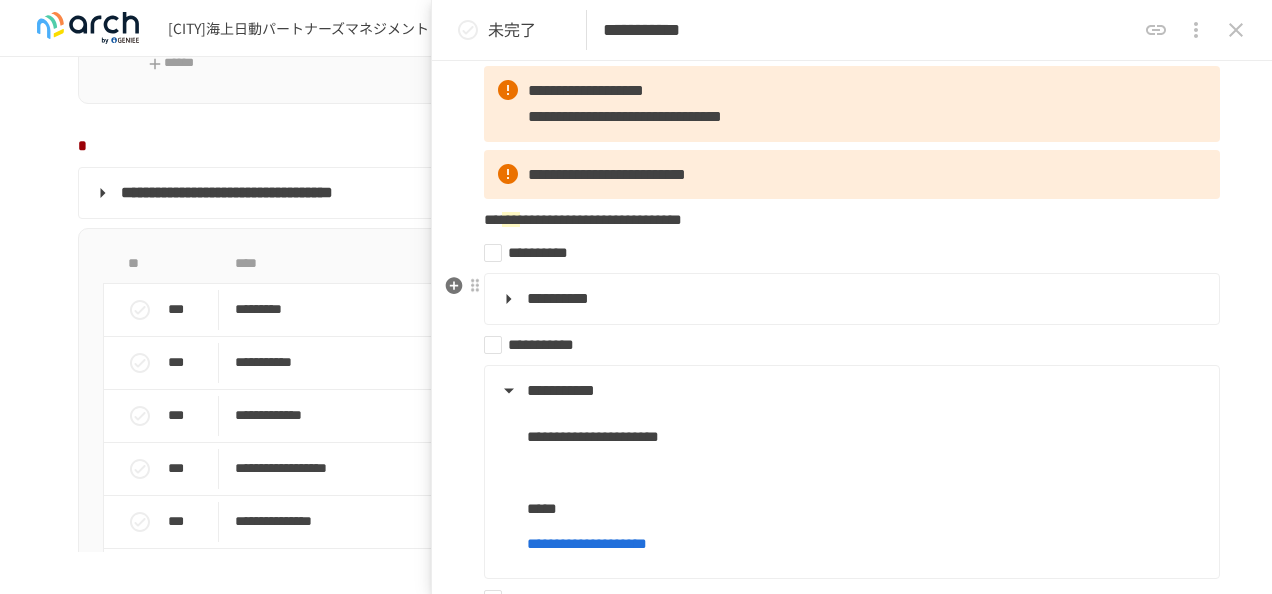 click on "**********" at bounding box center [561, 390] 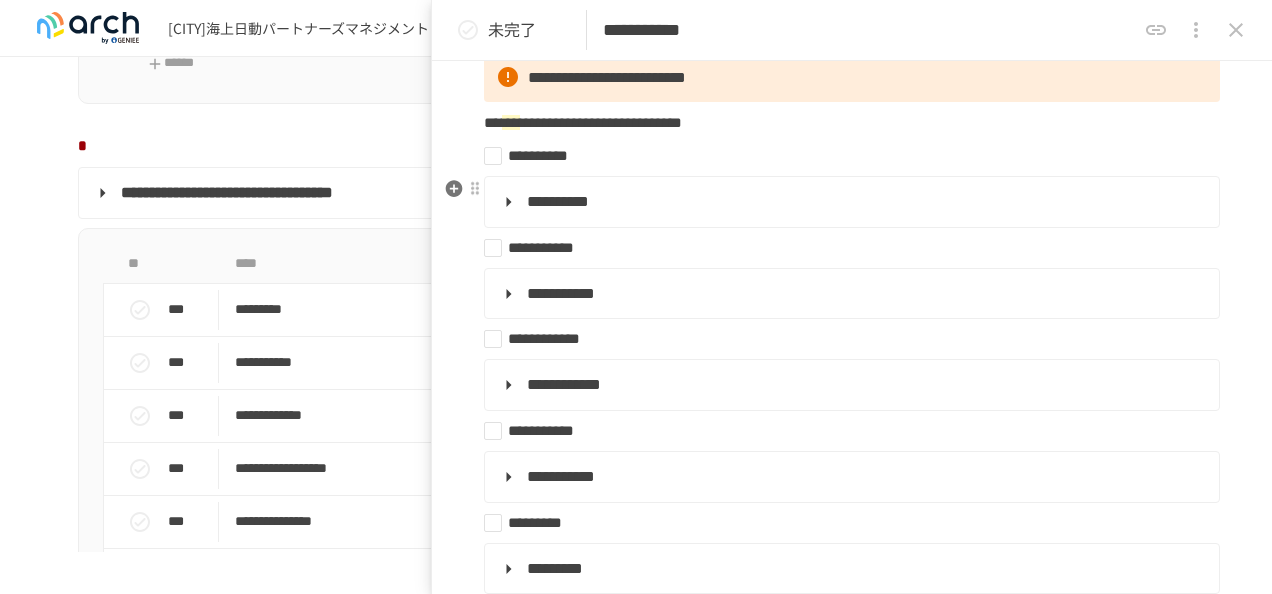 scroll, scrollTop: 300, scrollLeft: 0, axis: vertical 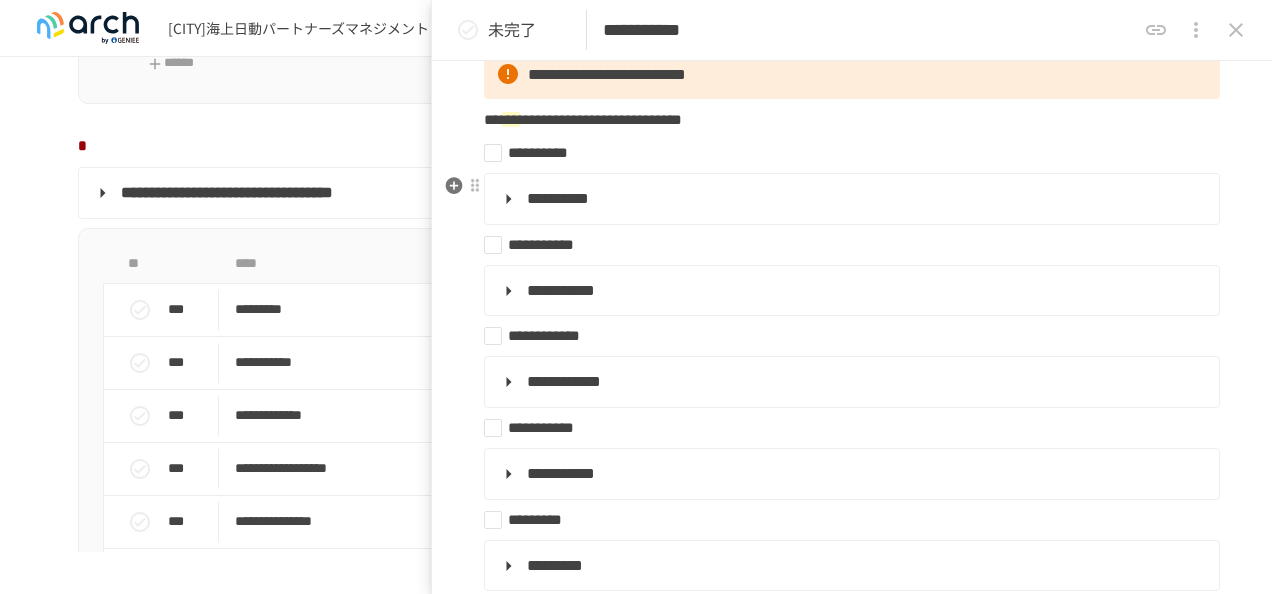 click on "**********" at bounding box center (852, 382) 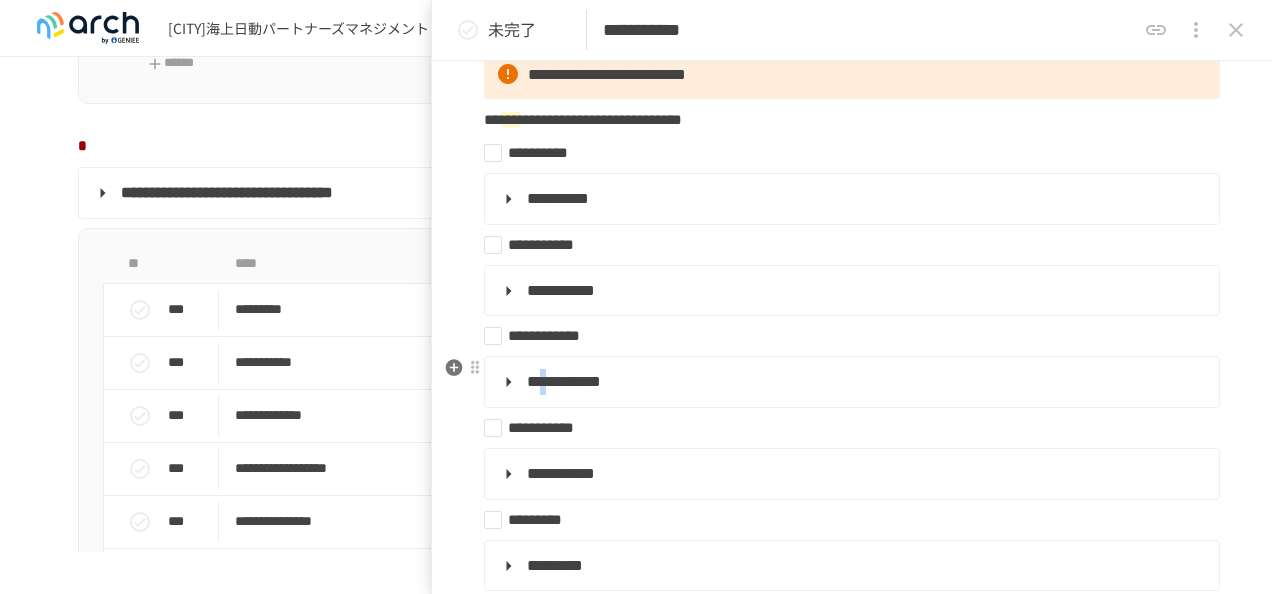 drag, startPoint x: 566, startPoint y: 375, endPoint x: 568, endPoint y: 386, distance: 11.18034 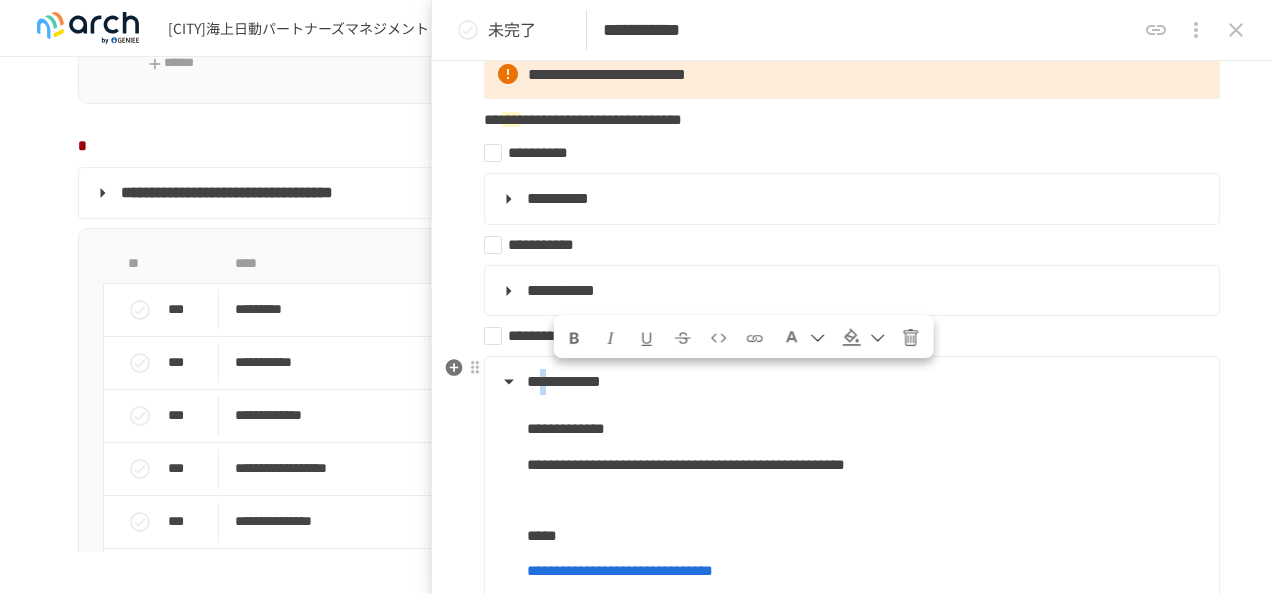 click on "**********" at bounding box center (564, 381) 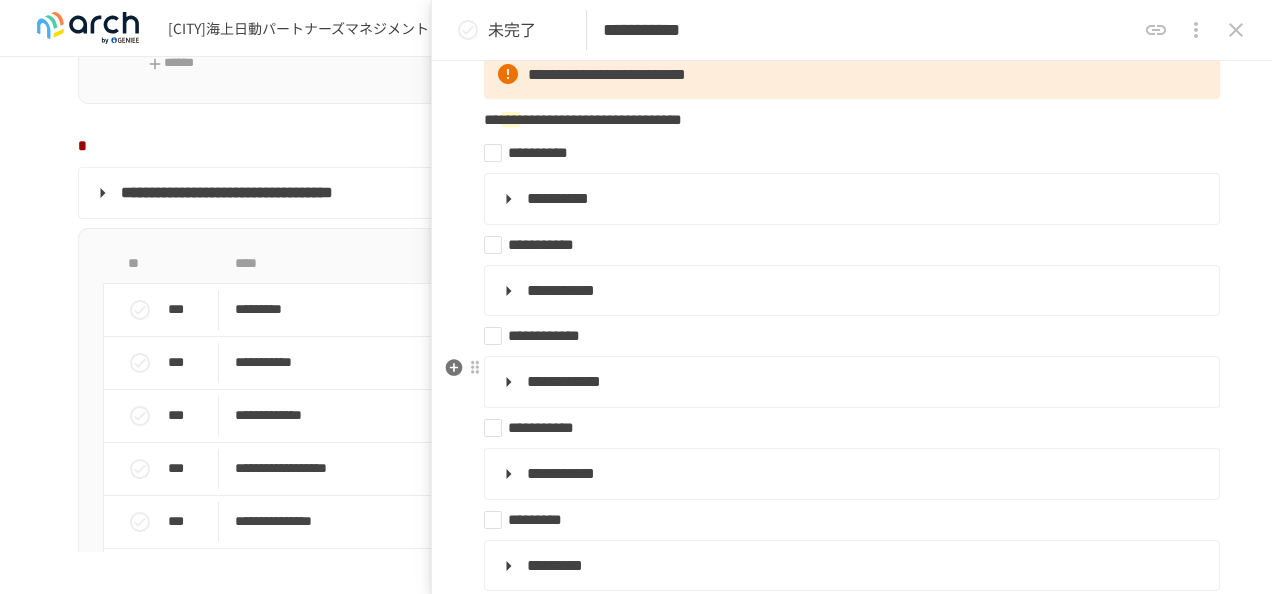 click on "**********" at bounding box center [564, 381] 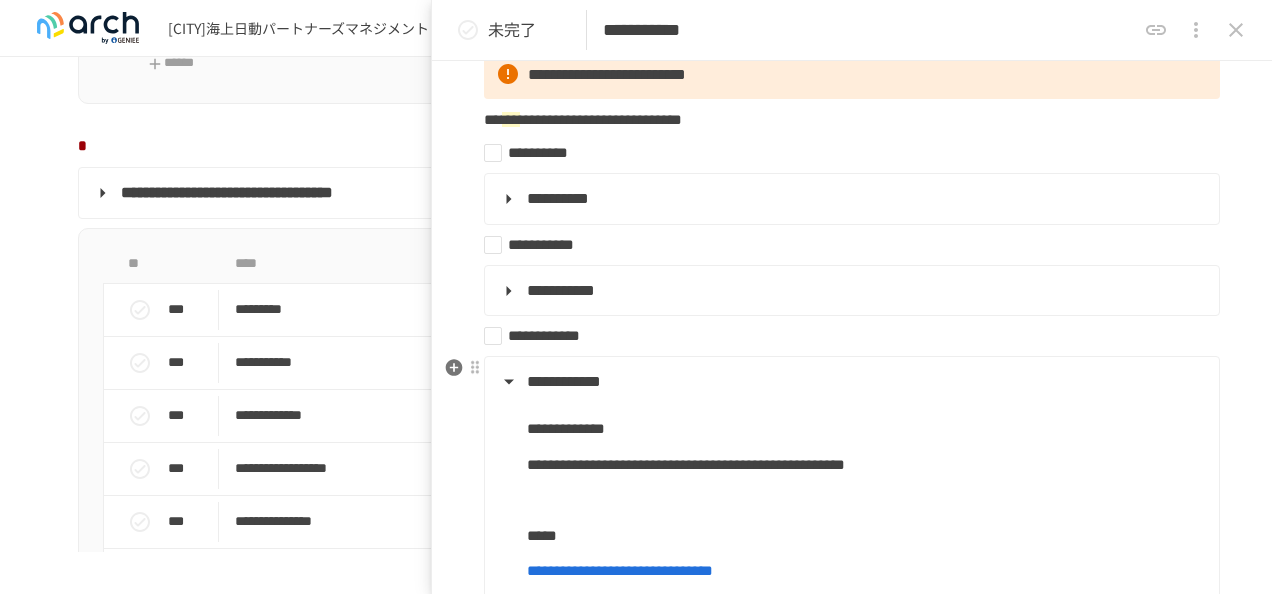 scroll, scrollTop: 400, scrollLeft: 0, axis: vertical 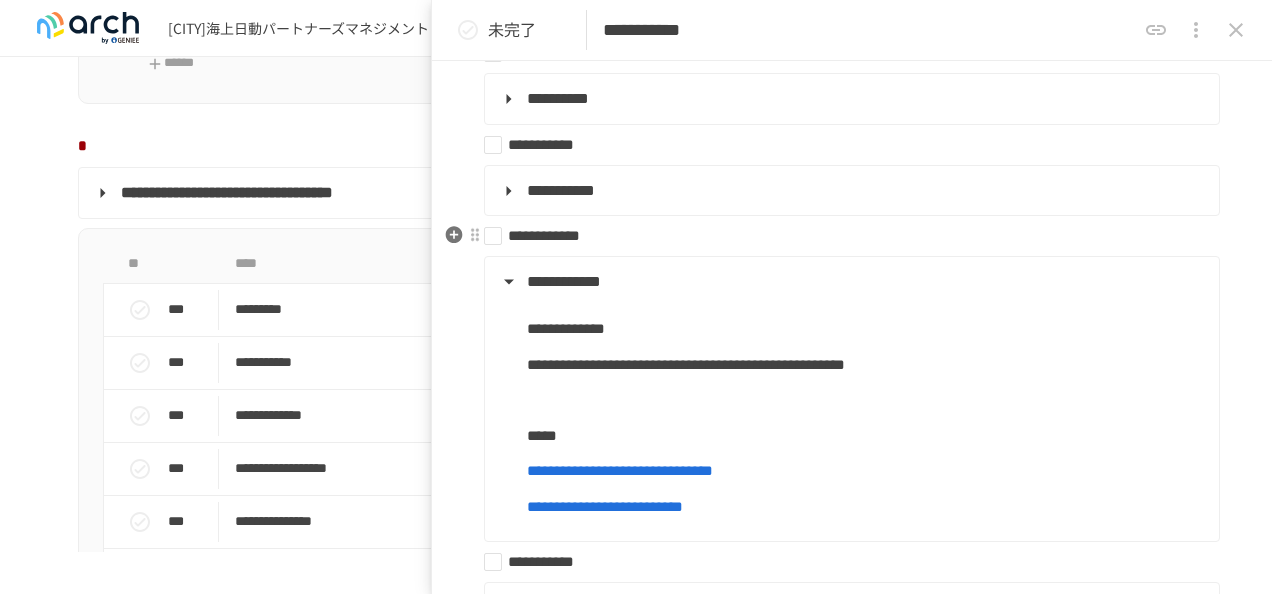 click on "**********" at bounding box center [844, 236] 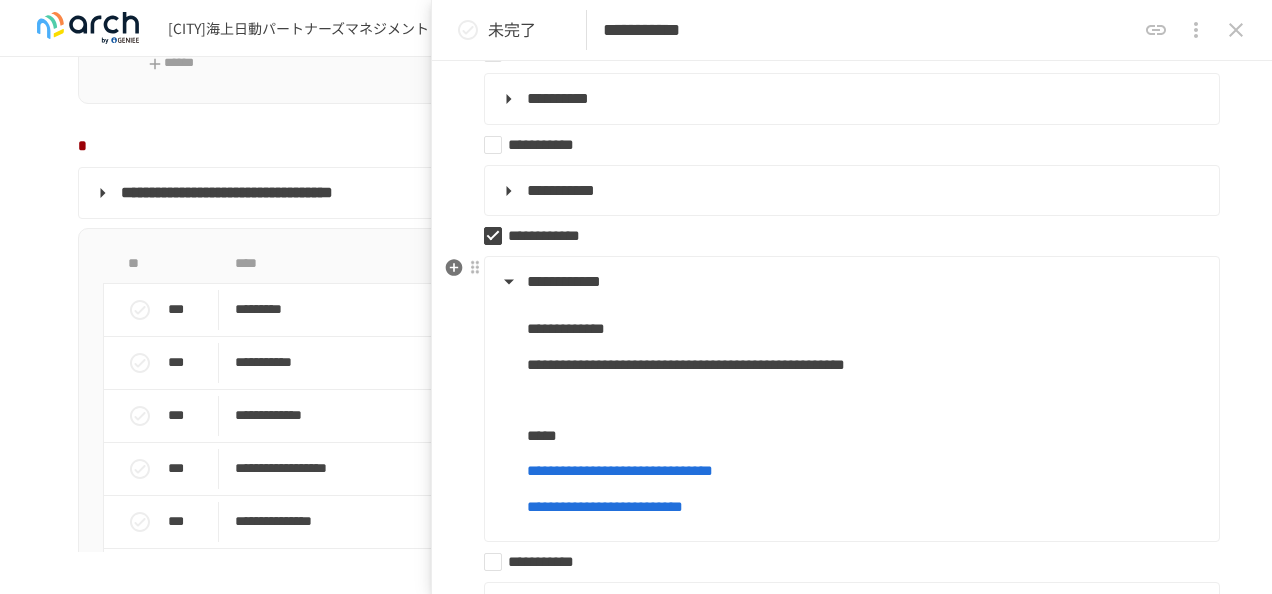 click on "**********" at bounding box center [566, 328] 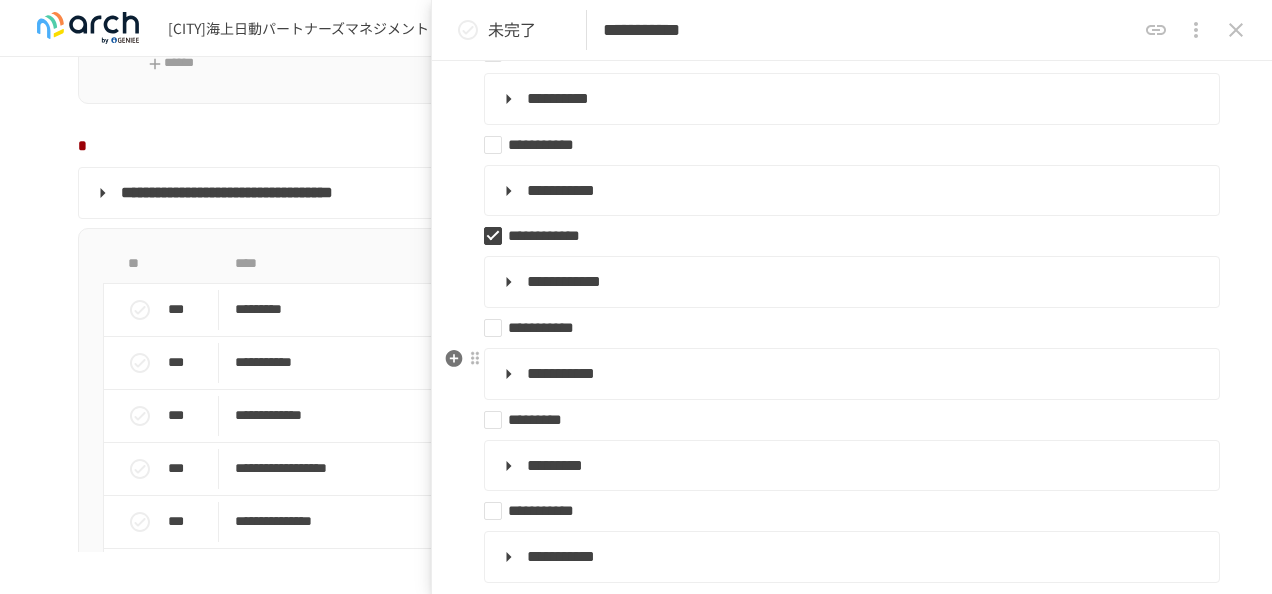 click on "**********" at bounding box center [561, 373] 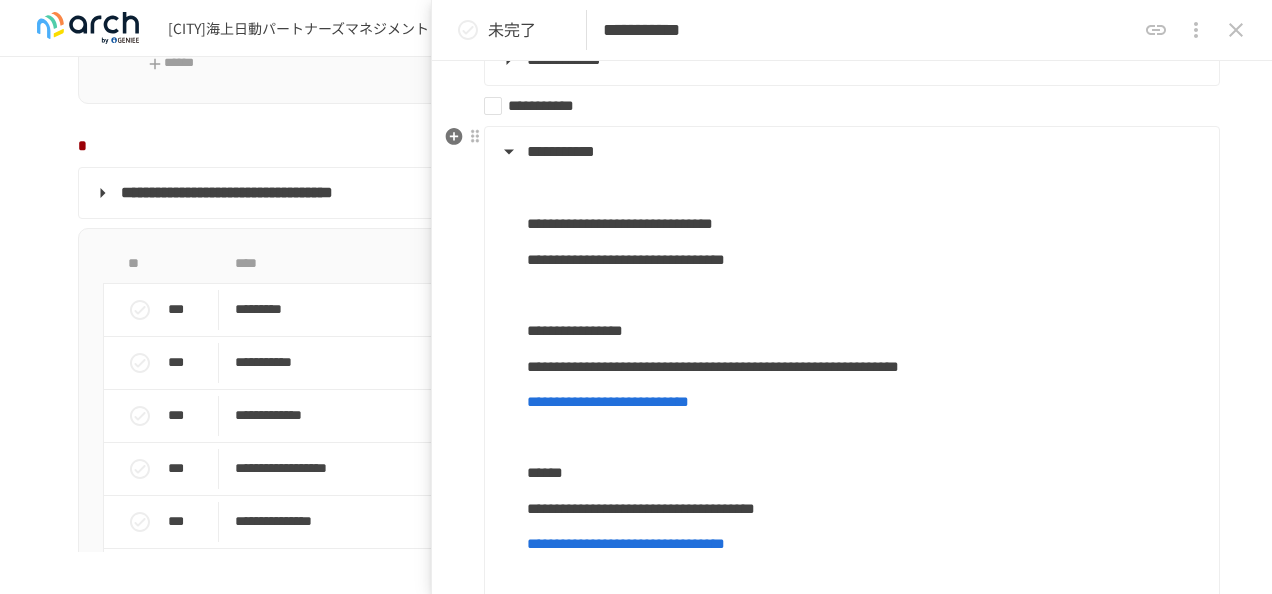 scroll, scrollTop: 400, scrollLeft: 0, axis: vertical 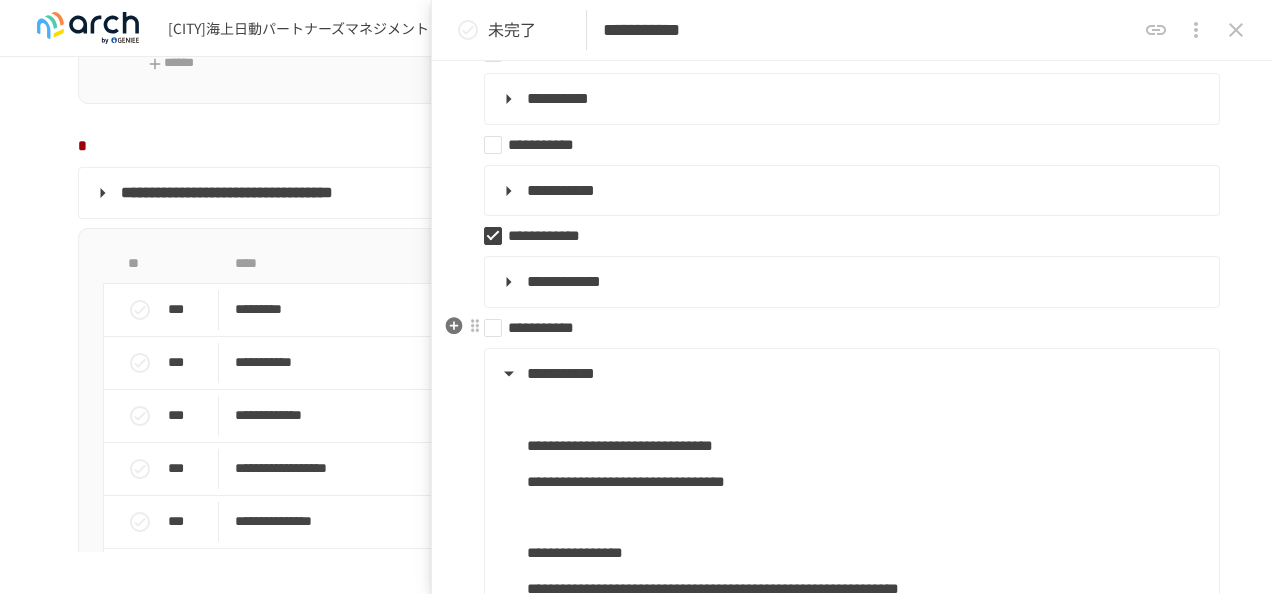 click on "**********" at bounding box center [844, 328] 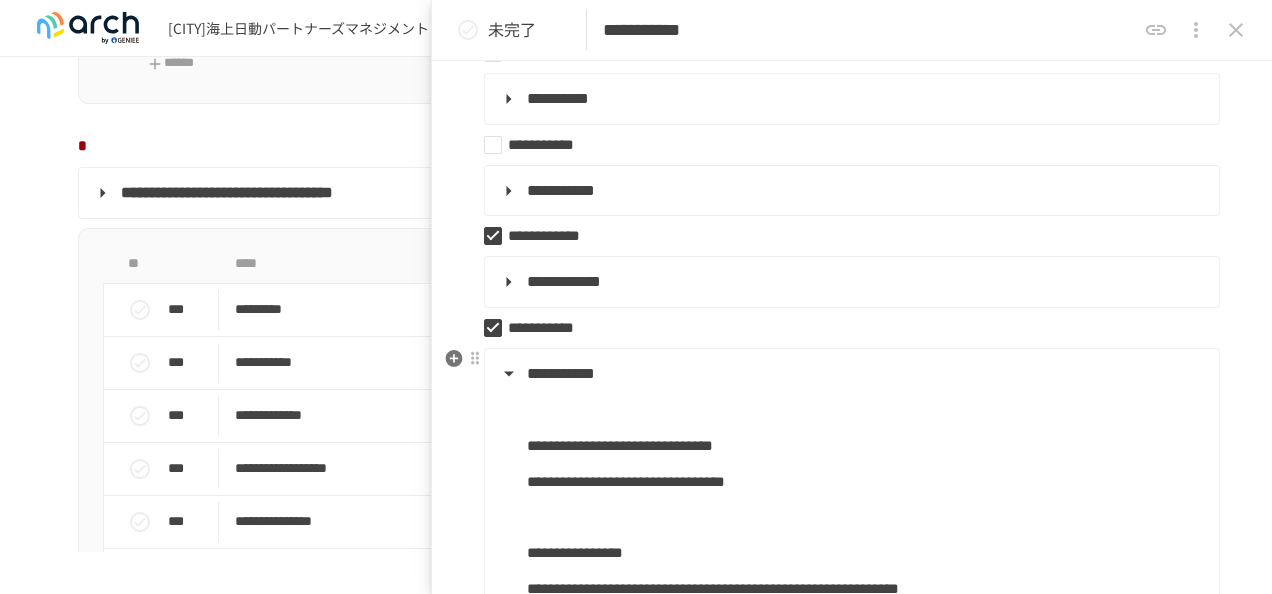 click on "**********" at bounding box center (561, 373) 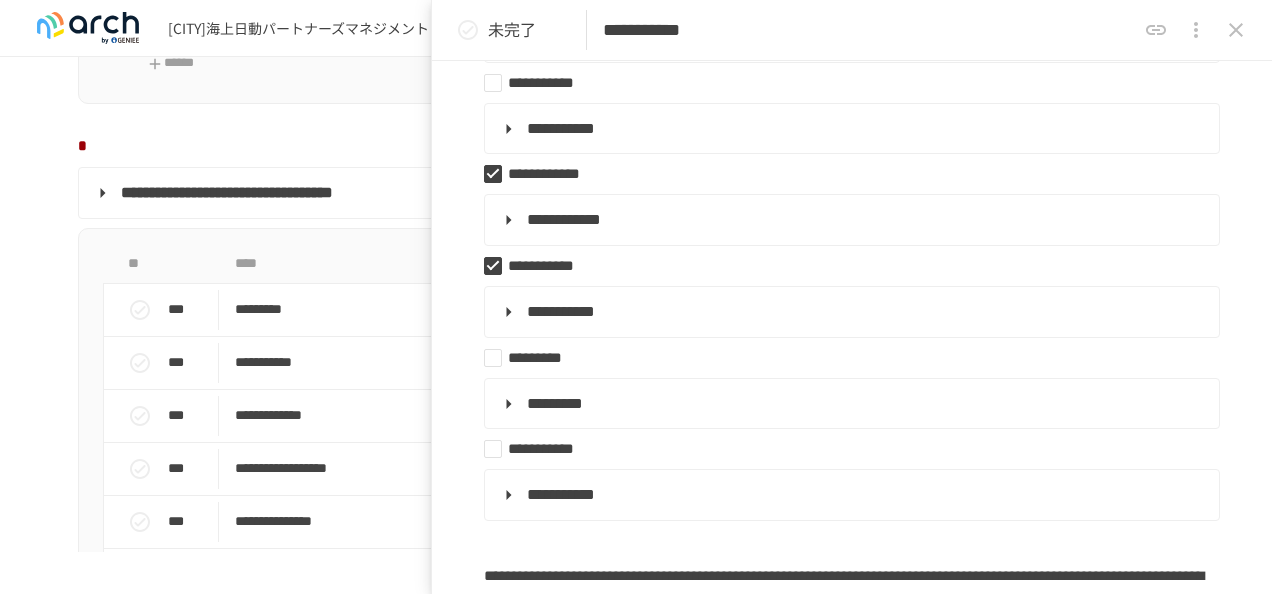 scroll, scrollTop: 500, scrollLeft: 0, axis: vertical 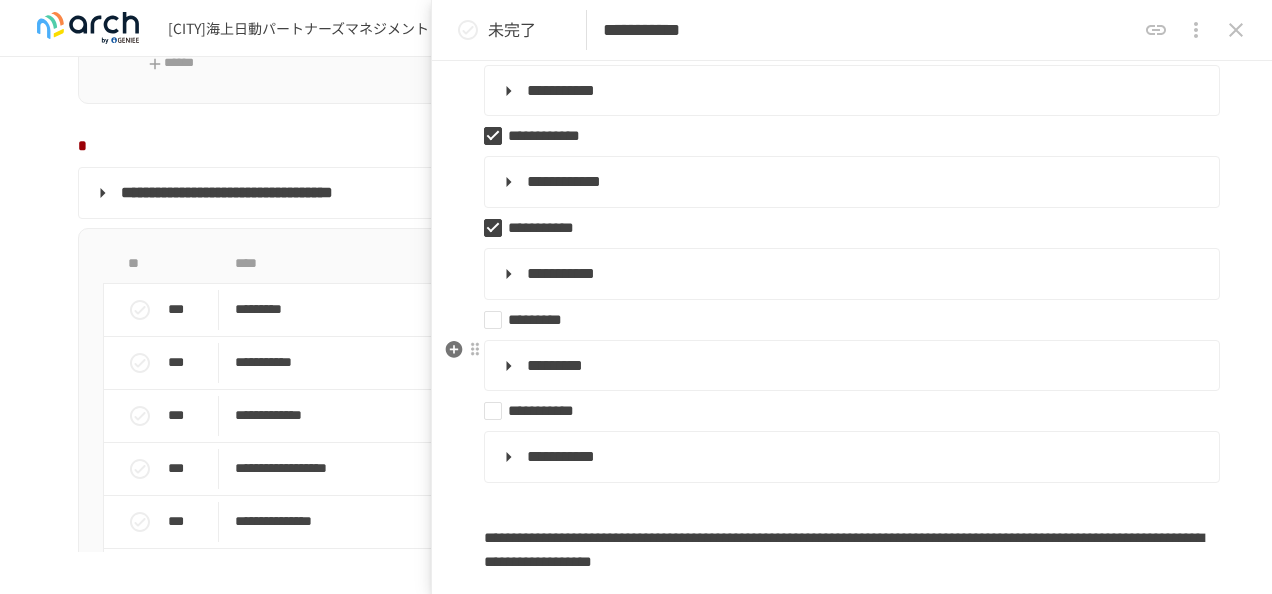 click on "*********" at bounding box center (555, 365) 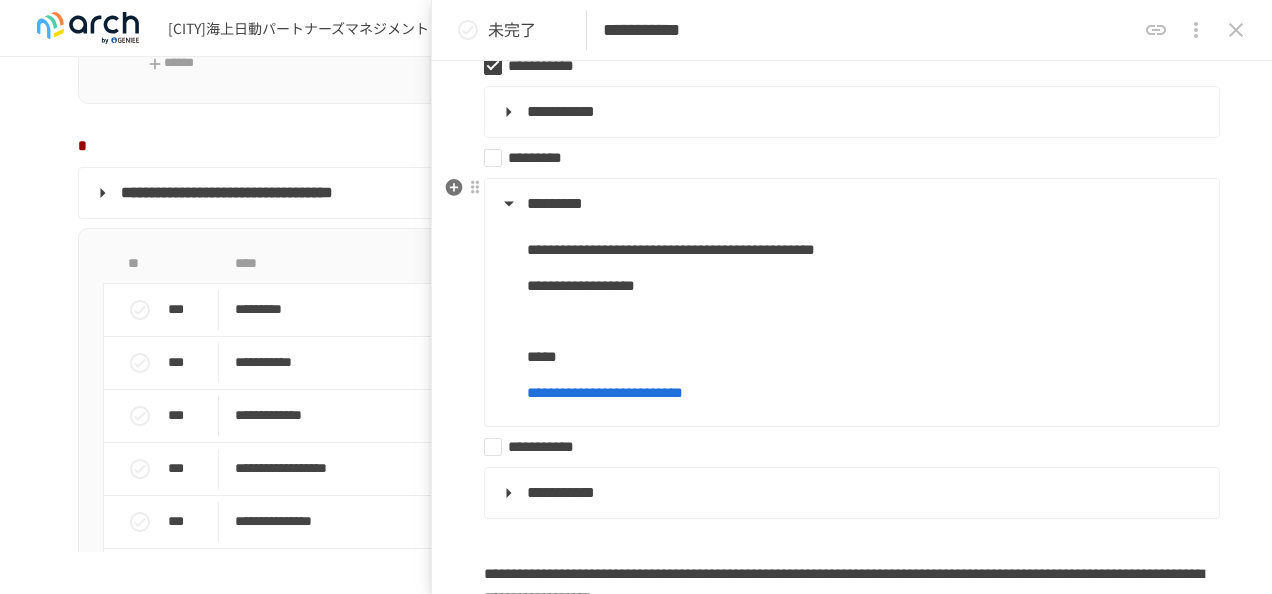 scroll, scrollTop: 700, scrollLeft: 0, axis: vertical 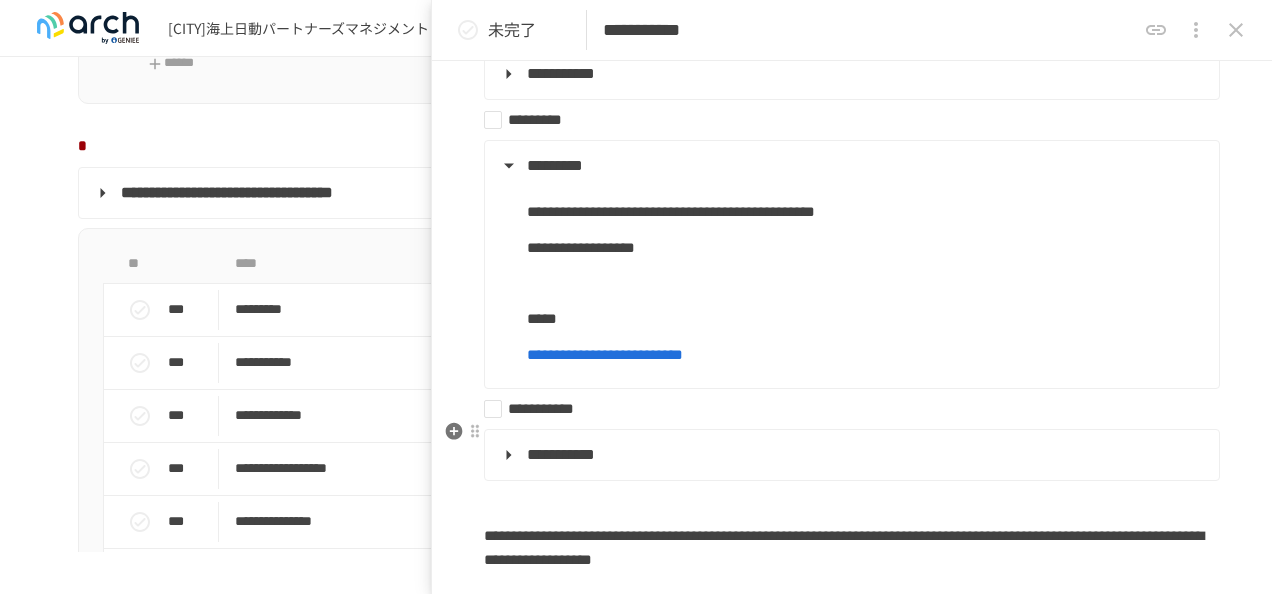 click on "**********" at bounding box center [541, 408] 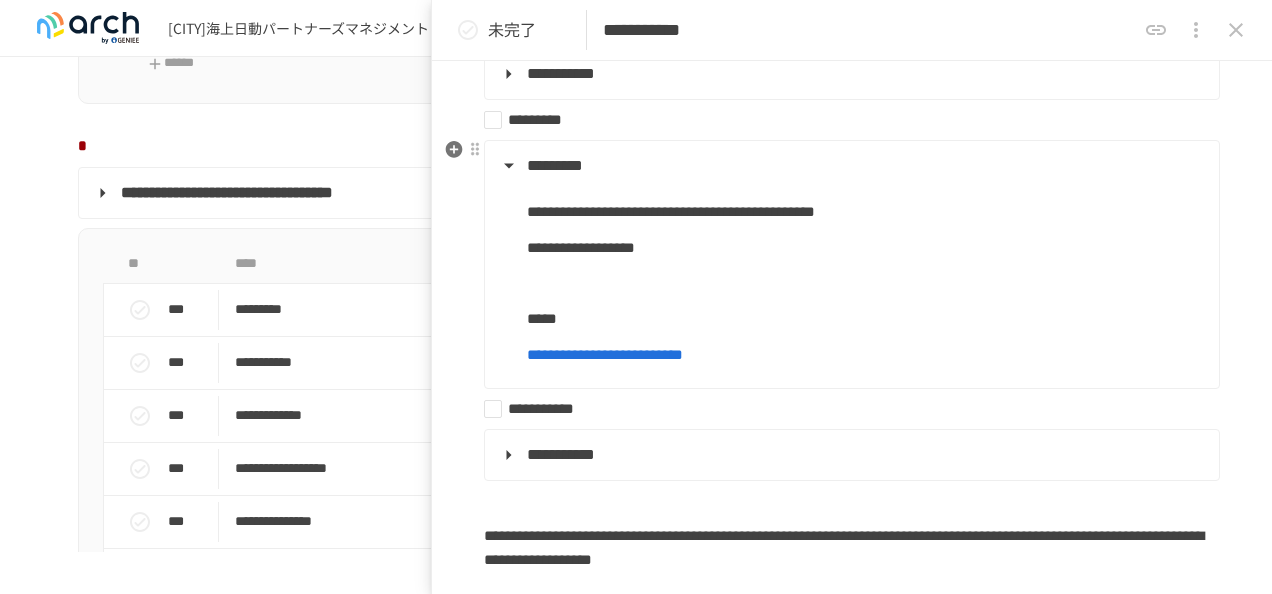 click on "*********" at bounding box center [555, 165] 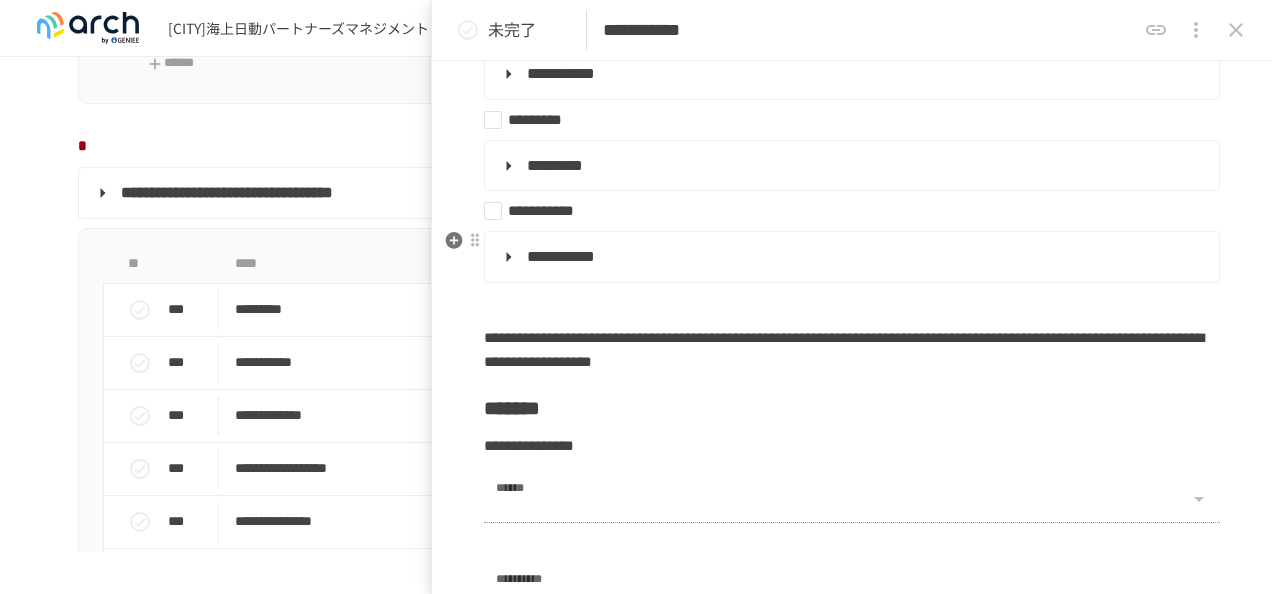click on "**********" at bounding box center (561, 256) 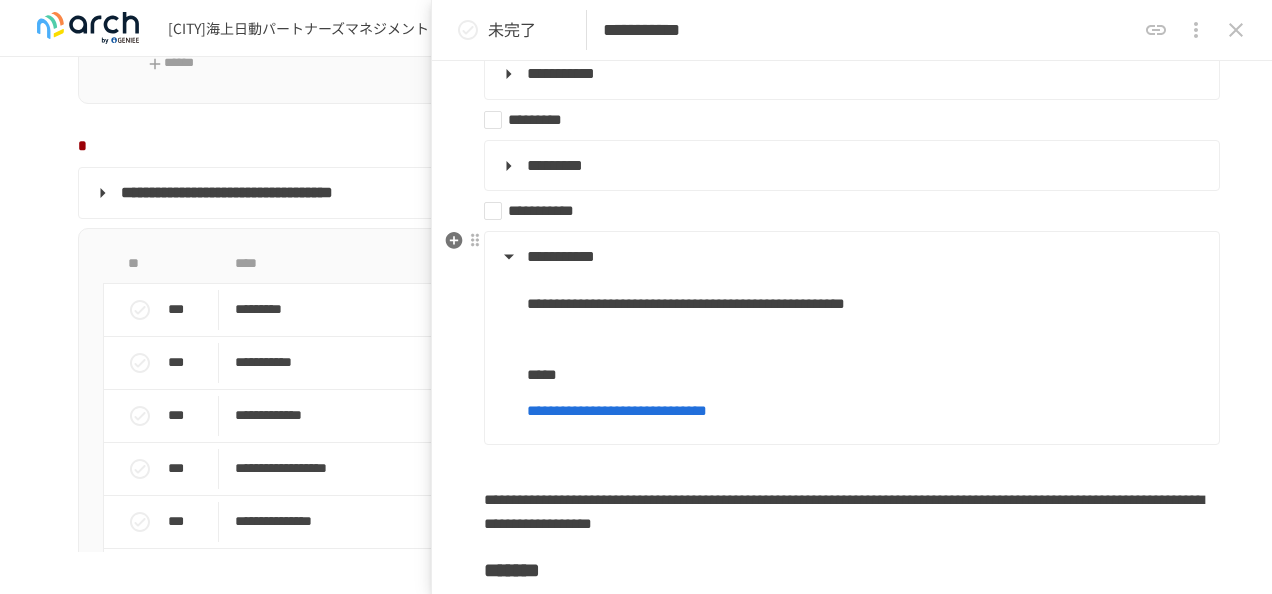 click on "**********" at bounding box center (561, 256) 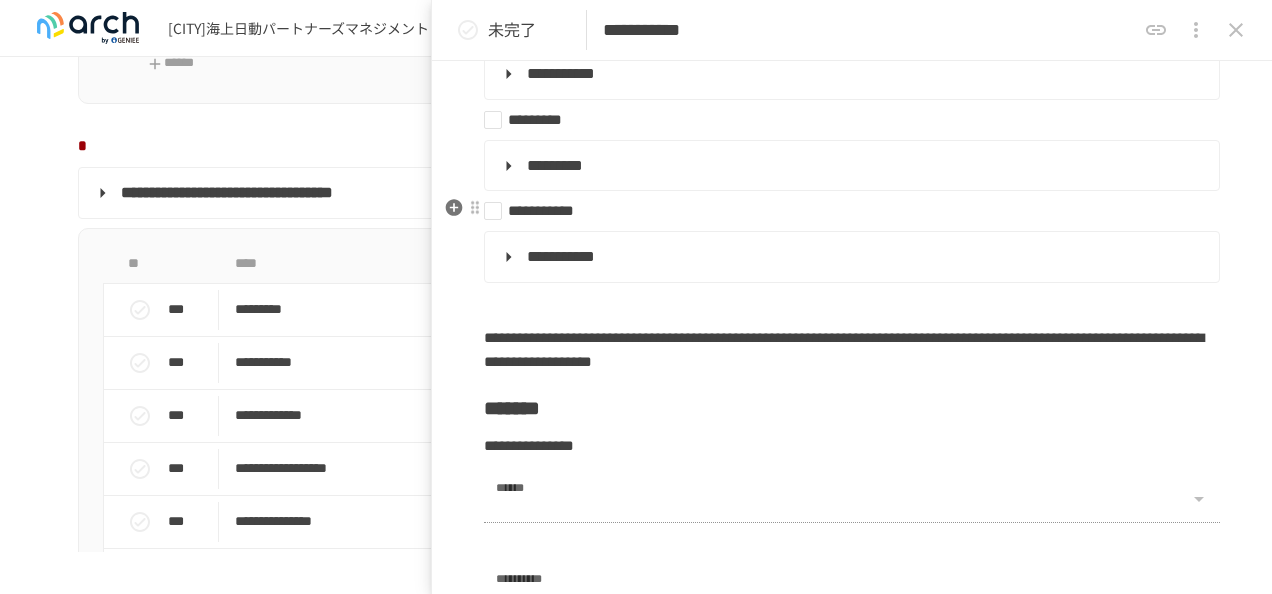 click on "**********" at bounding box center [844, 211] 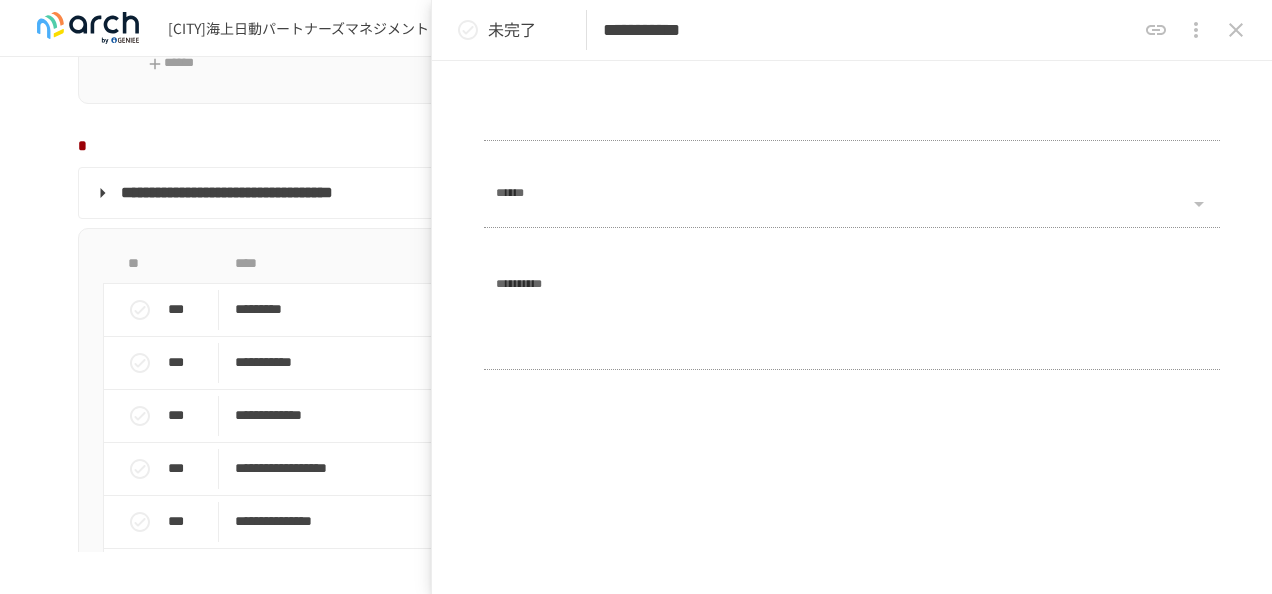 scroll, scrollTop: 1599, scrollLeft: 0, axis: vertical 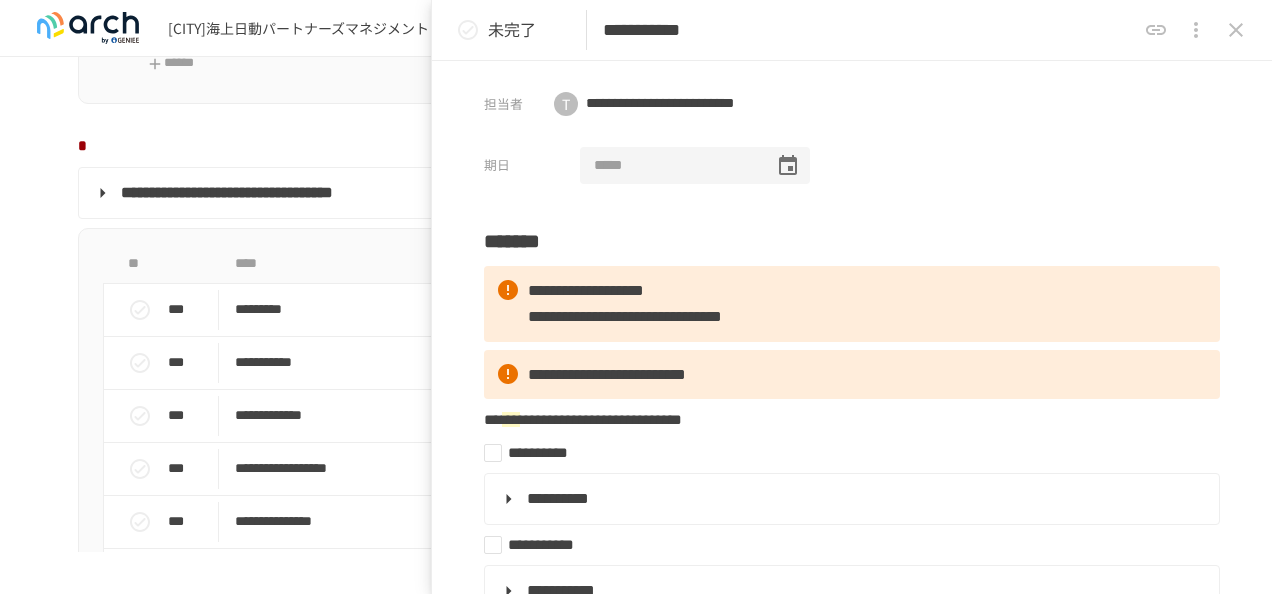 click at bounding box center (670, 166) 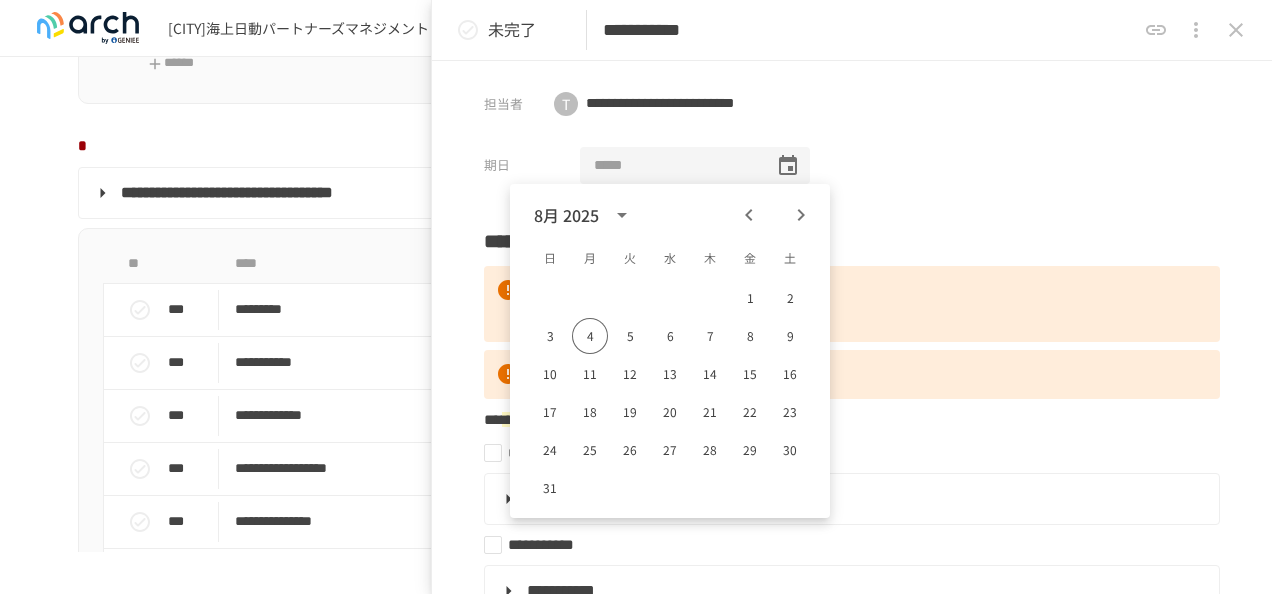 click 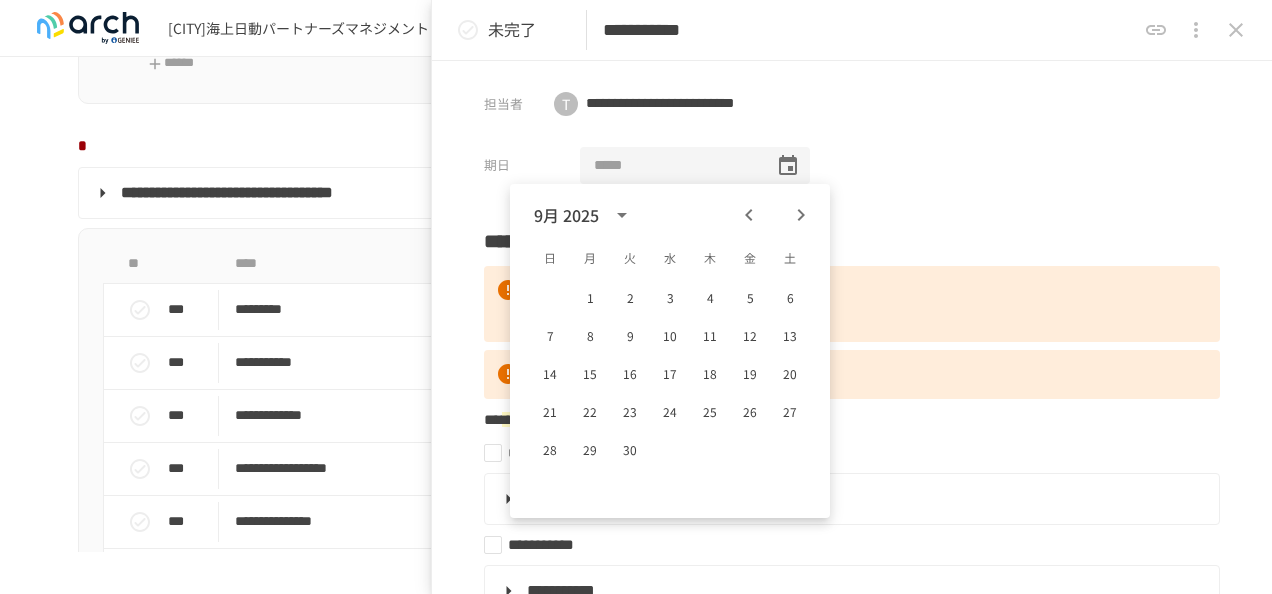 click 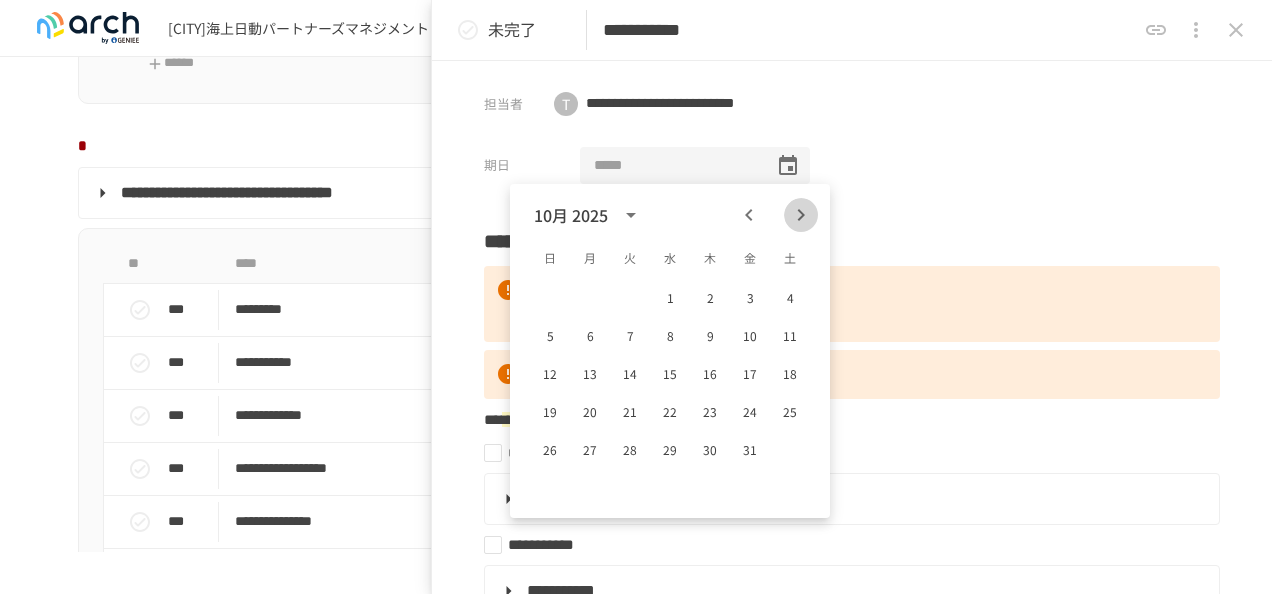 click 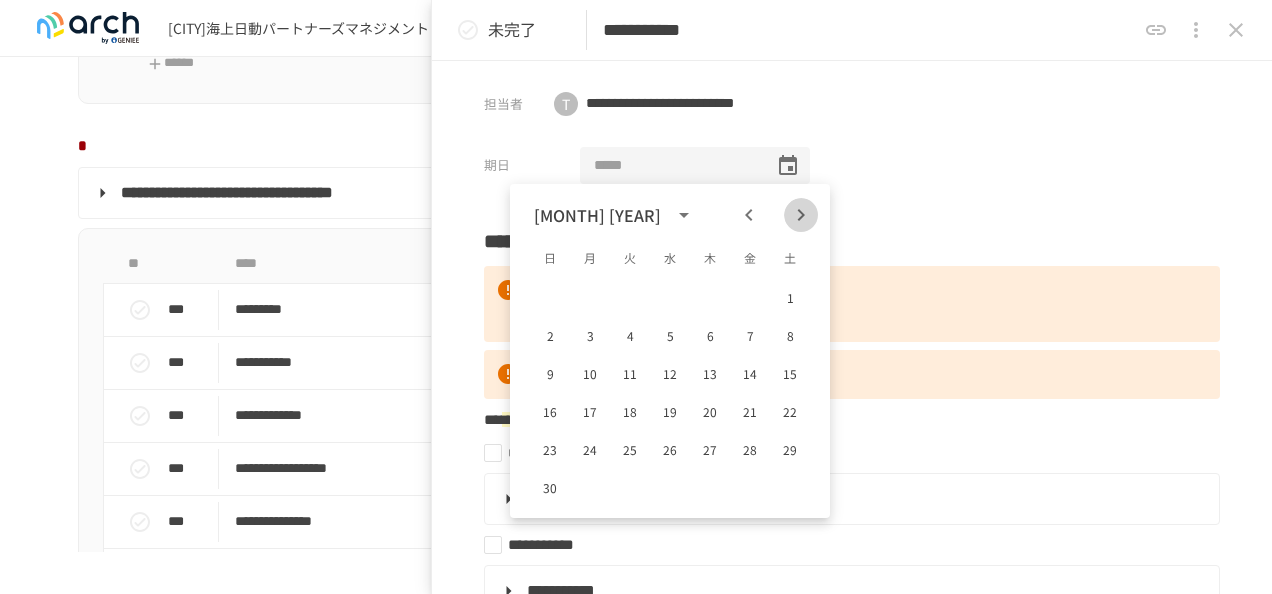 click 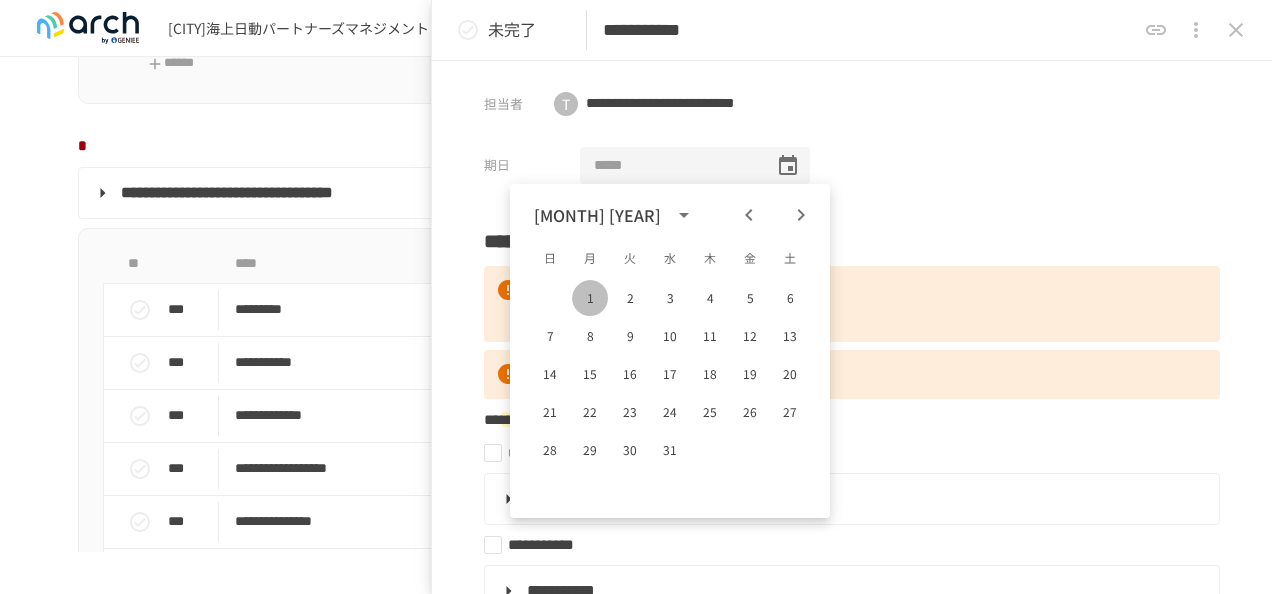 click on "1" at bounding box center (590, 298) 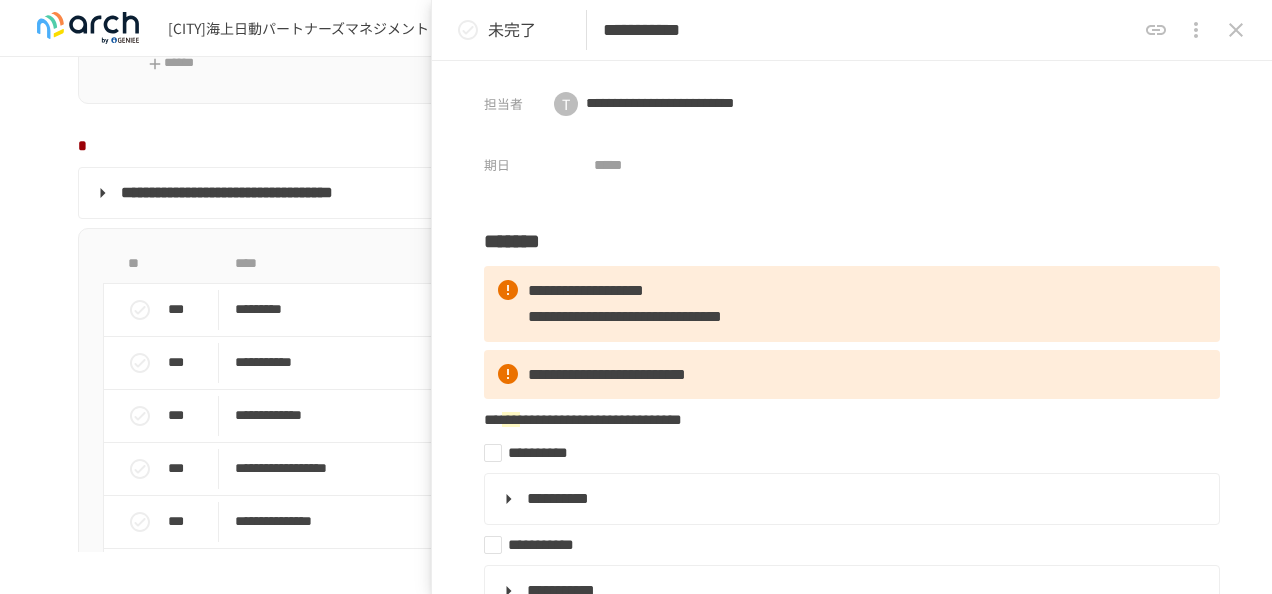 type on "**********" 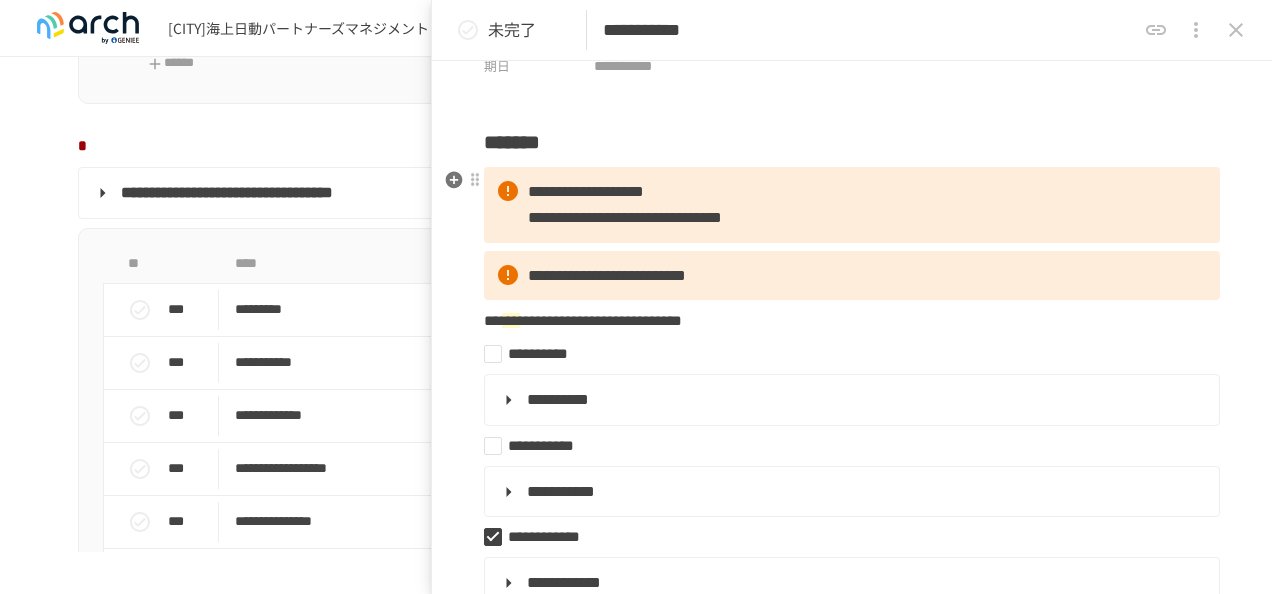 scroll, scrollTop: 0, scrollLeft: 0, axis: both 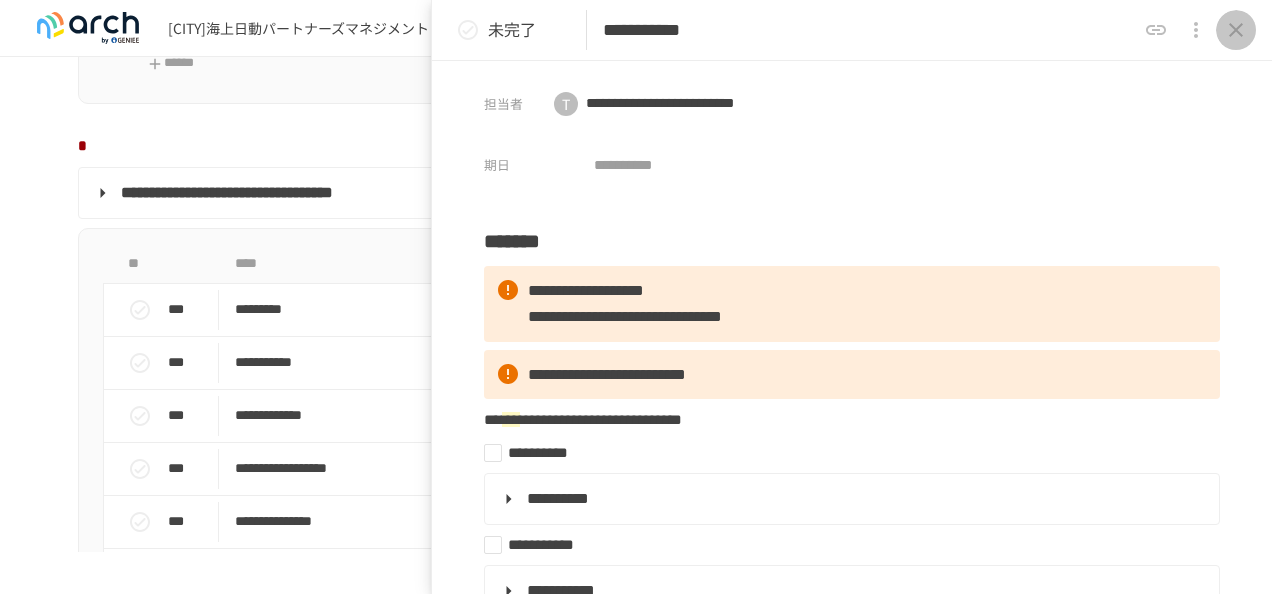 click 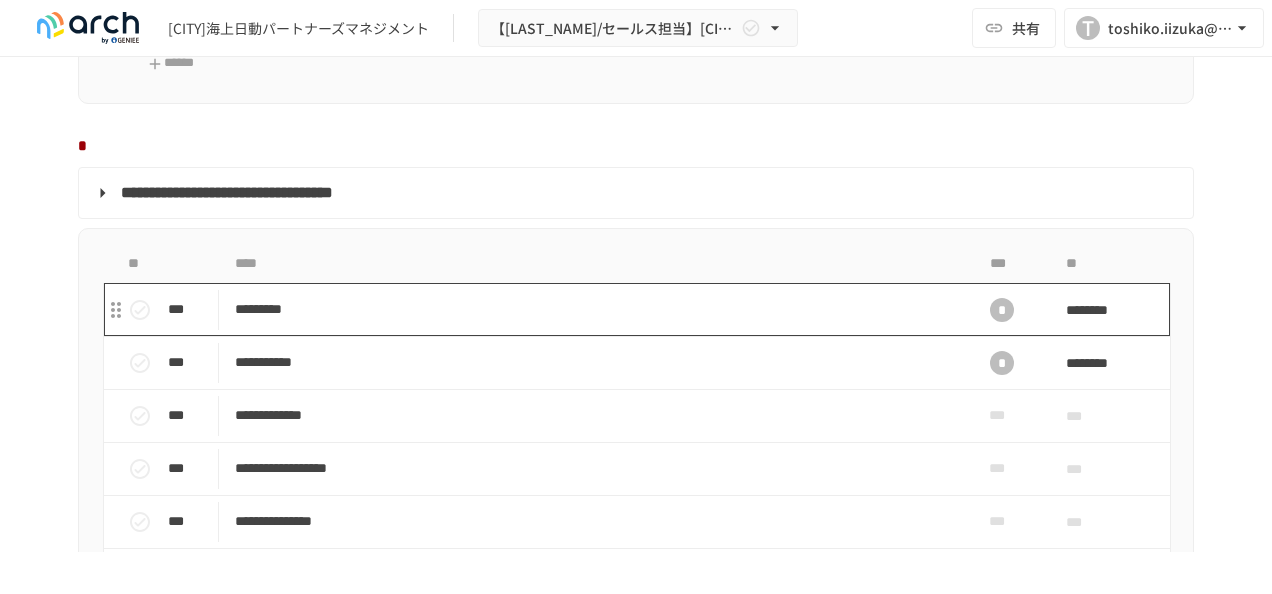 click on "*********" at bounding box center (594, 309) 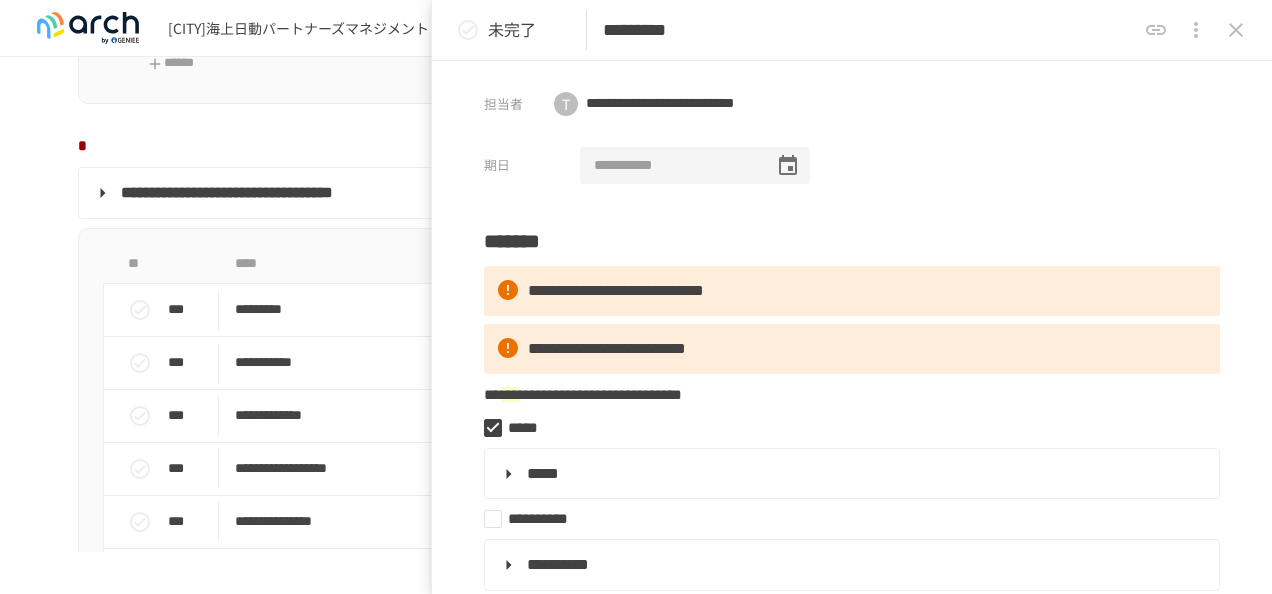 click on "**********" at bounding box center [670, 166] 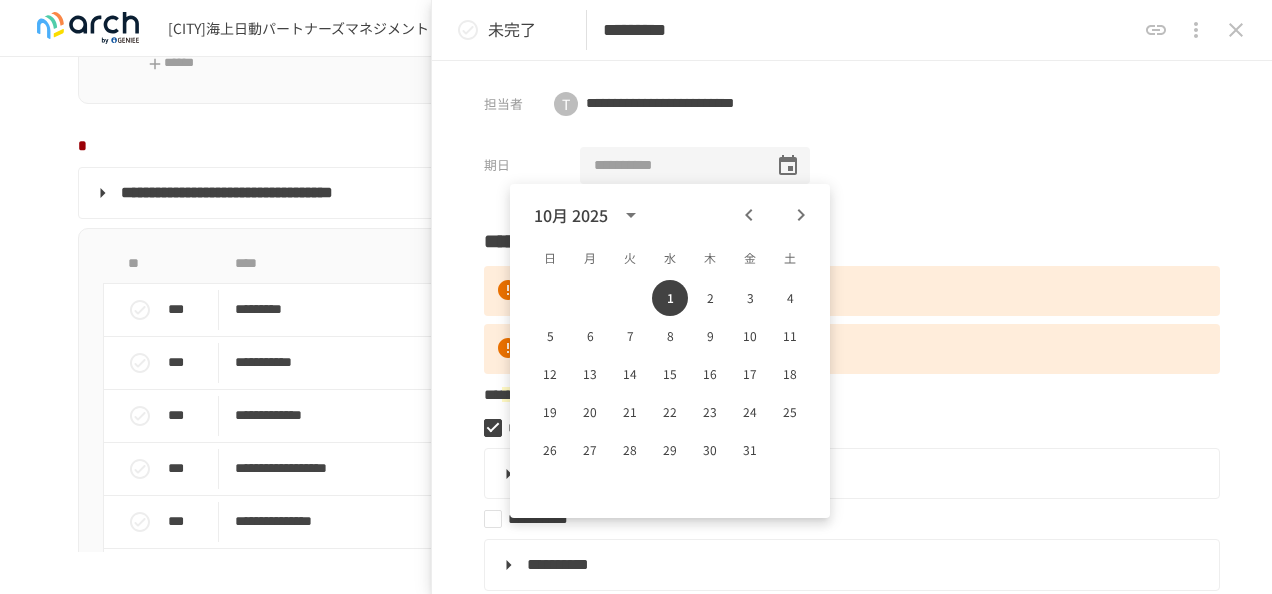 click 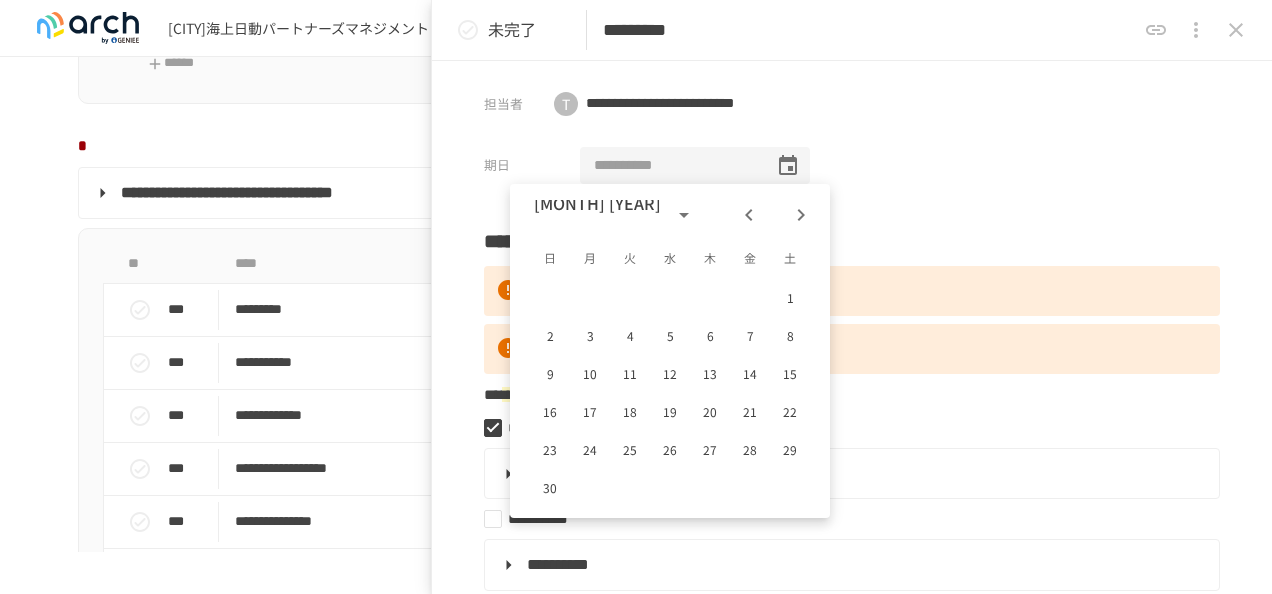 click 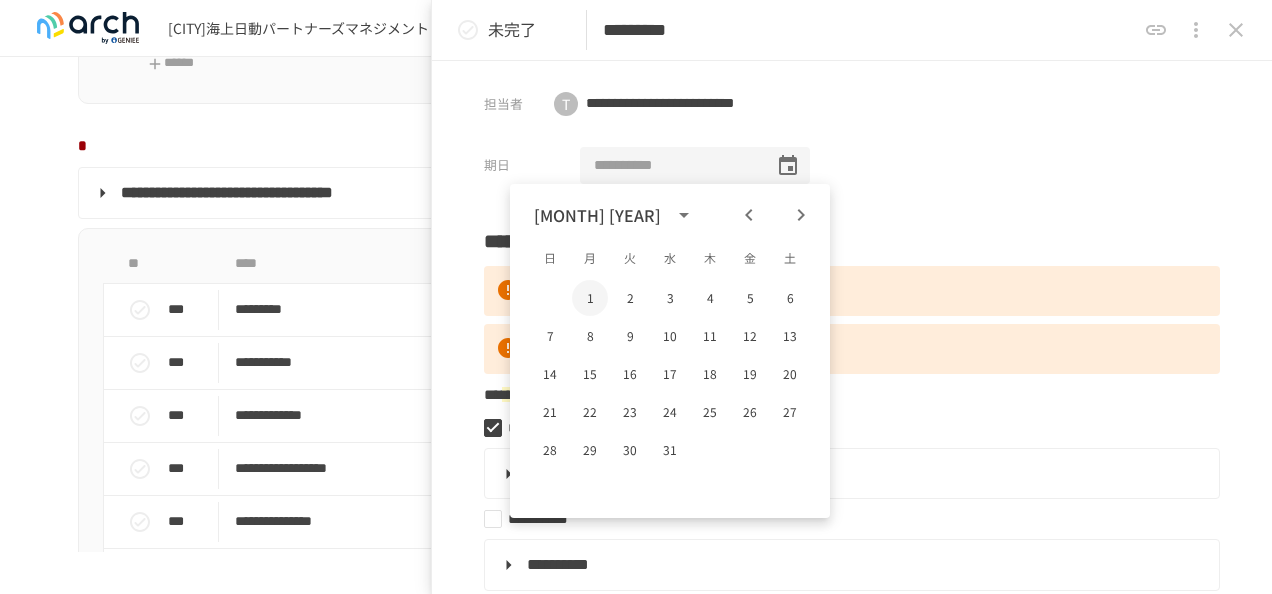 click on "1" at bounding box center [590, 298] 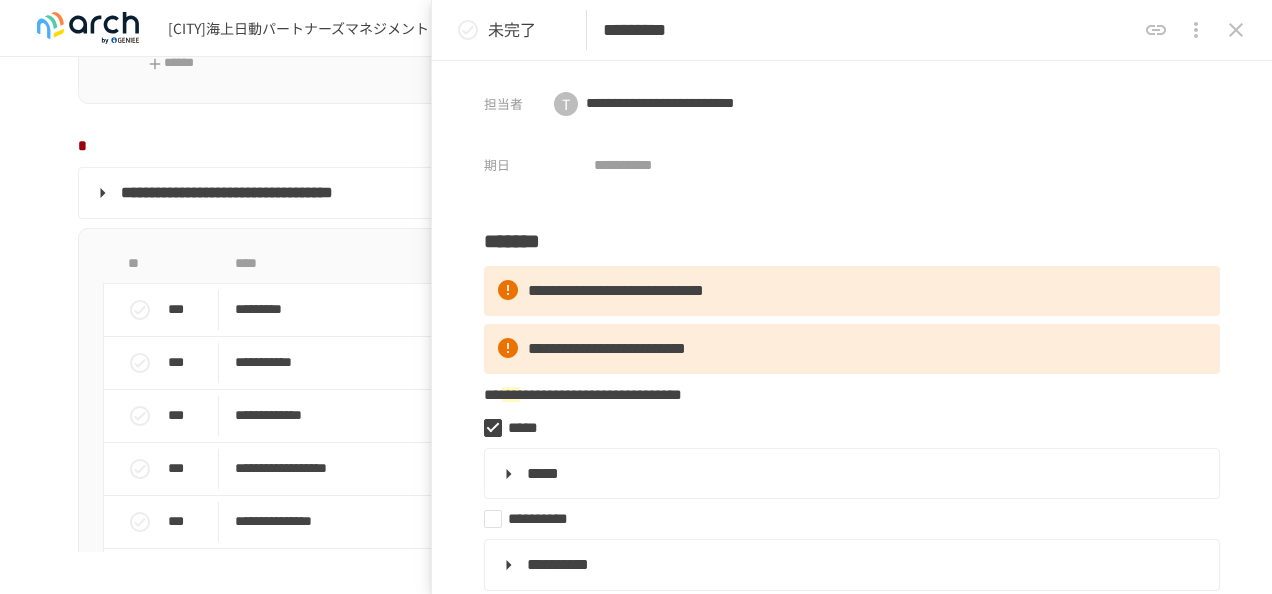 type on "**********" 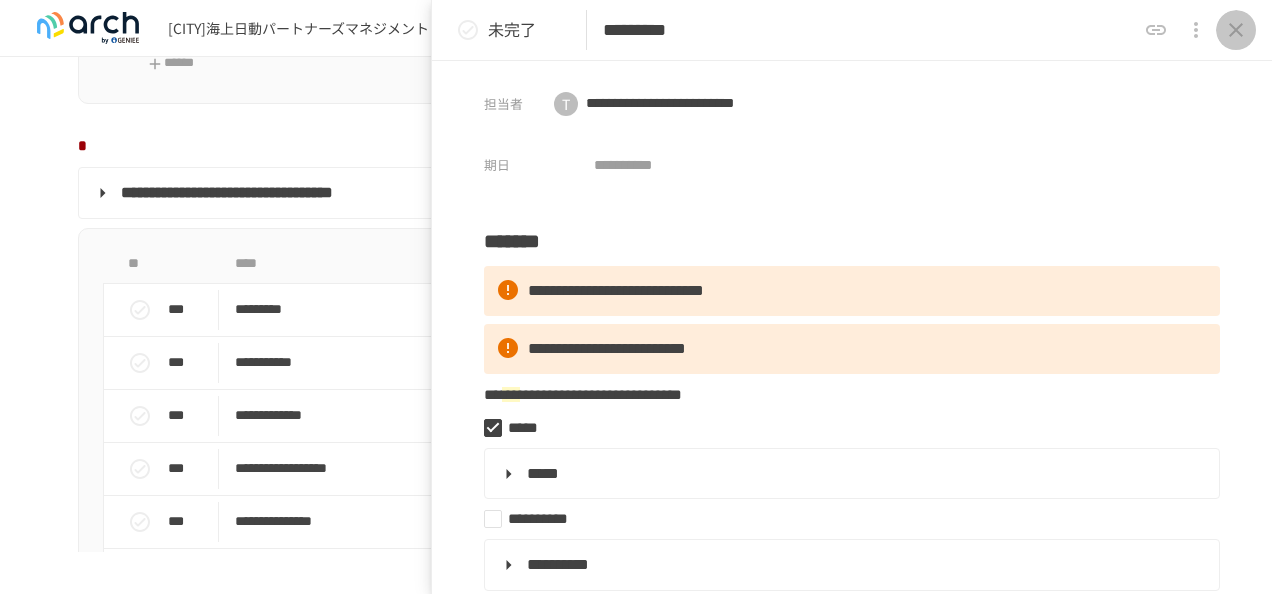 click 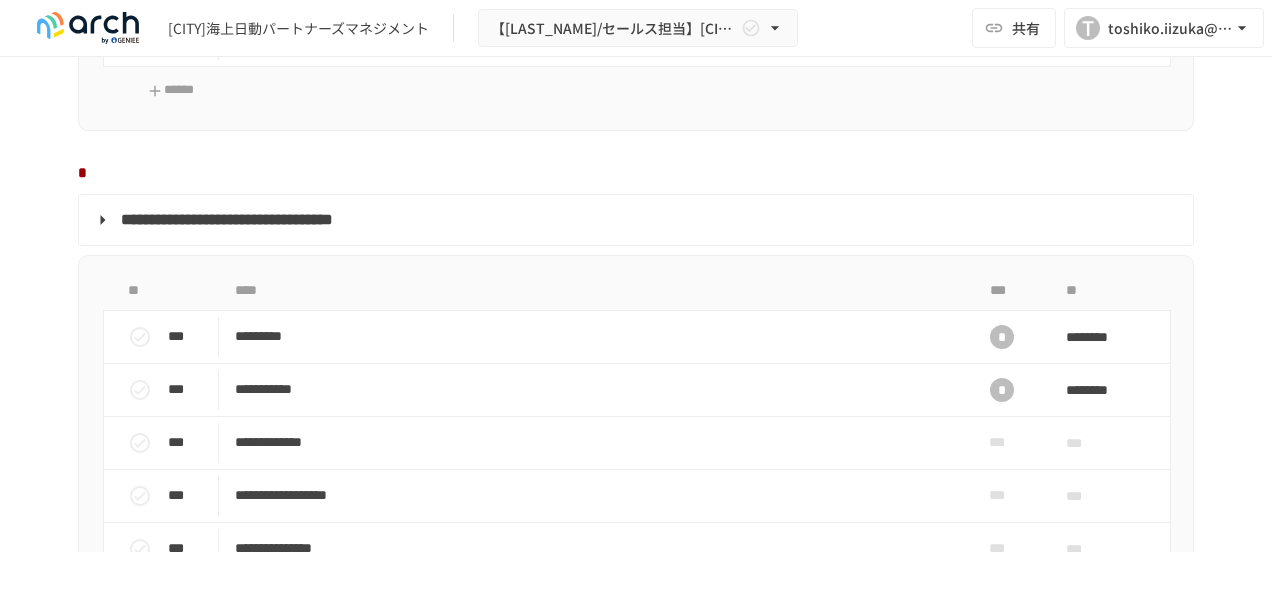 scroll, scrollTop: 1800, scrollLeft: 0, axis: vertical 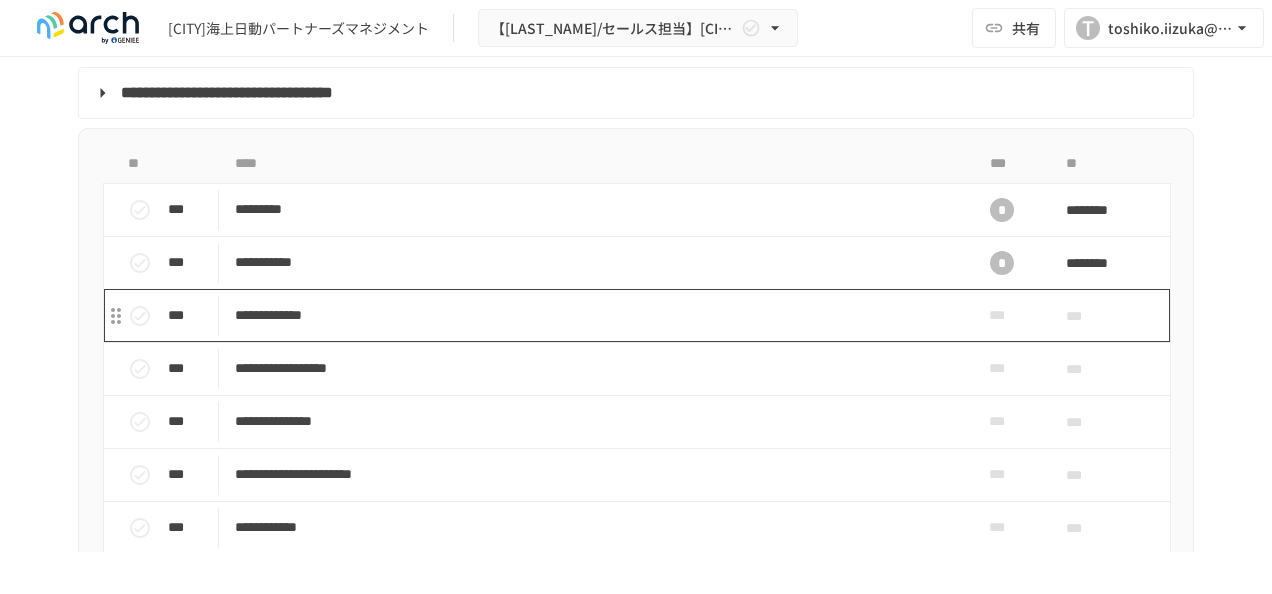 click on "**********" at bounding box center [594, 315] 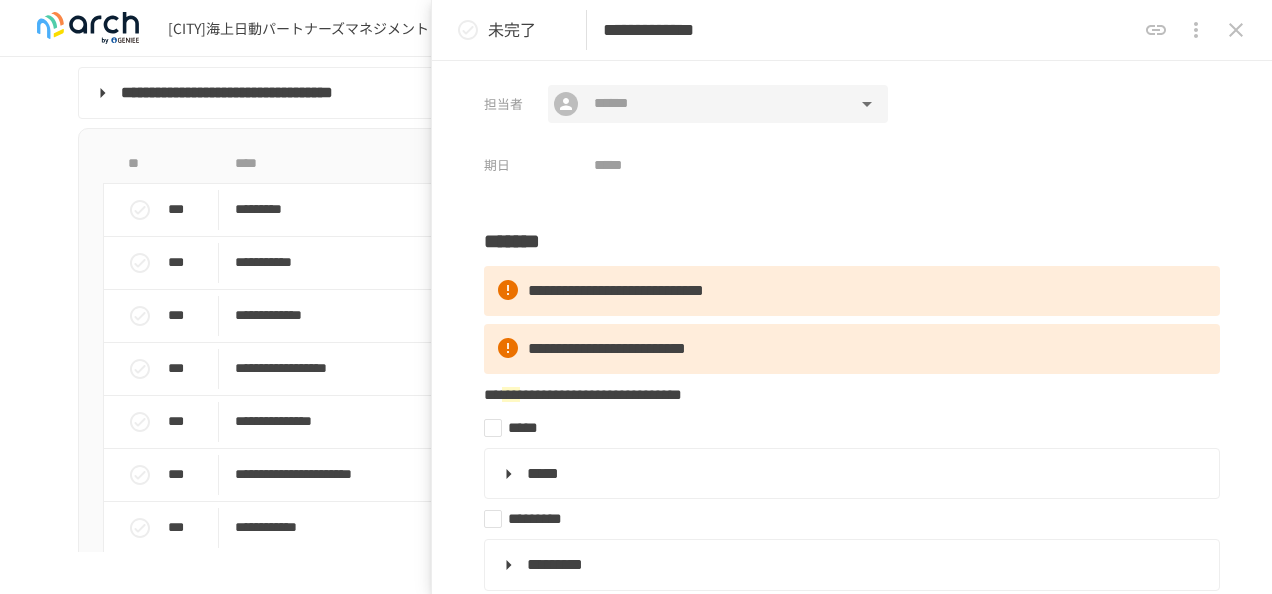 click at bounding box center (717, 104) 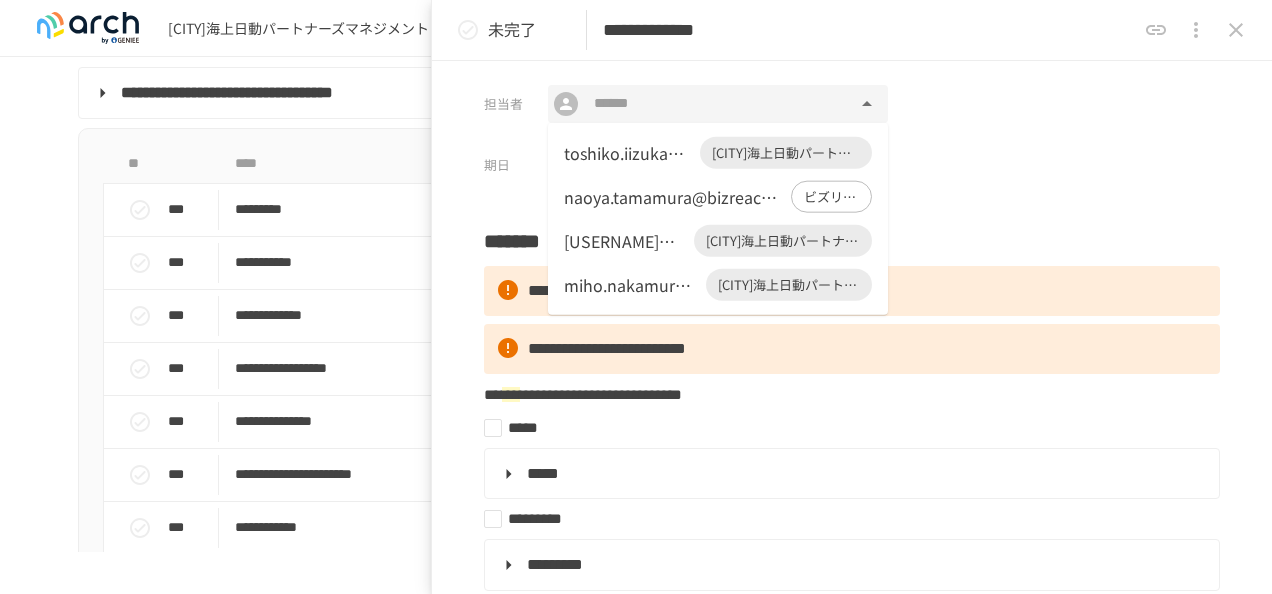 click on "toshiko.iizuka@tnp2000.jp" at bounding box center [628, 153] 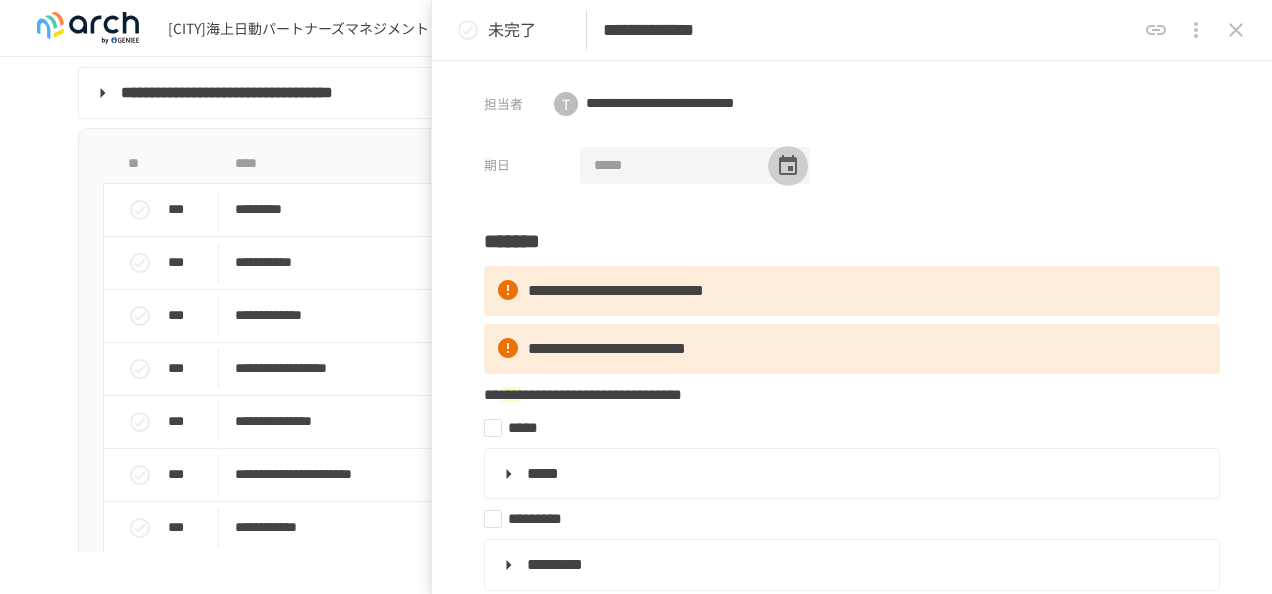 click 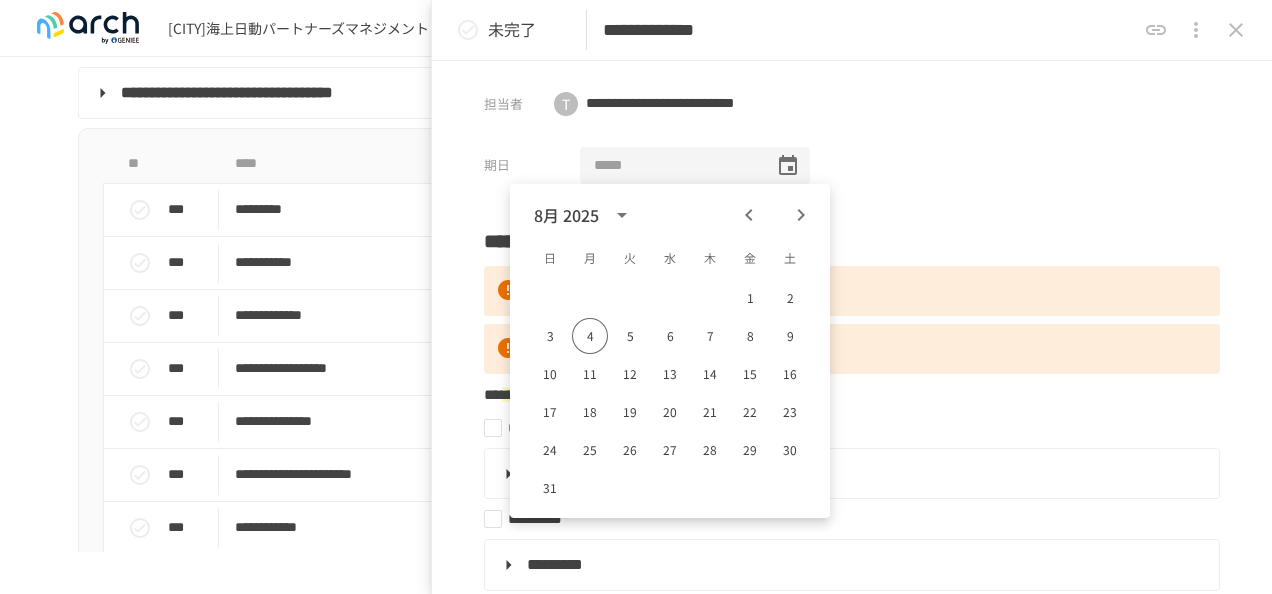 click 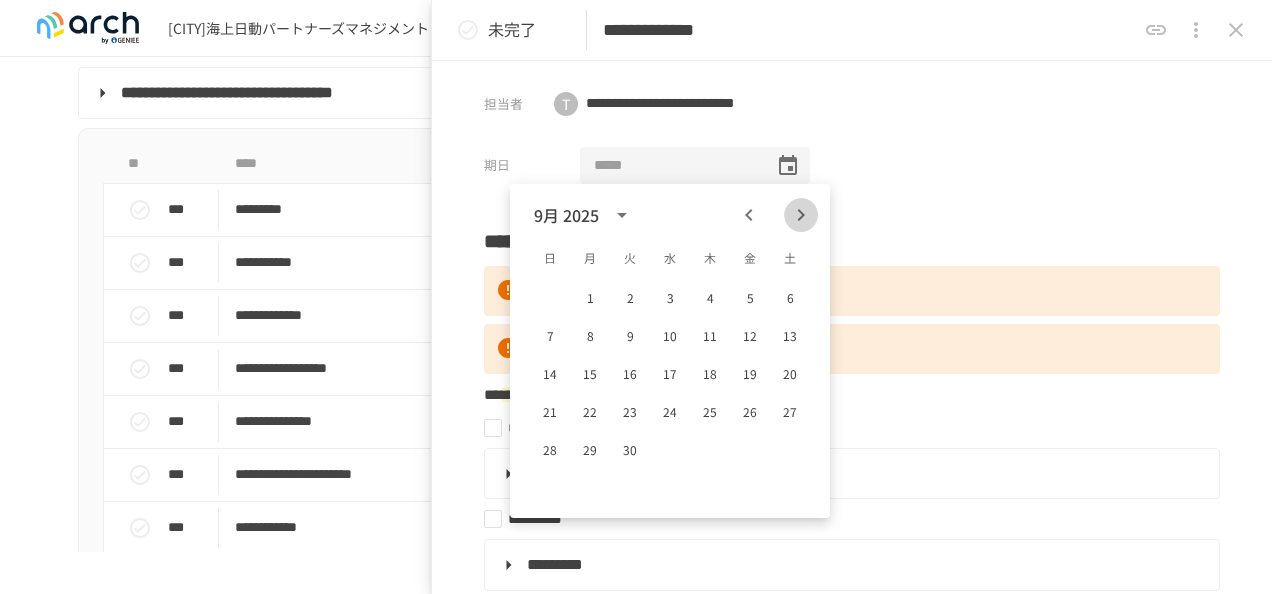 click 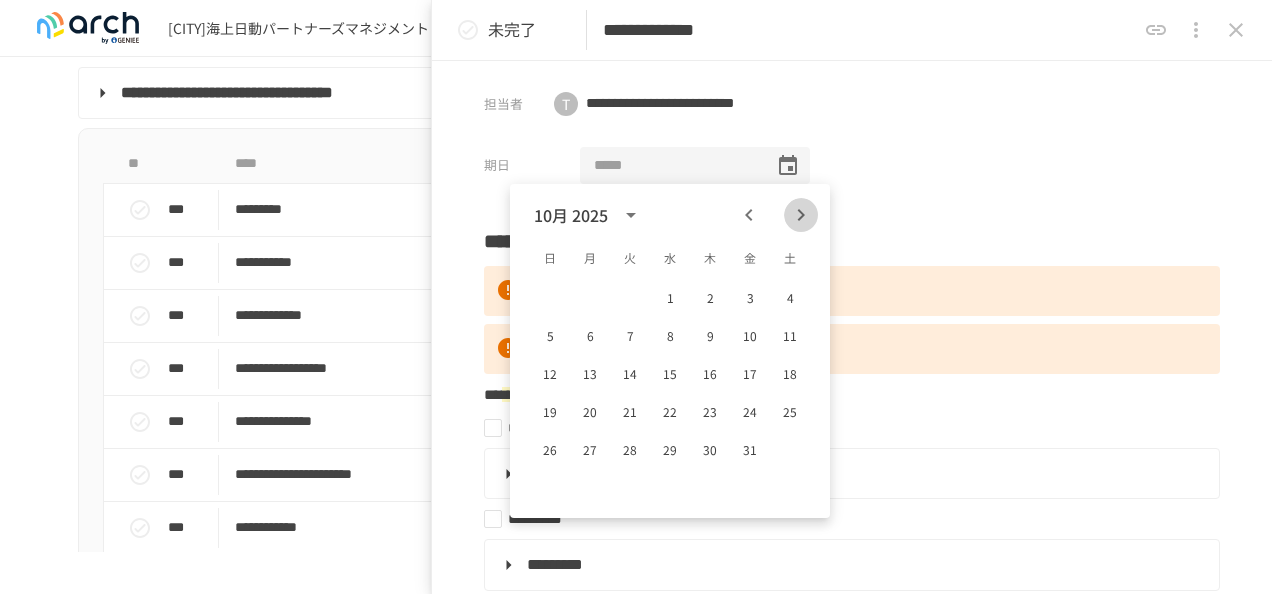 click 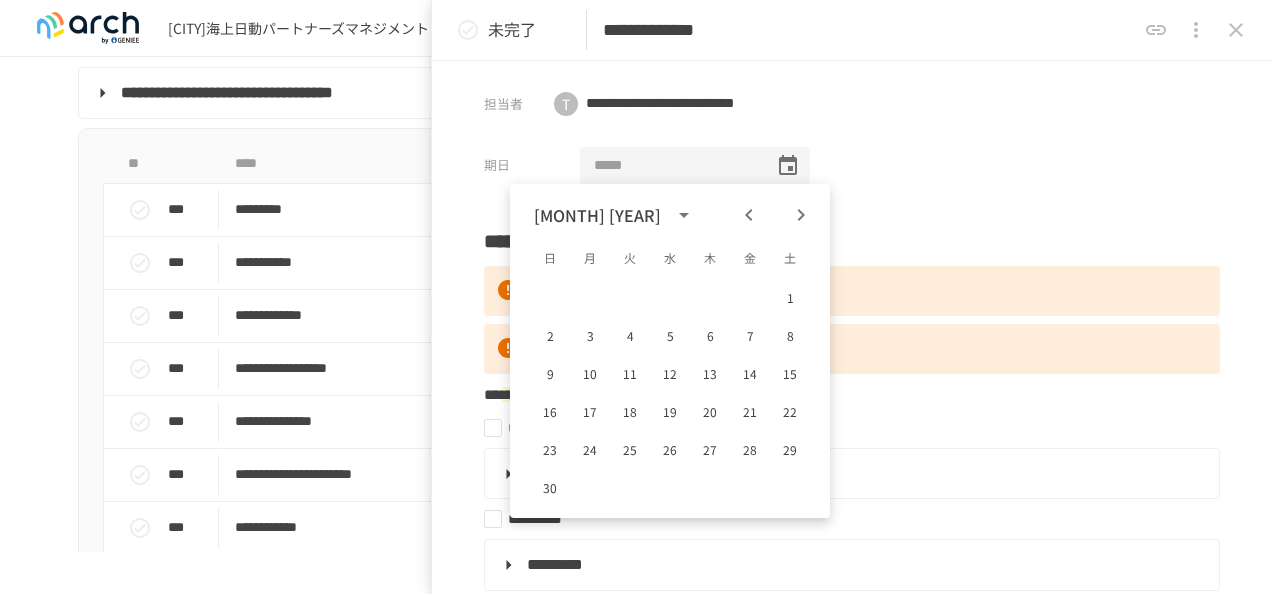 click 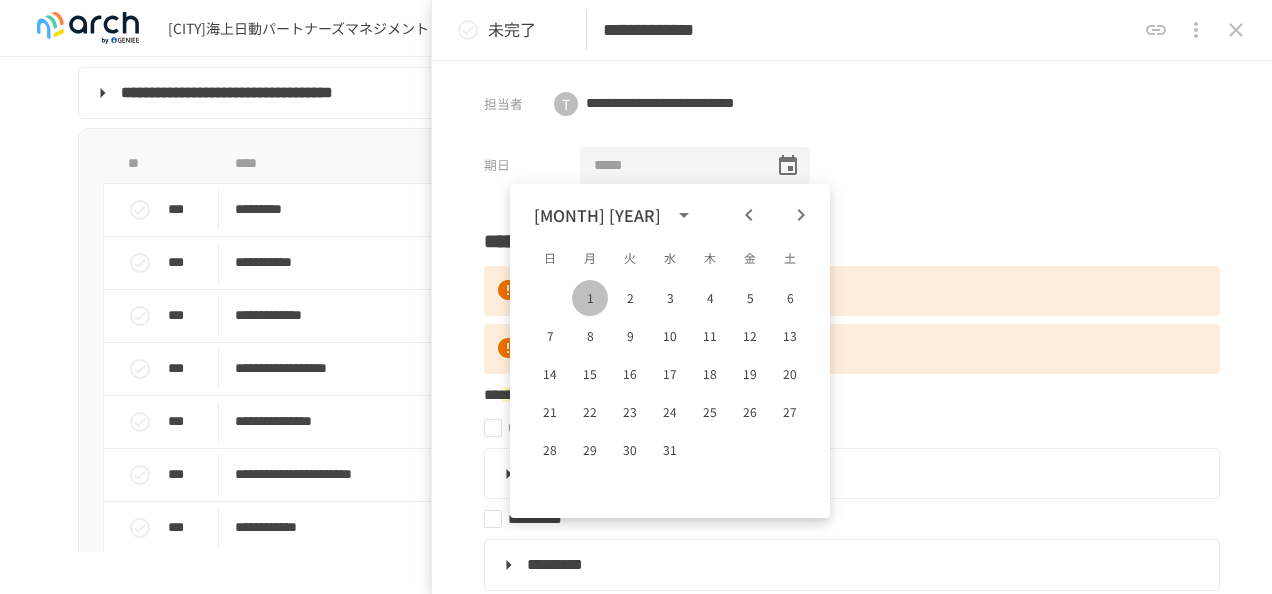 click on "1" at bounding box center [590, 298] 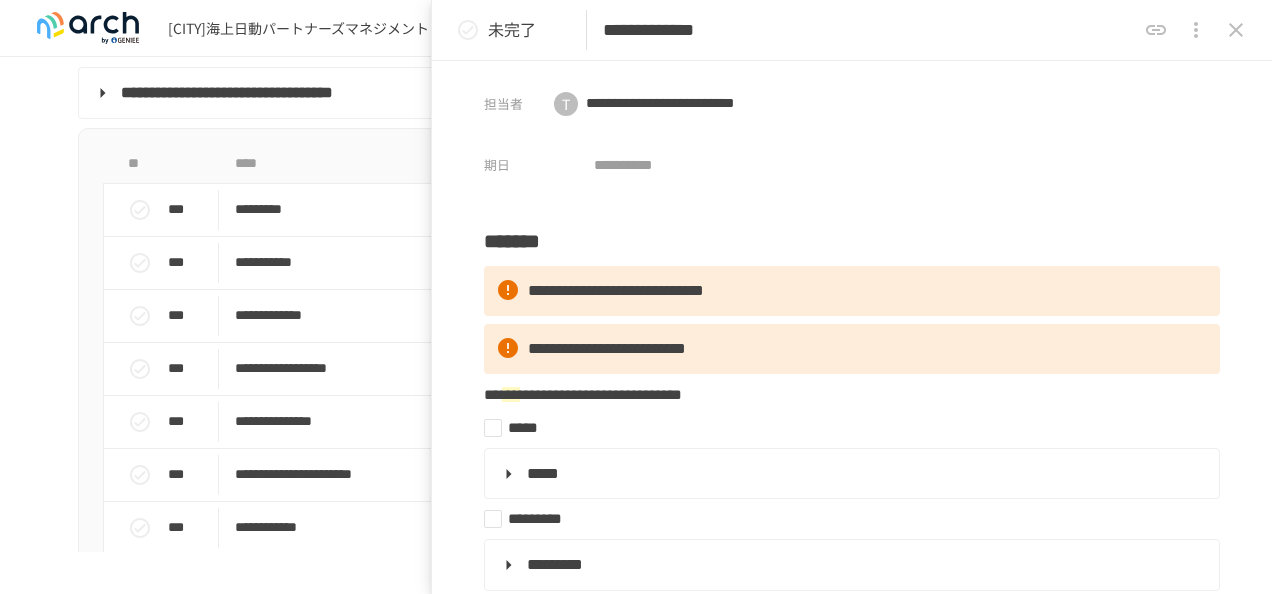 type on "**********" 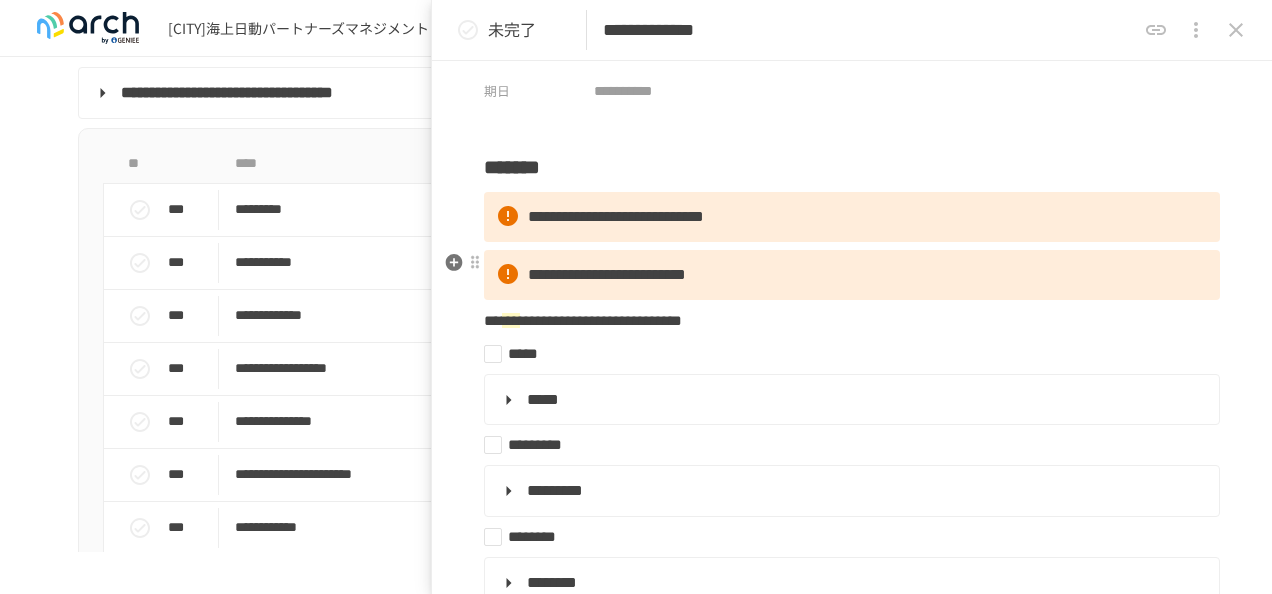 scroll, scrollTop: 100, scrollLeft: 0, axis: vertical 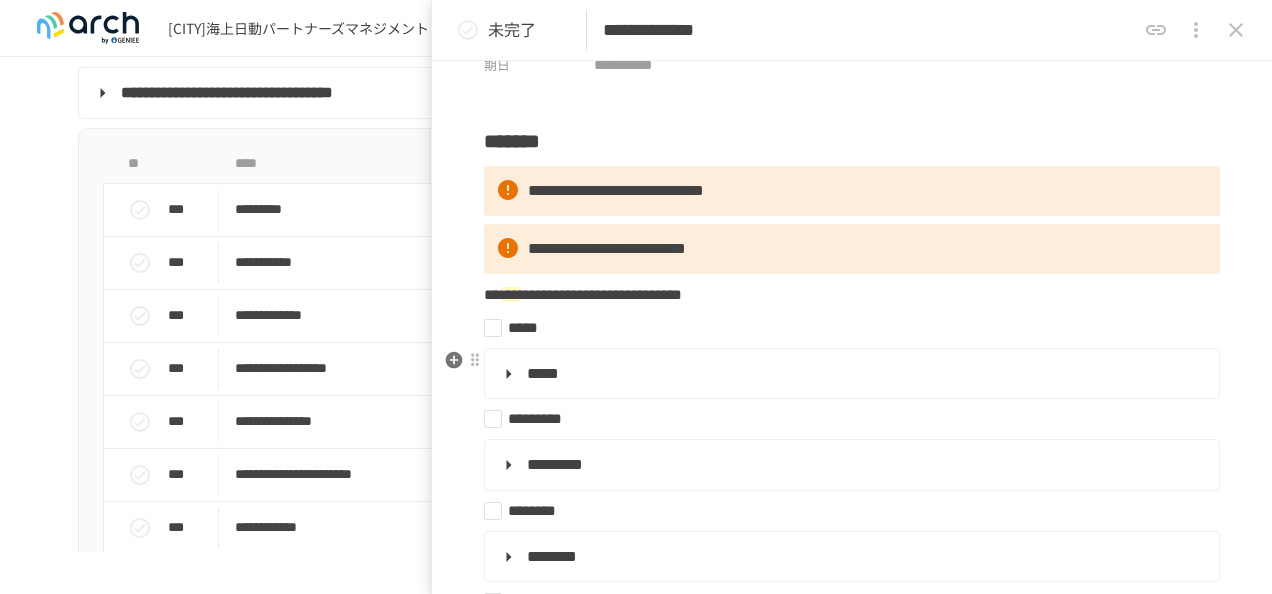 click on "*****" at bounding box center [543, 373] 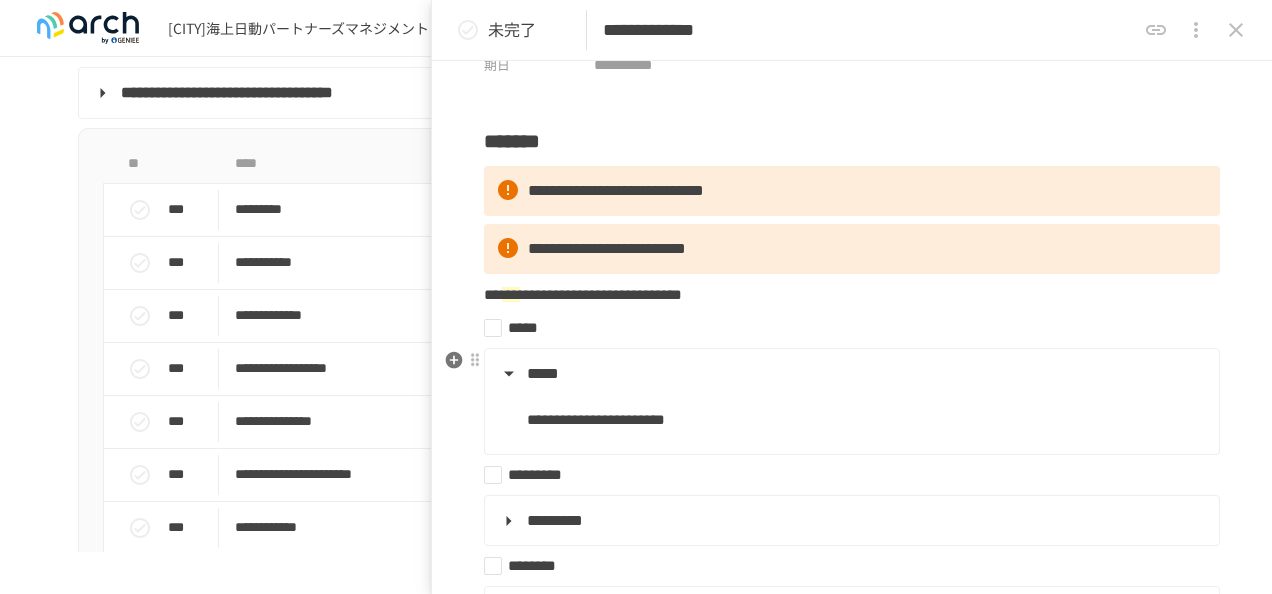 click on "*****" at bounding box center [543, 373] 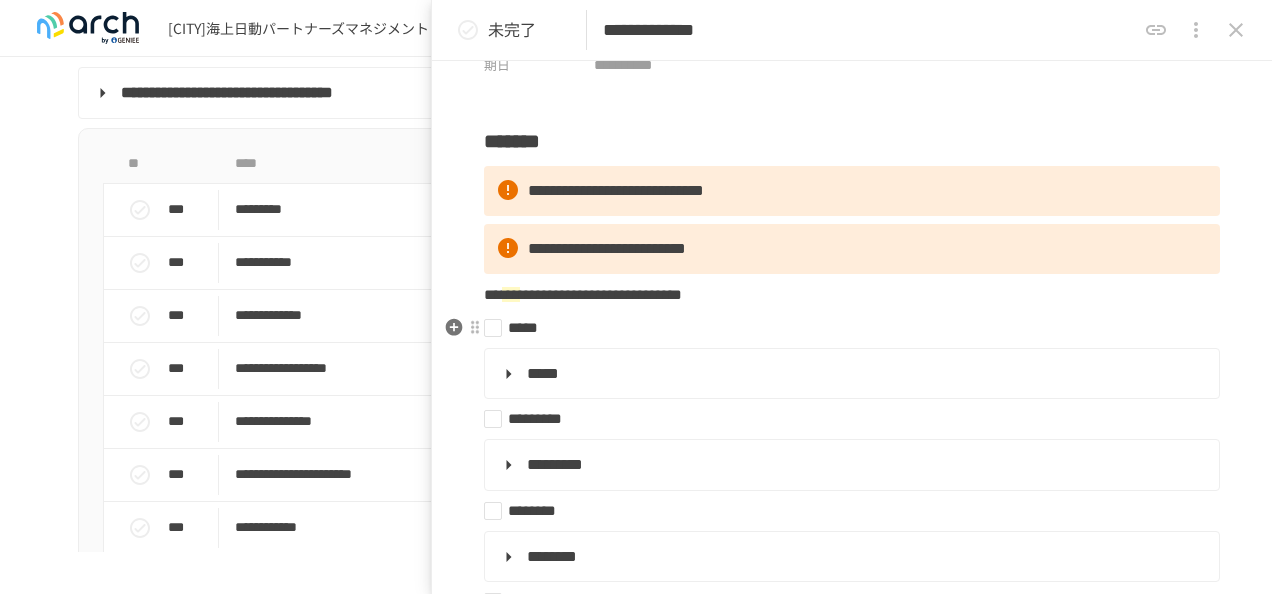click on "*****" at bounding box center (844, 328) 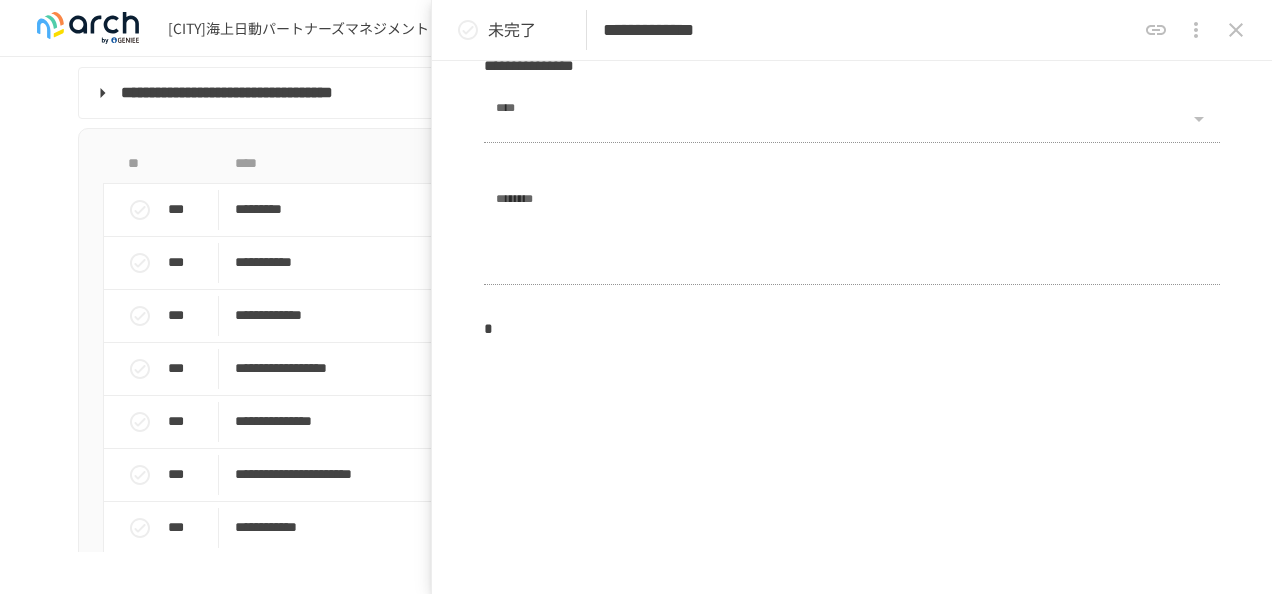 scroll, scrollTop: 1570, scrollLeft: 0, axis: vertical 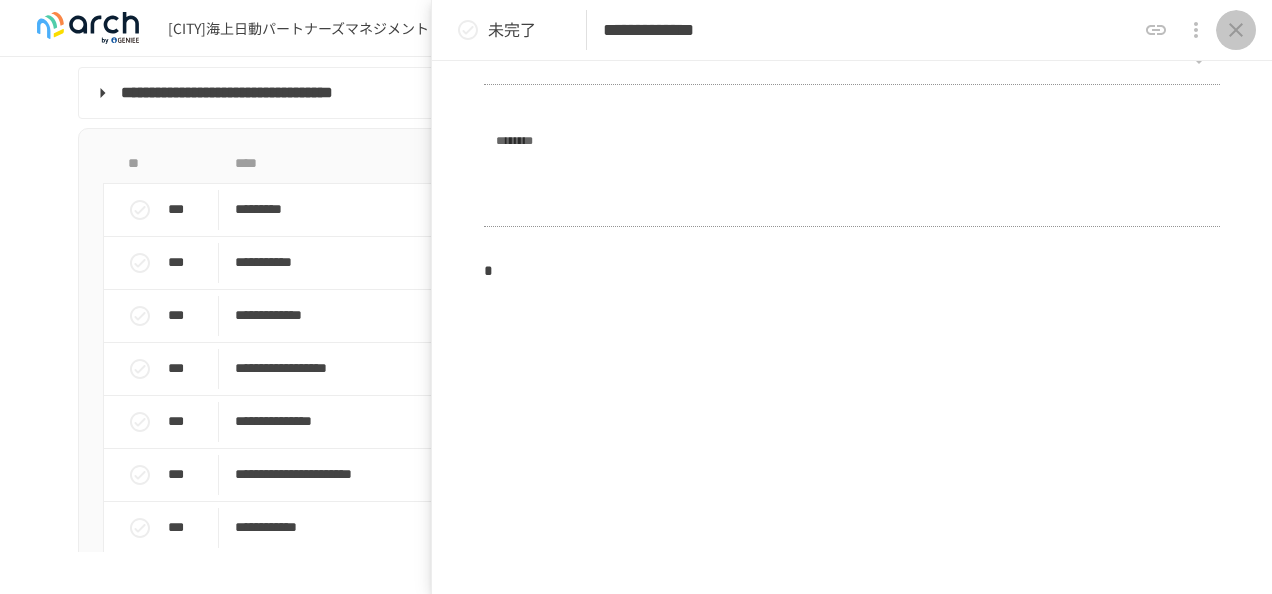 click 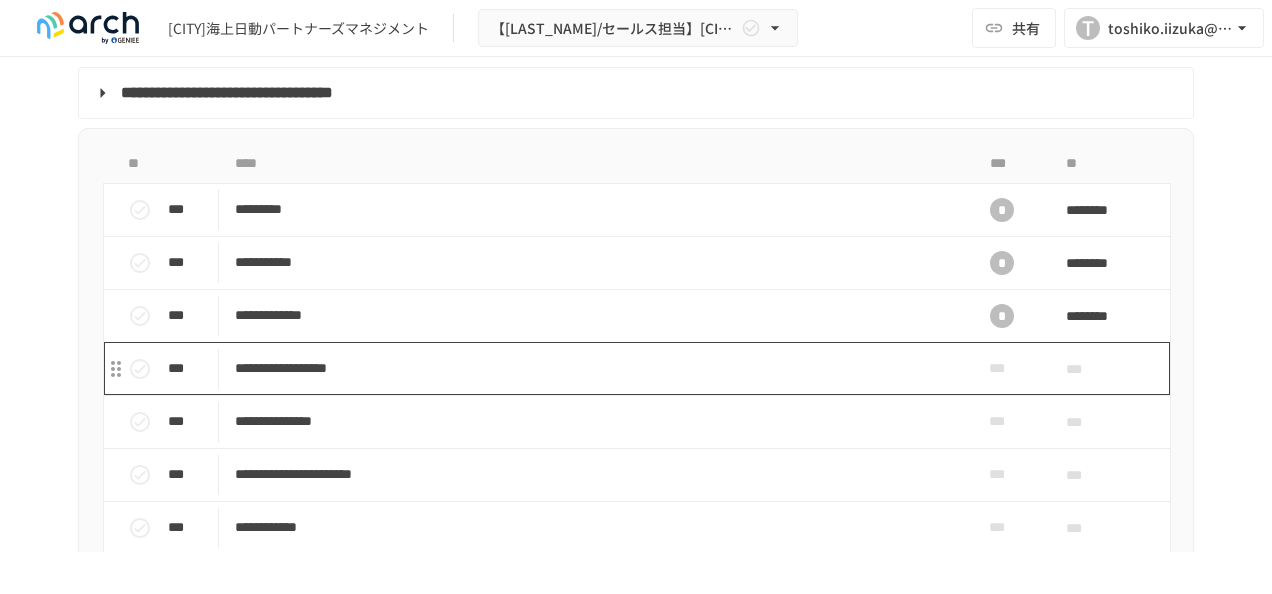 click on "**********" at bounding box center [594, 368] 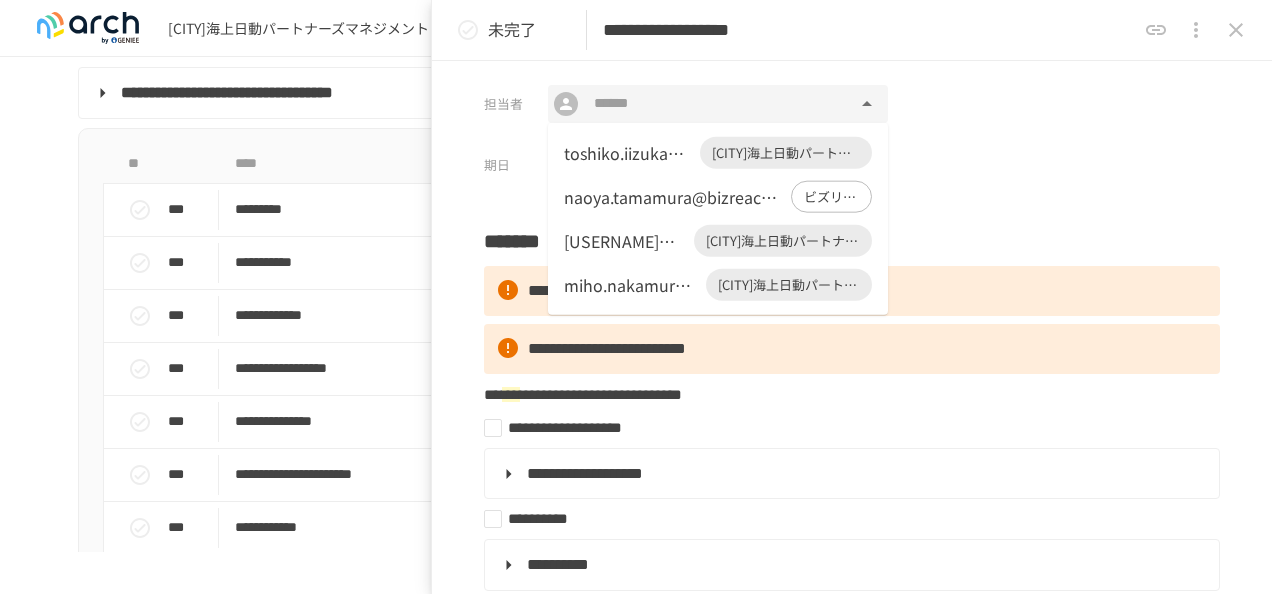 click at bounding box center [717, 104] 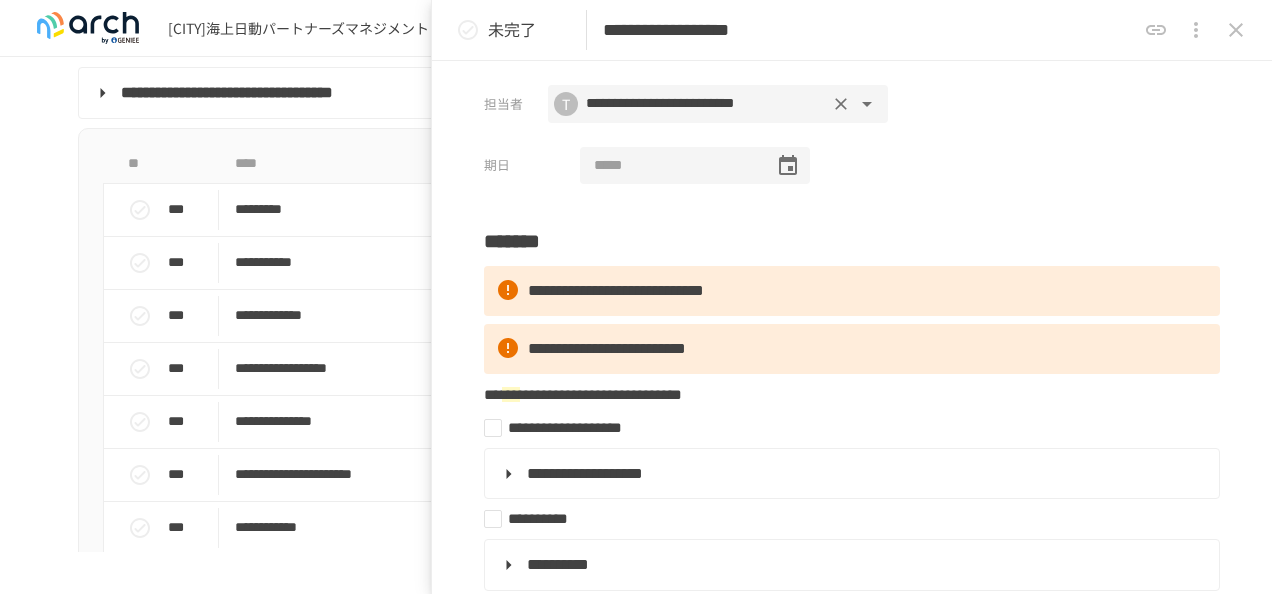 click 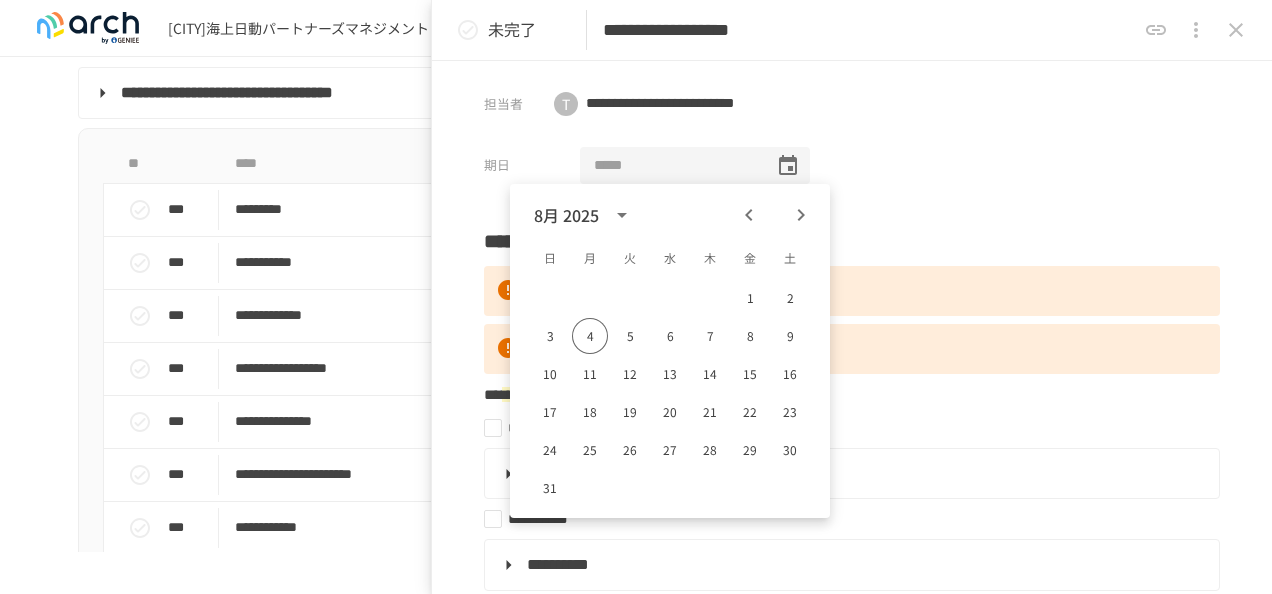 click 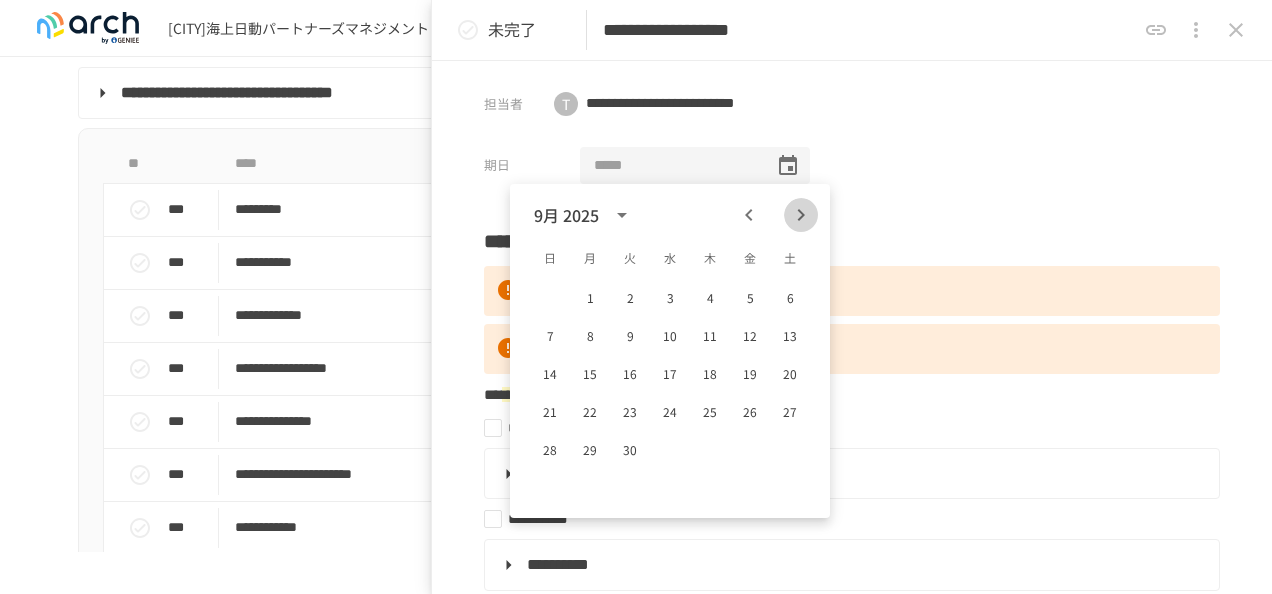 click 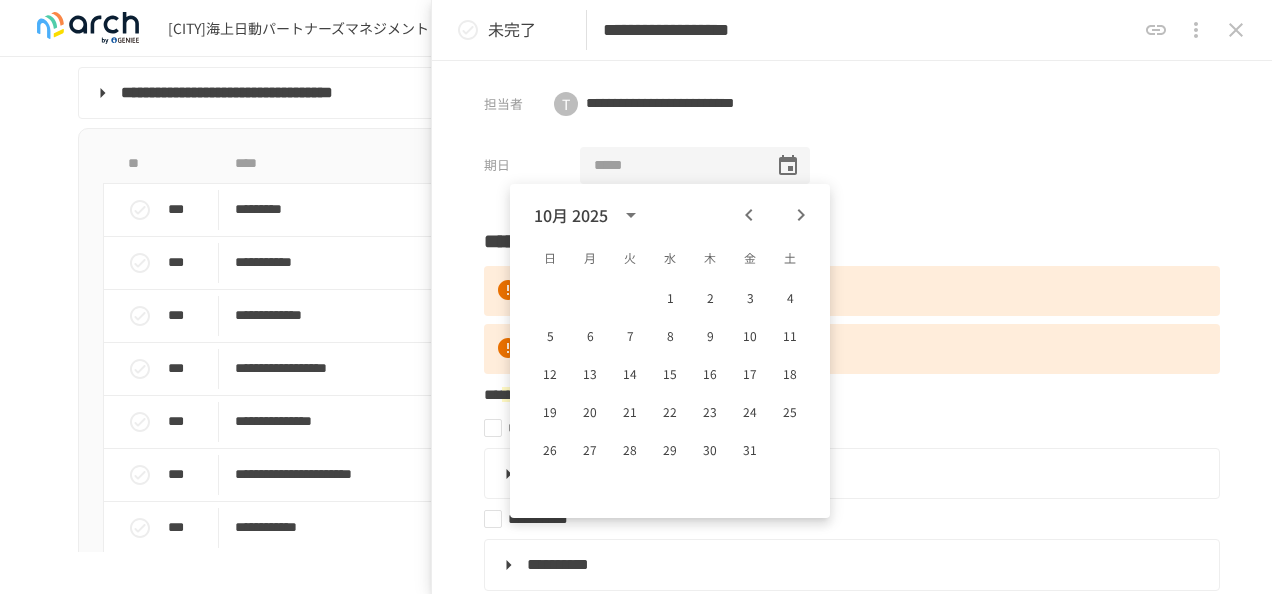 click 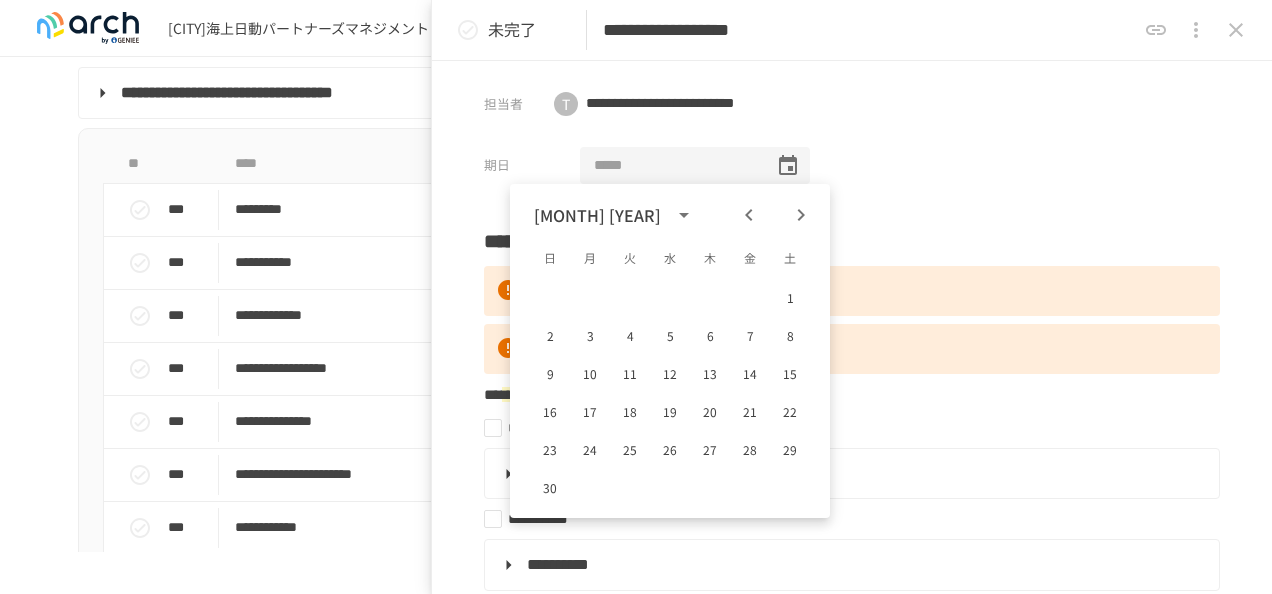 click 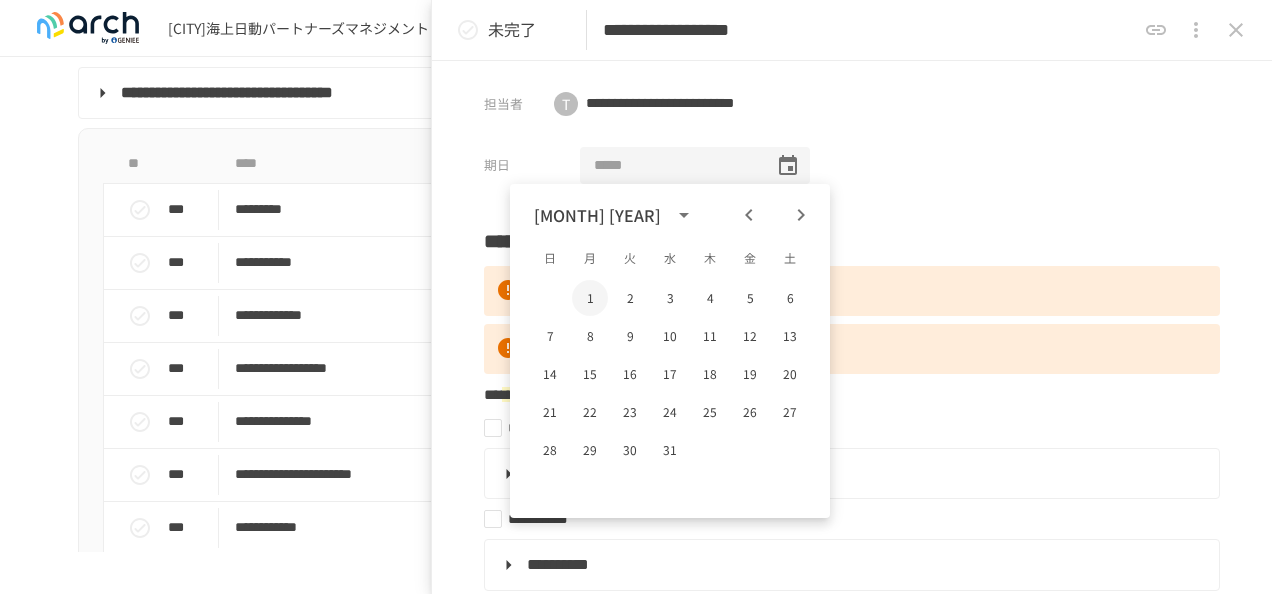 click on "1" at bounding box center (590, 298) 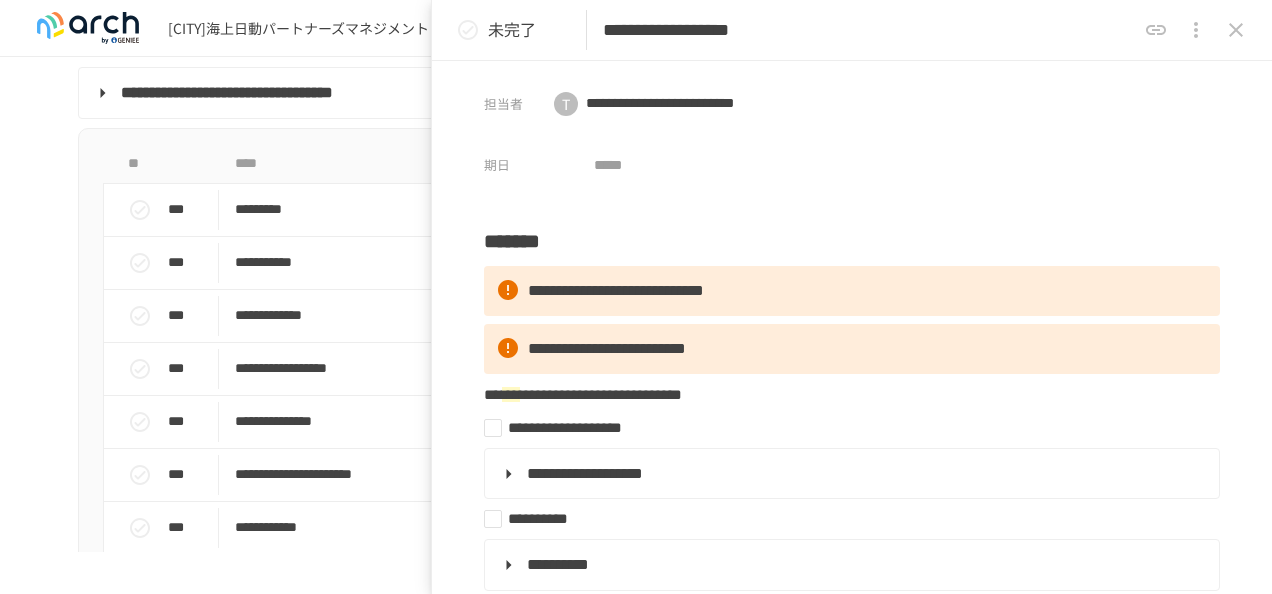 type on "**********" 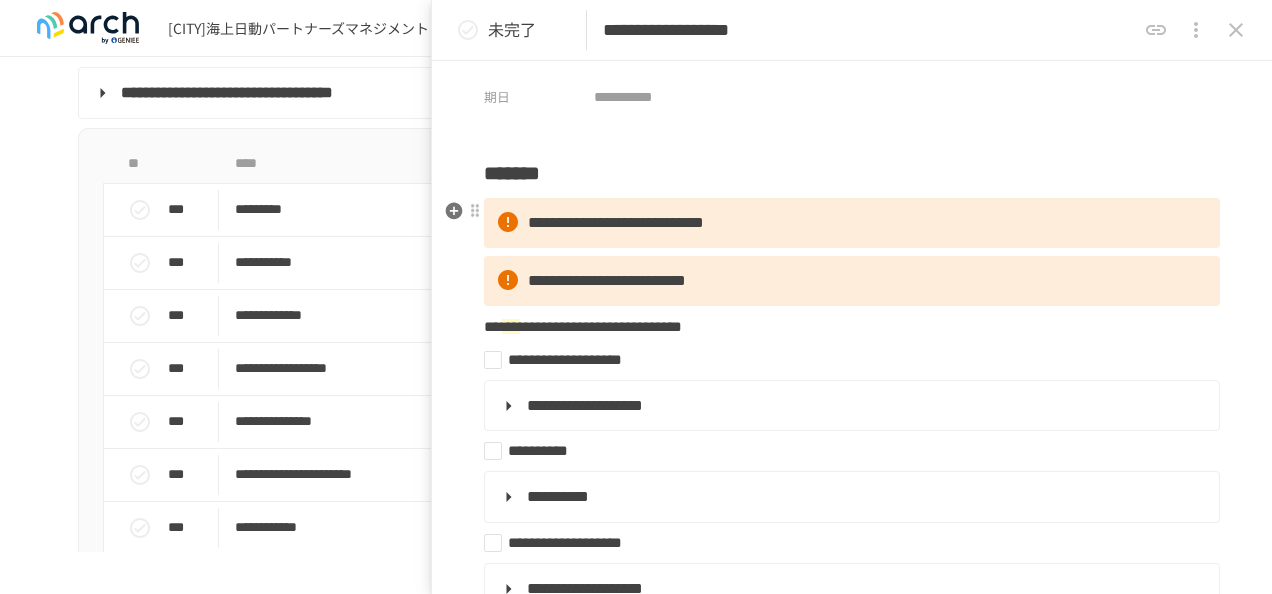 scroll, scrollTop: 100, scrollLeft: 0, axis: vertical 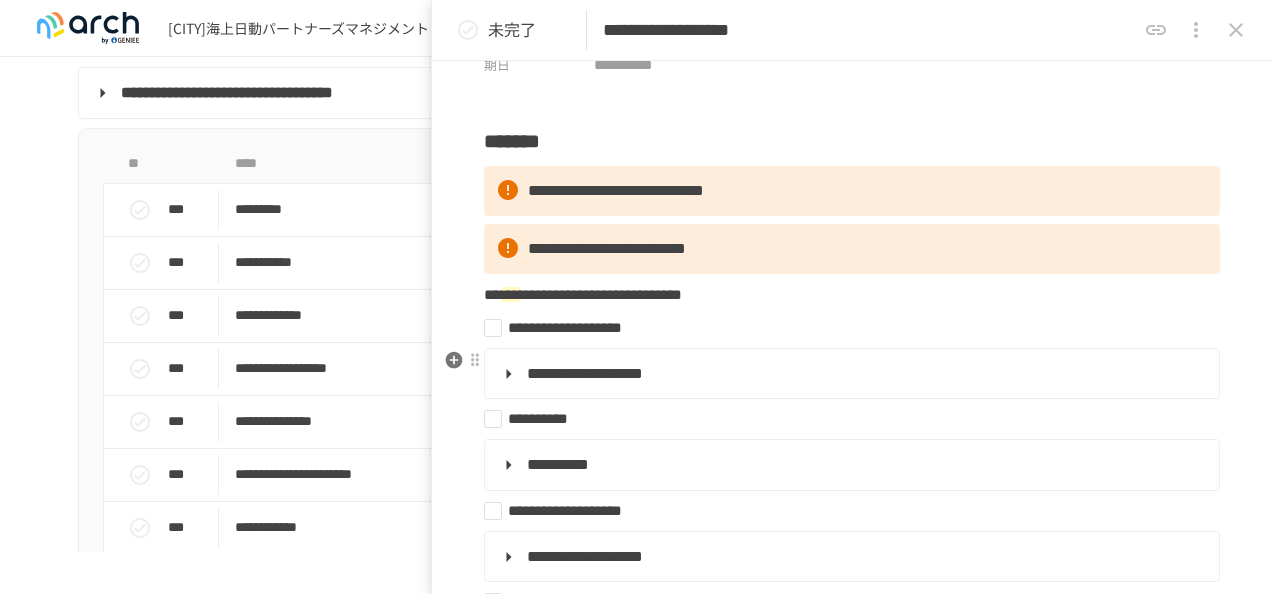 click on "**********" at bounding box center (585, 373) 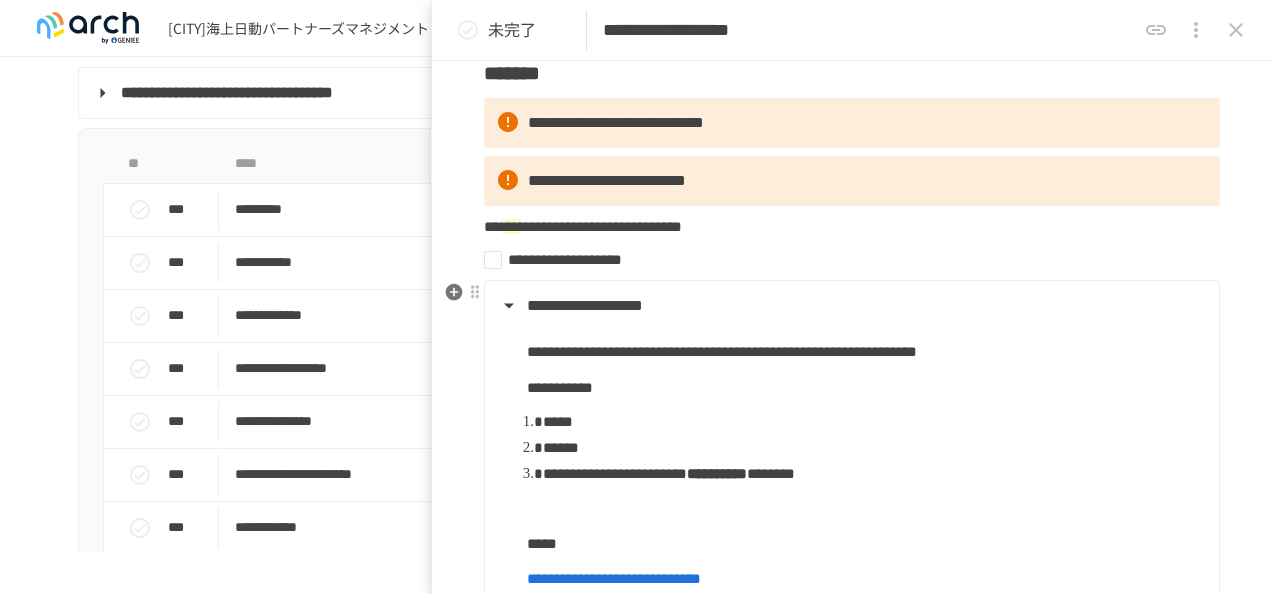 scroll, scrollTop: 200, scrollLeft: 0, axis: vertical 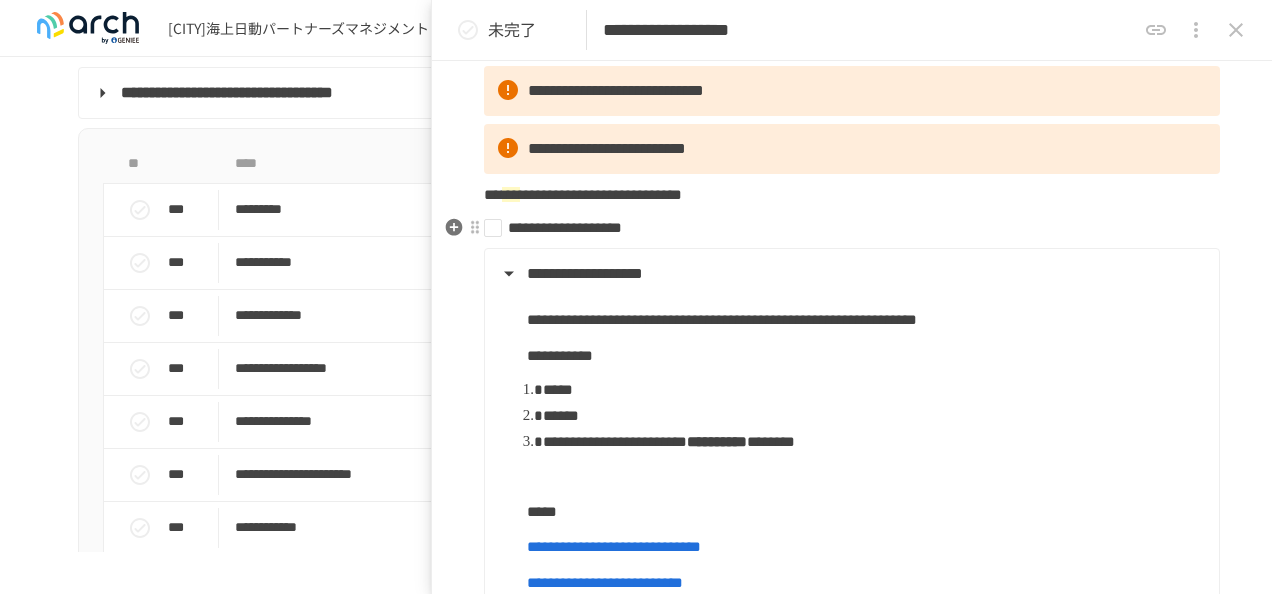 click on "**********" at bounding box center (844, 228) 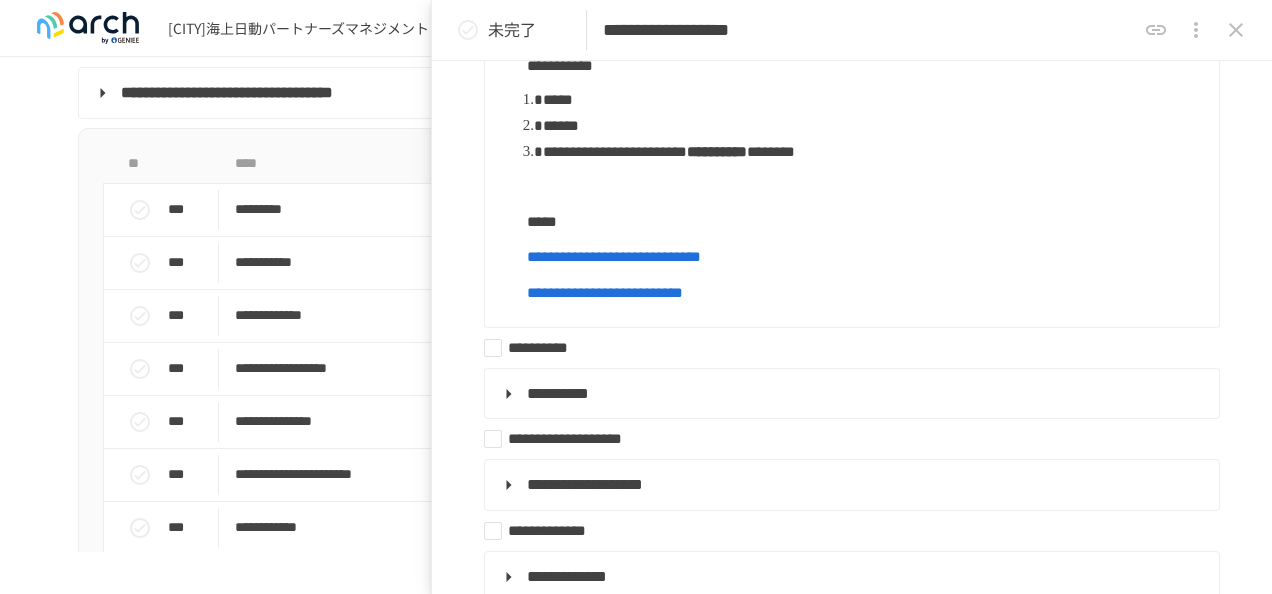 scroll, scrollTop: 500, scrollLeft: 0, axis: vertical 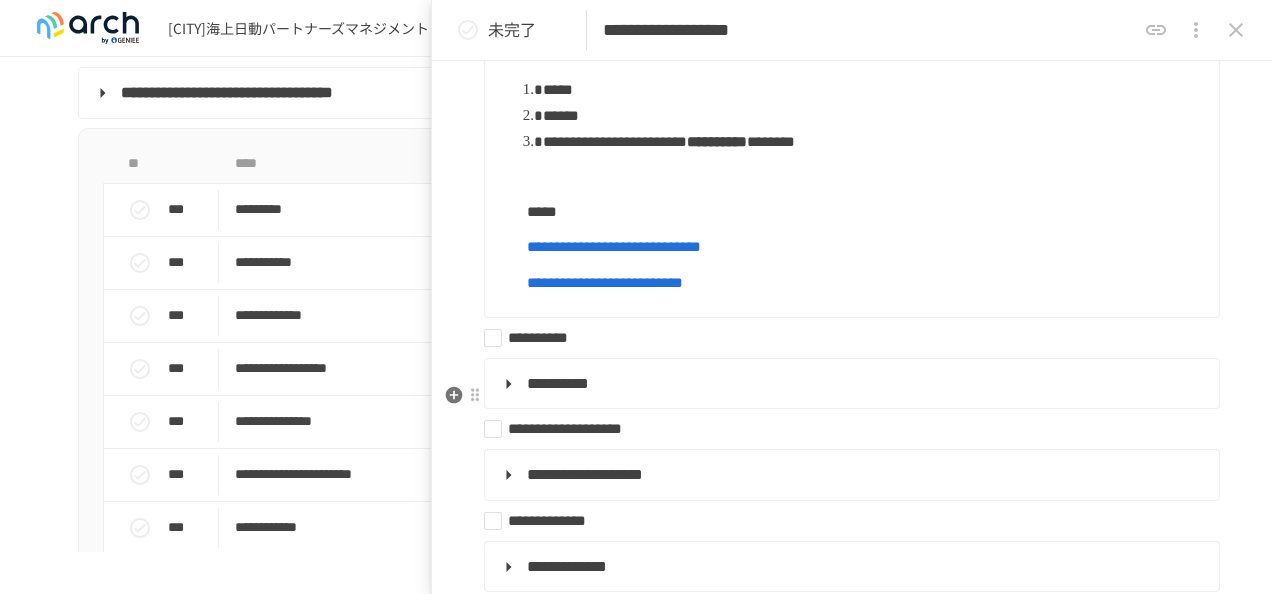 click on "**********" at bounding box center (558, 383) 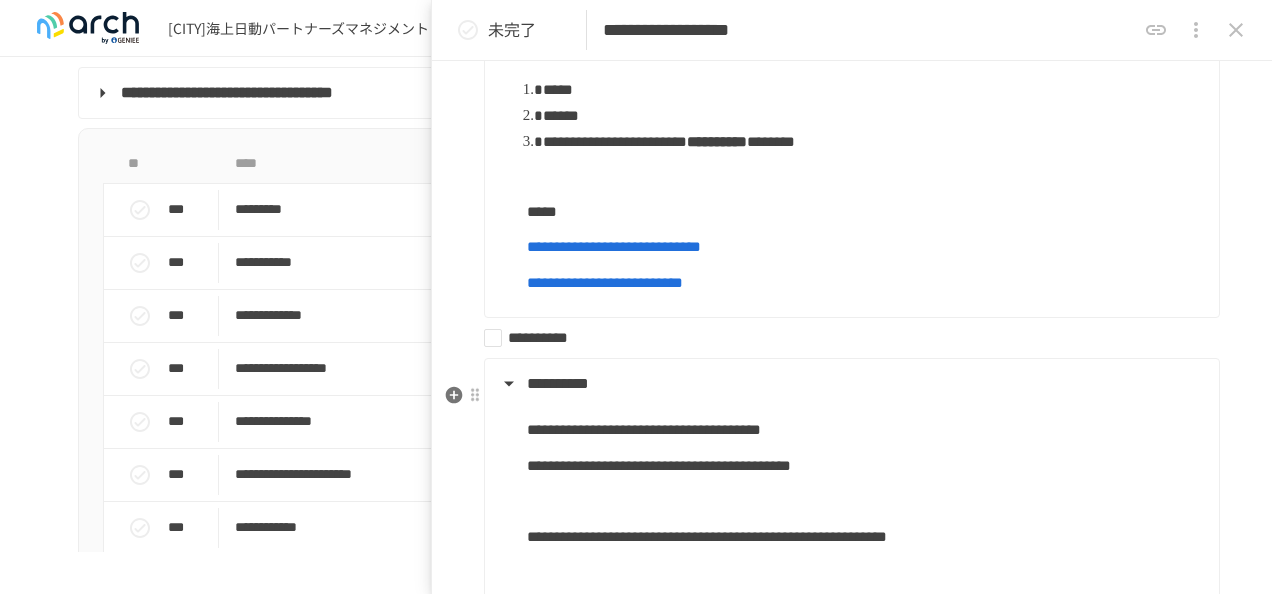 scroll, scrollTop: 600, scrollLeft: 0, axis: vertical 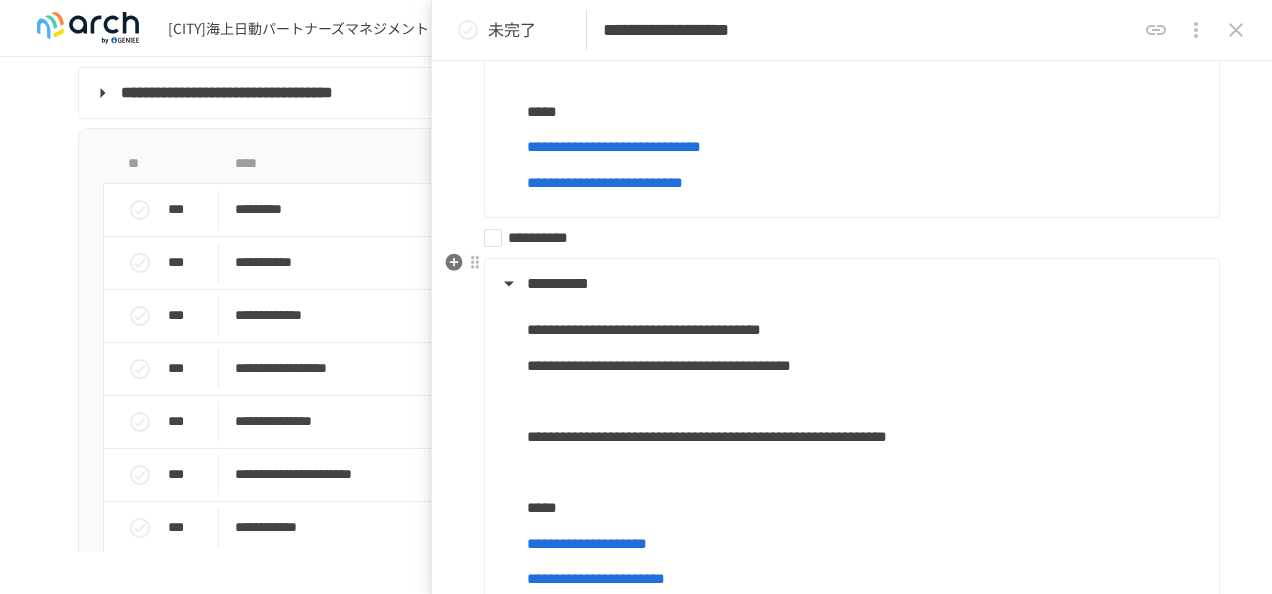 click on "**********" at bounding box center [844, 238] 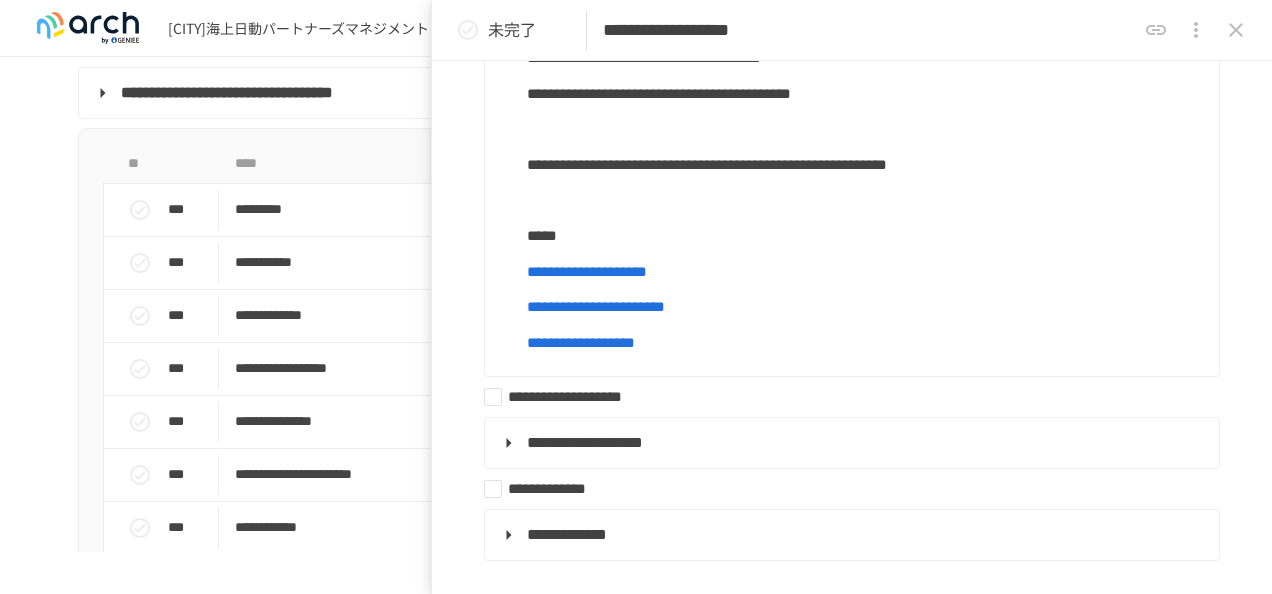 scroll, scrollTop: 1000, scrollLeft: 0, axis: vertical 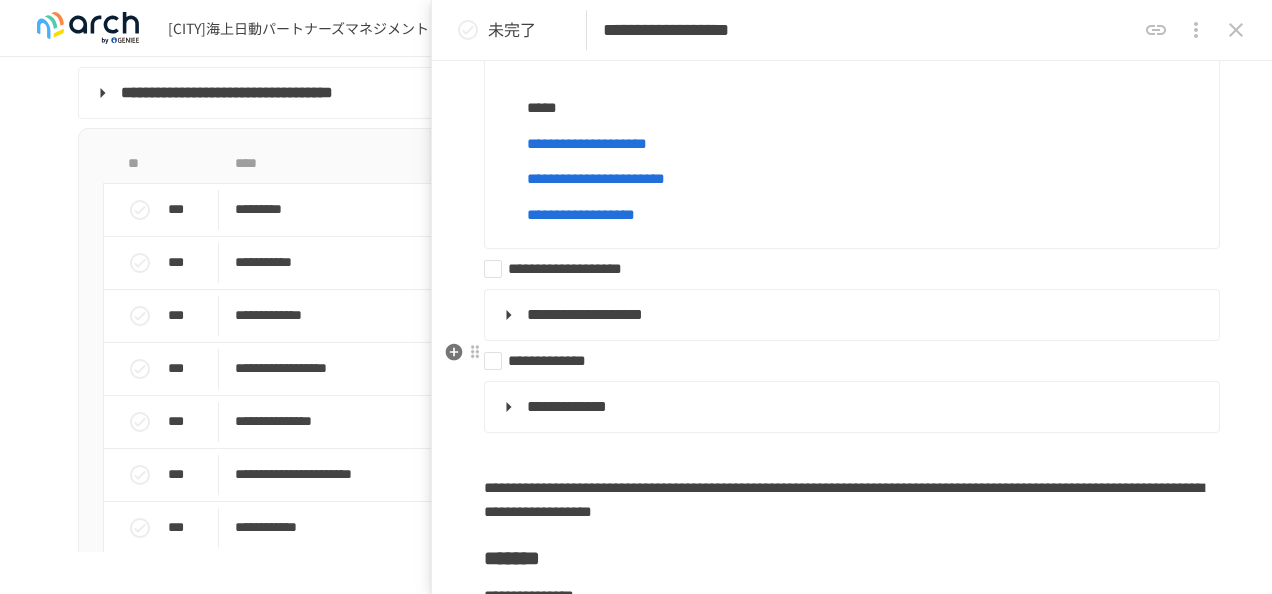click on "**********" at bounding box center [585, 314] 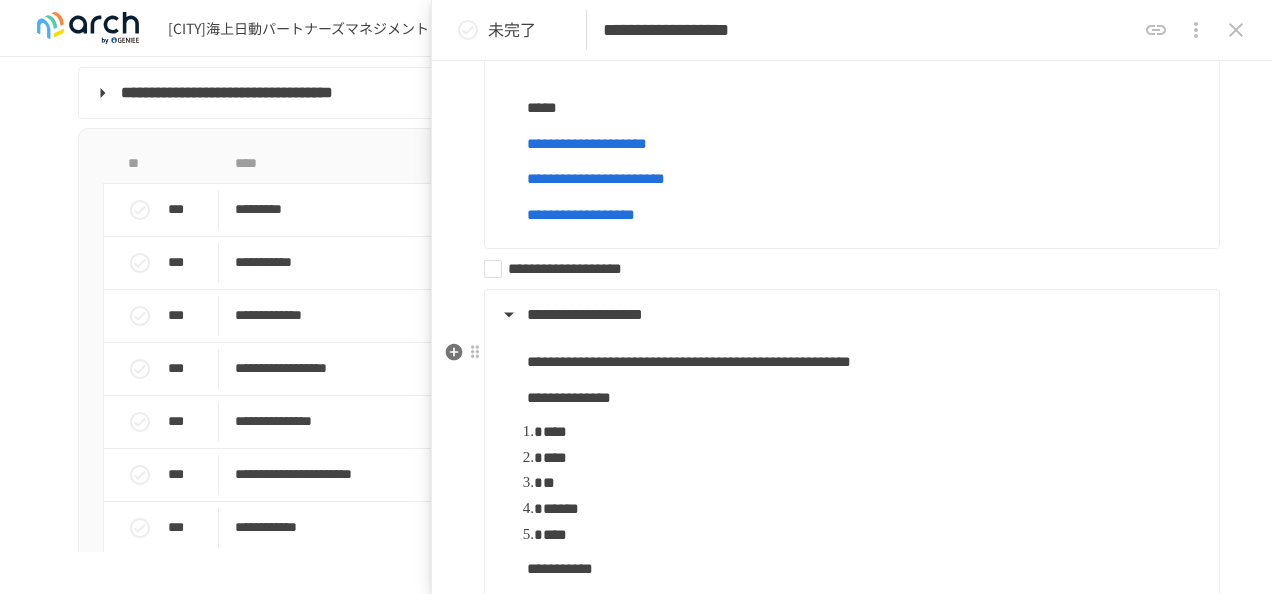 scroll, scrollTop: 1100, scrollLeft: 0, axis: vertical 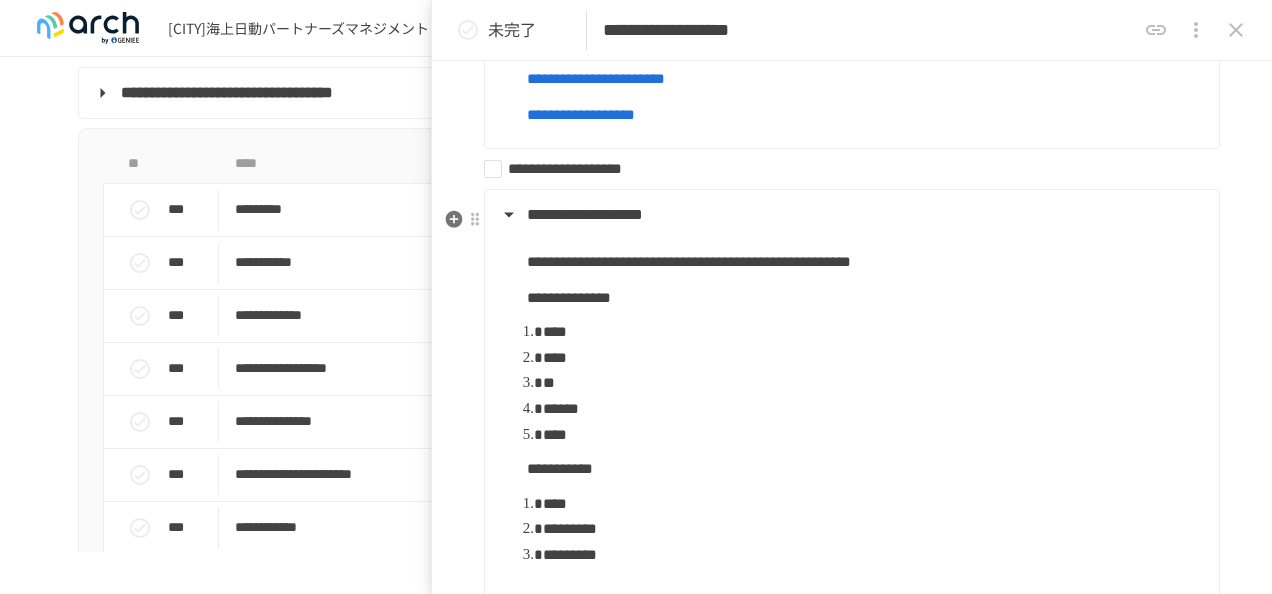 click on "**********" at bounding box center (844, 169) 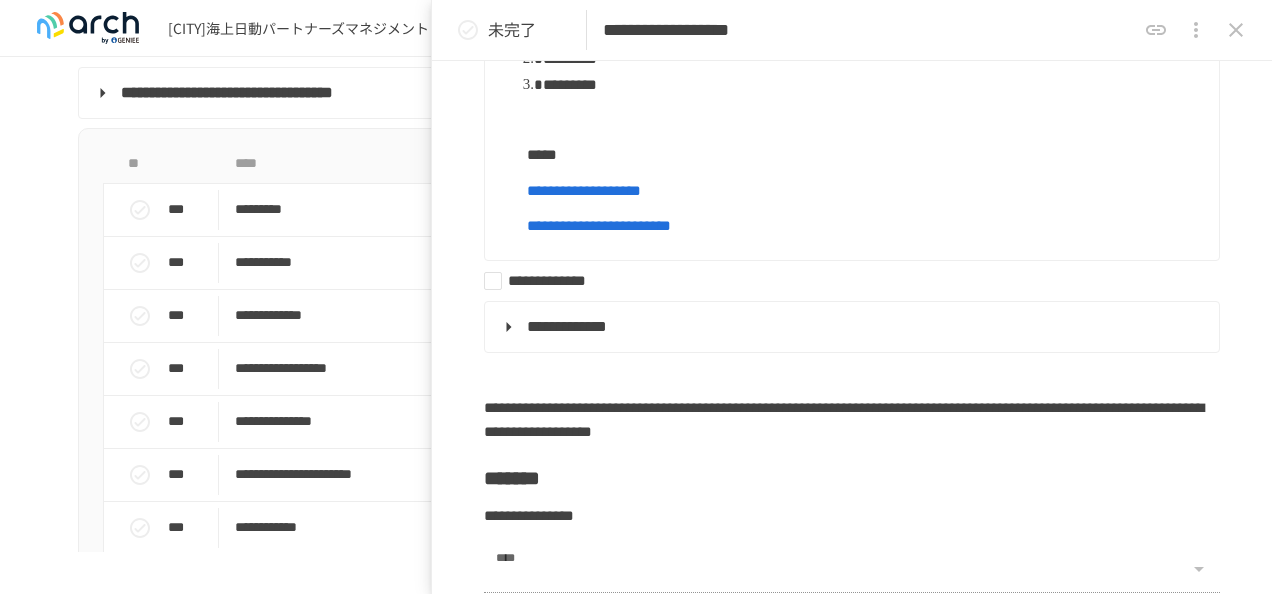 scroll, scrollTop: 1600, scrollLeft: 0, axis: vertical 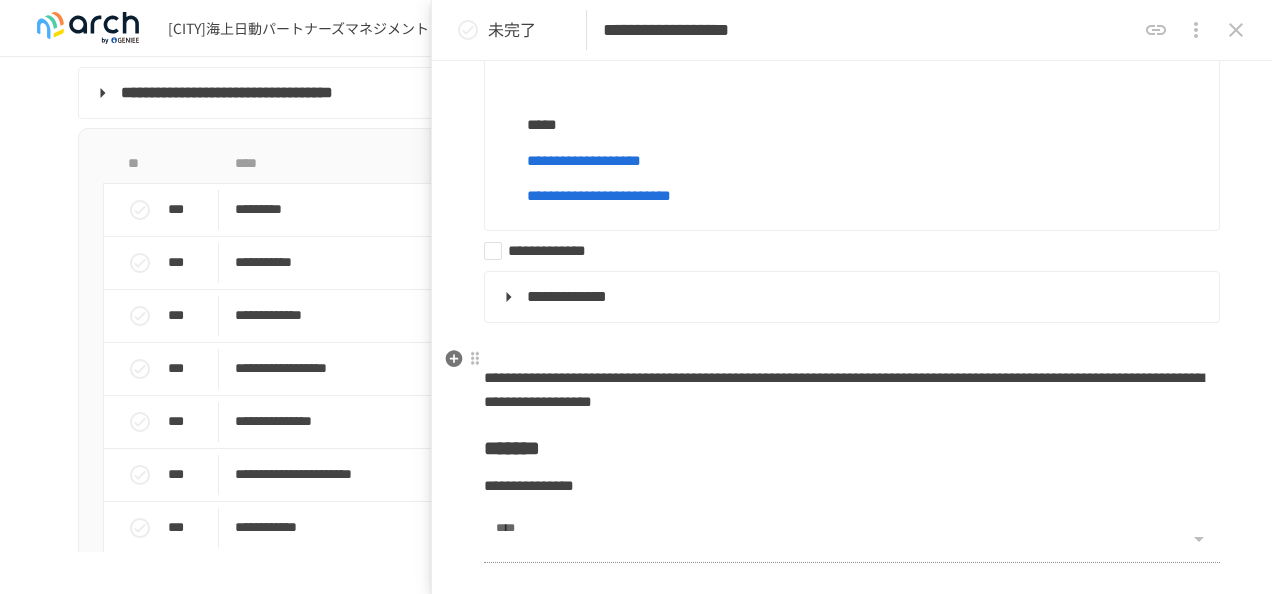 click on "**********" at bounding box center (567, 296) 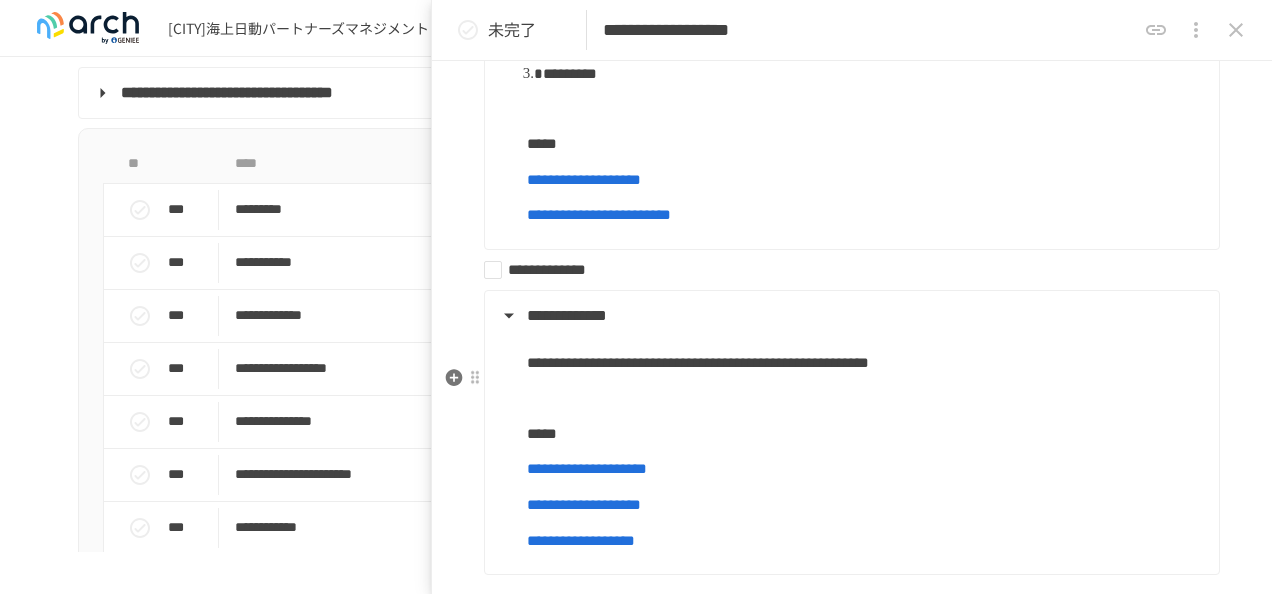 scroll, scrollTop: 1600, scrollLeft: 0, axis: vertical 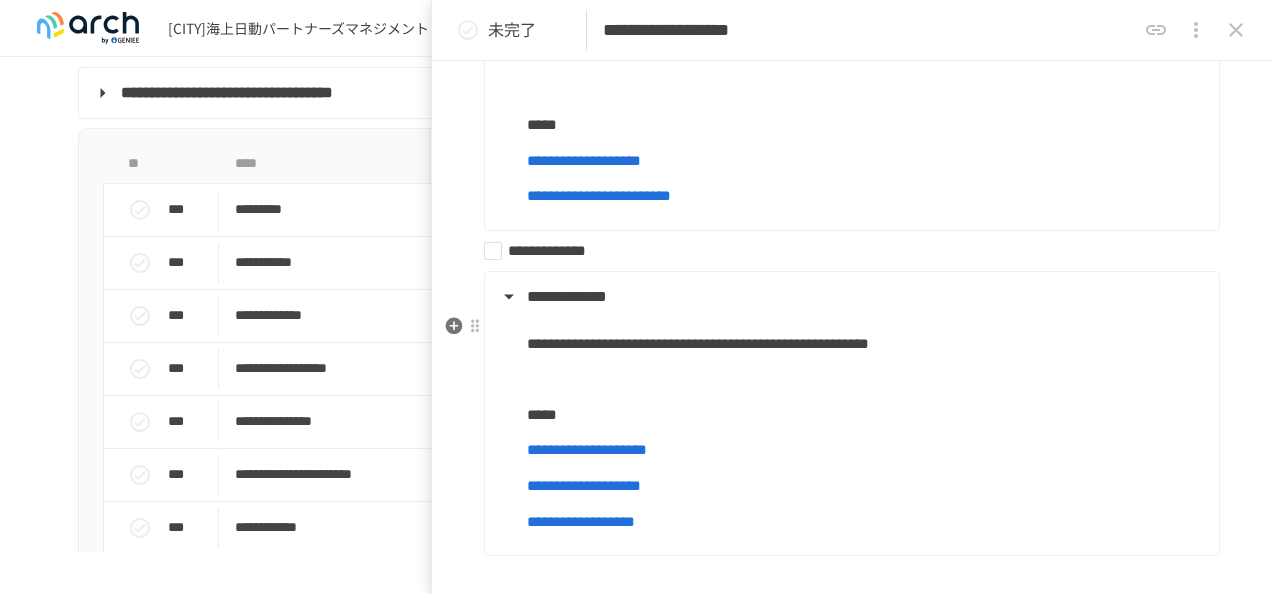 click on "**********" at bounding box center [844, 251] 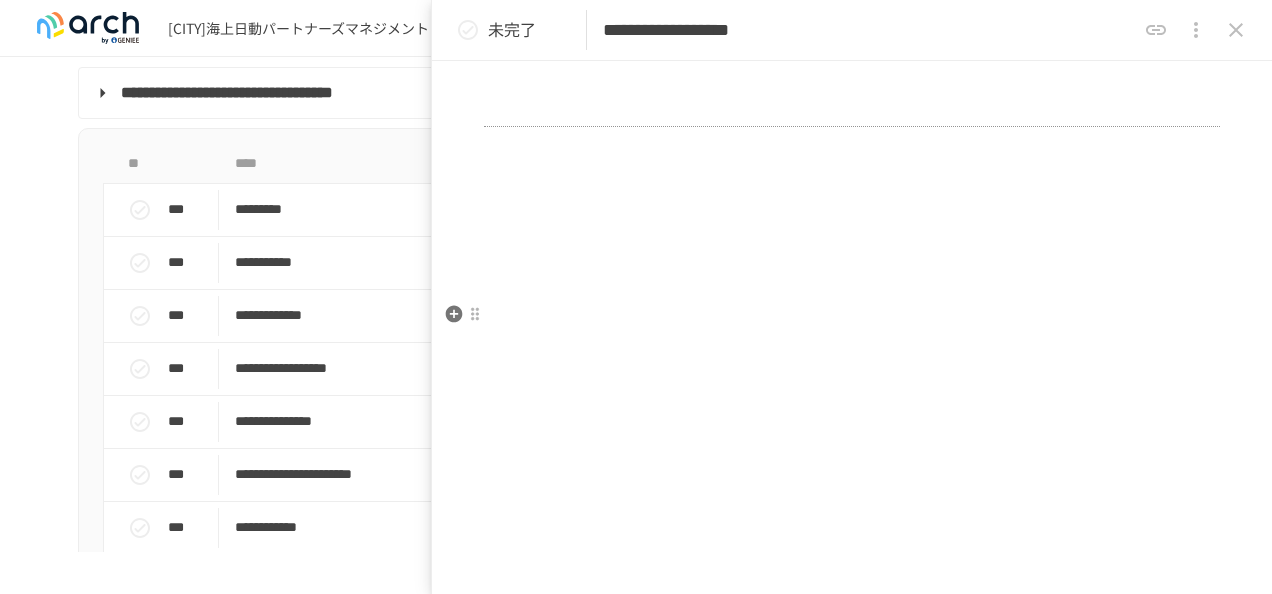 scroll, scrollTop: 2628, scrollLeft: 0, axis: vertical 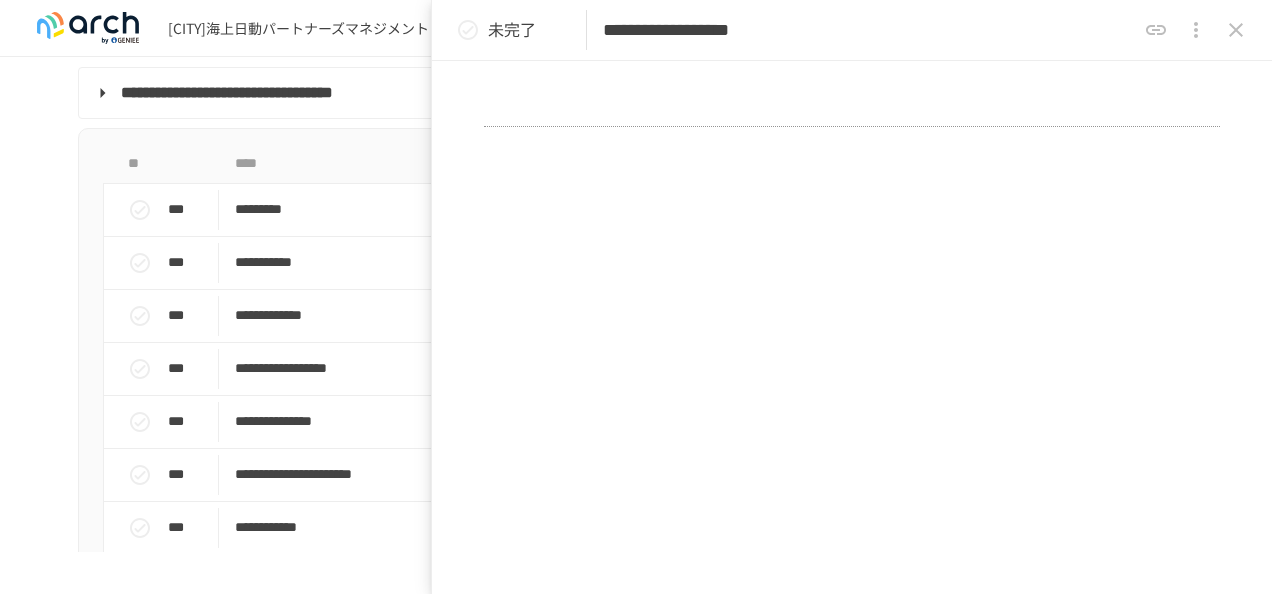 click 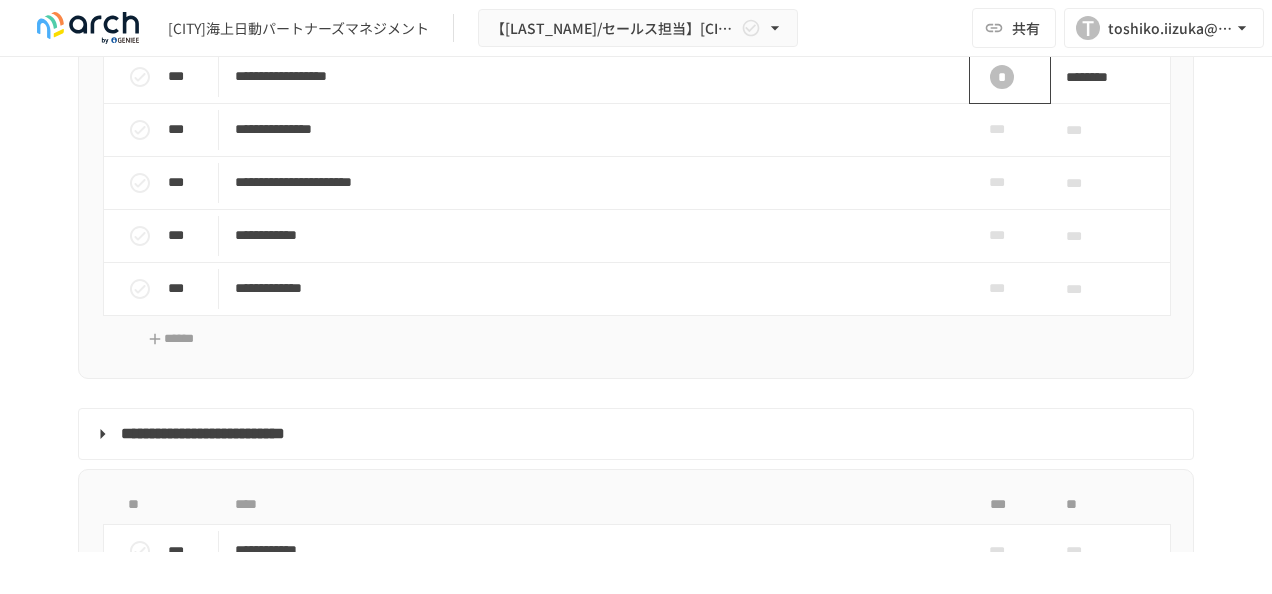 scroll, scrollTop: 2100, scrollLeft: 0, axis: vertical 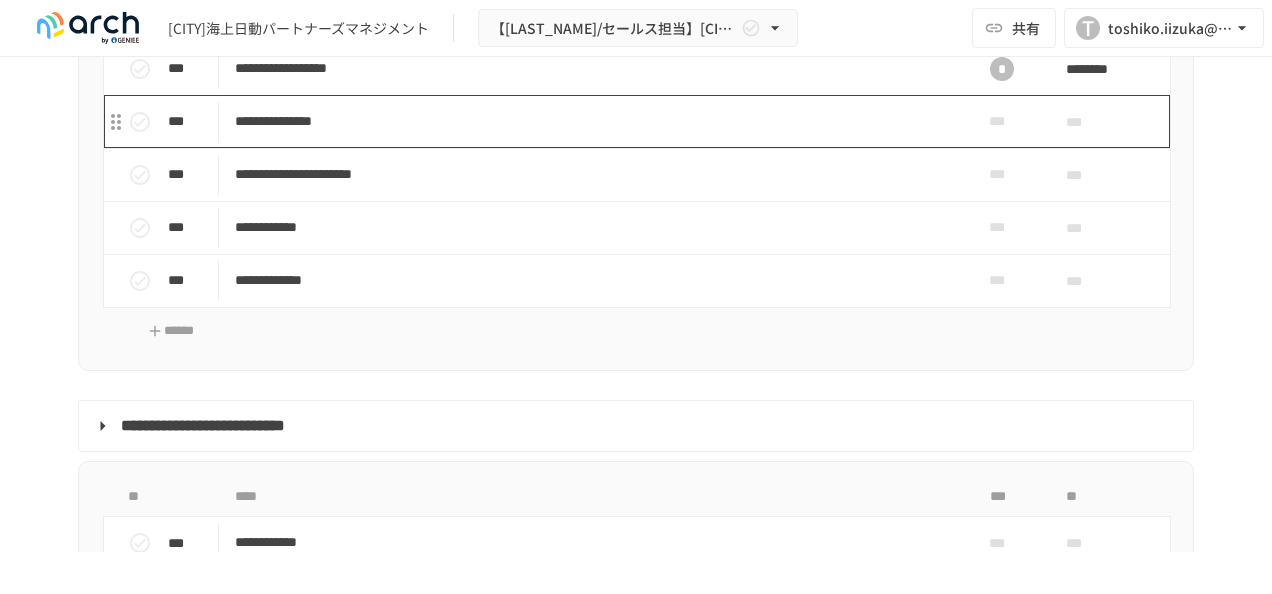 click on "**********" at bounding box center [594, 121] 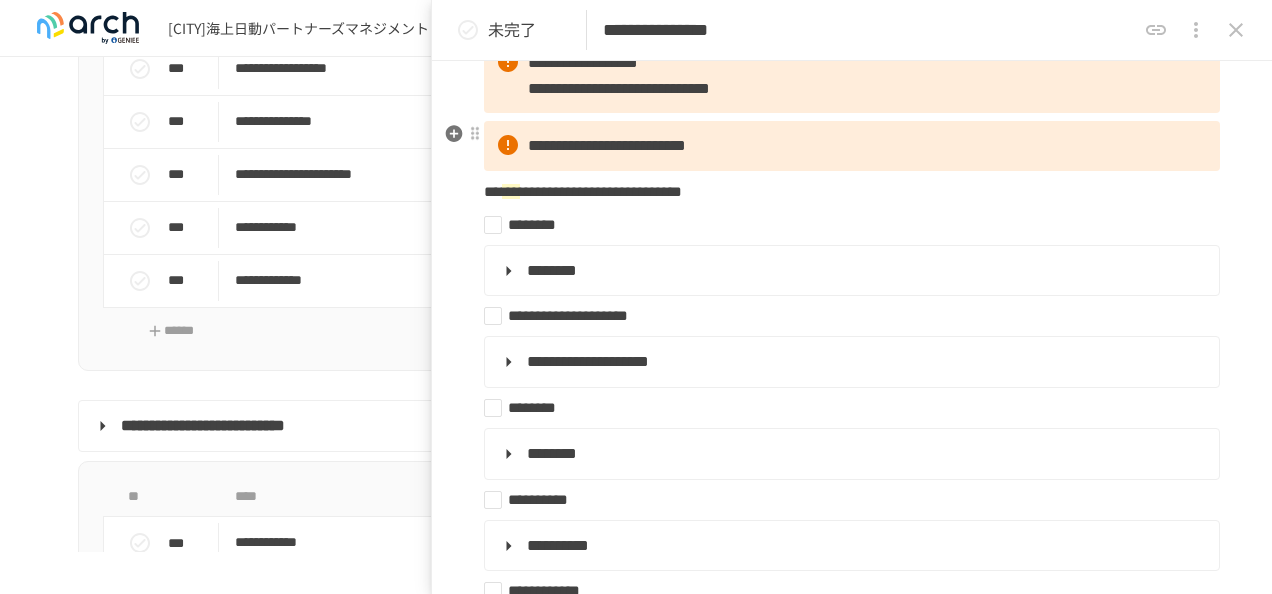 scroll, scrollTop: 400, scrollLeft: 0, axis: vertical 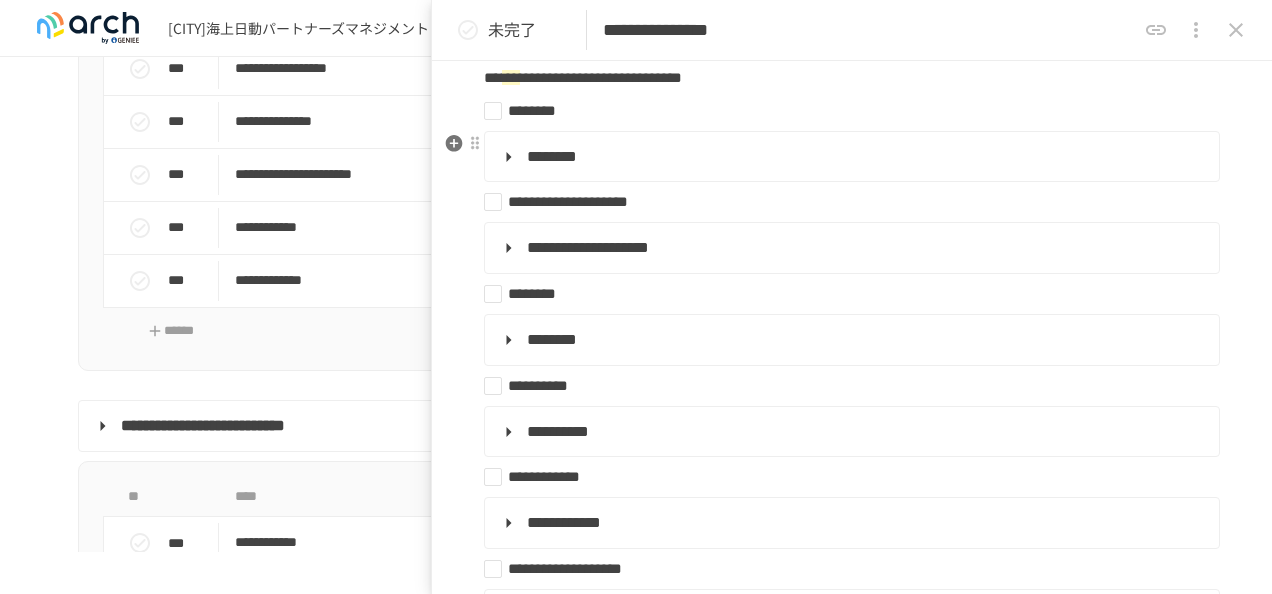 click on "********" at bounding box center [552, 156] 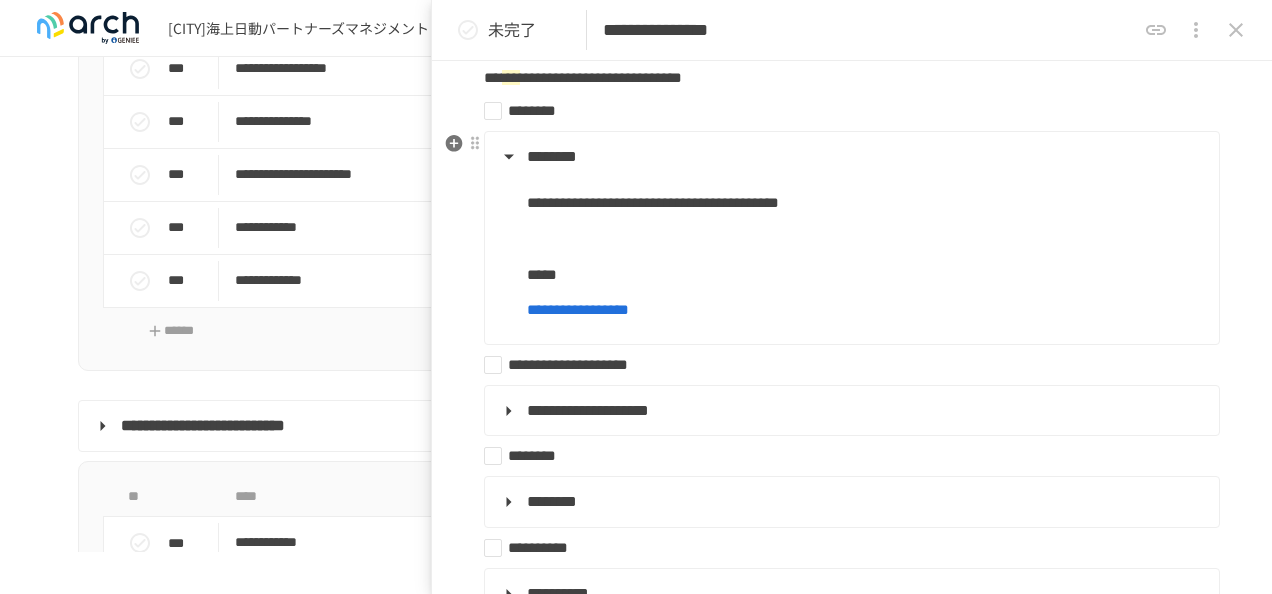 click on "********" at bounding box center (552, 156) 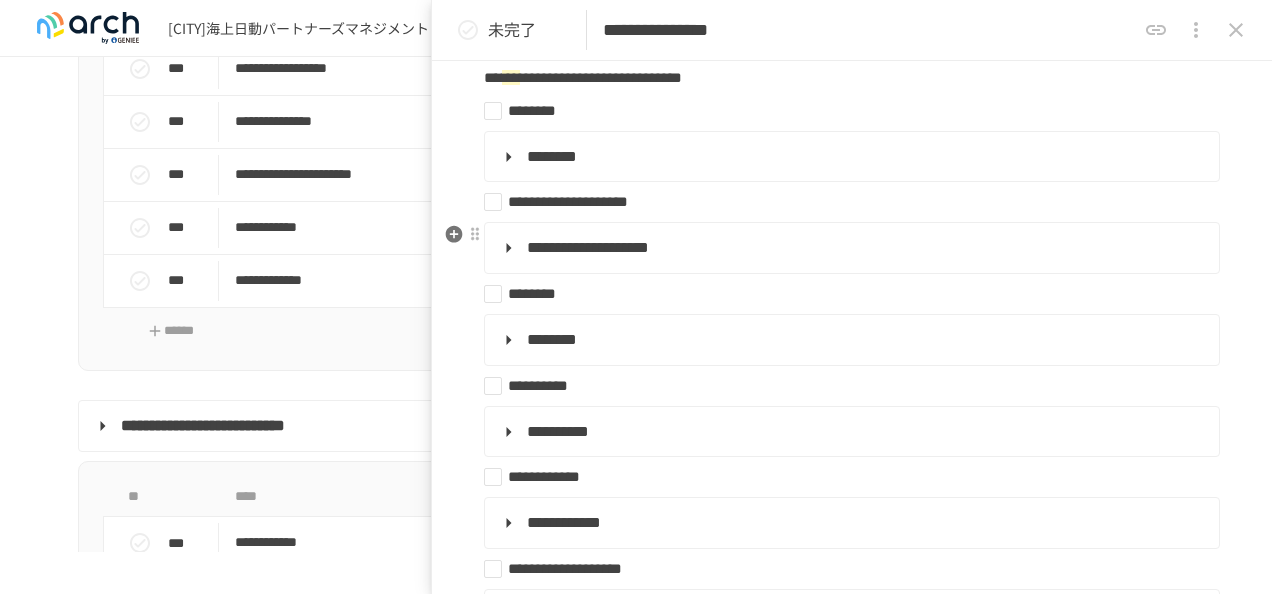 click on "**********" at bounding box center (588, 247) 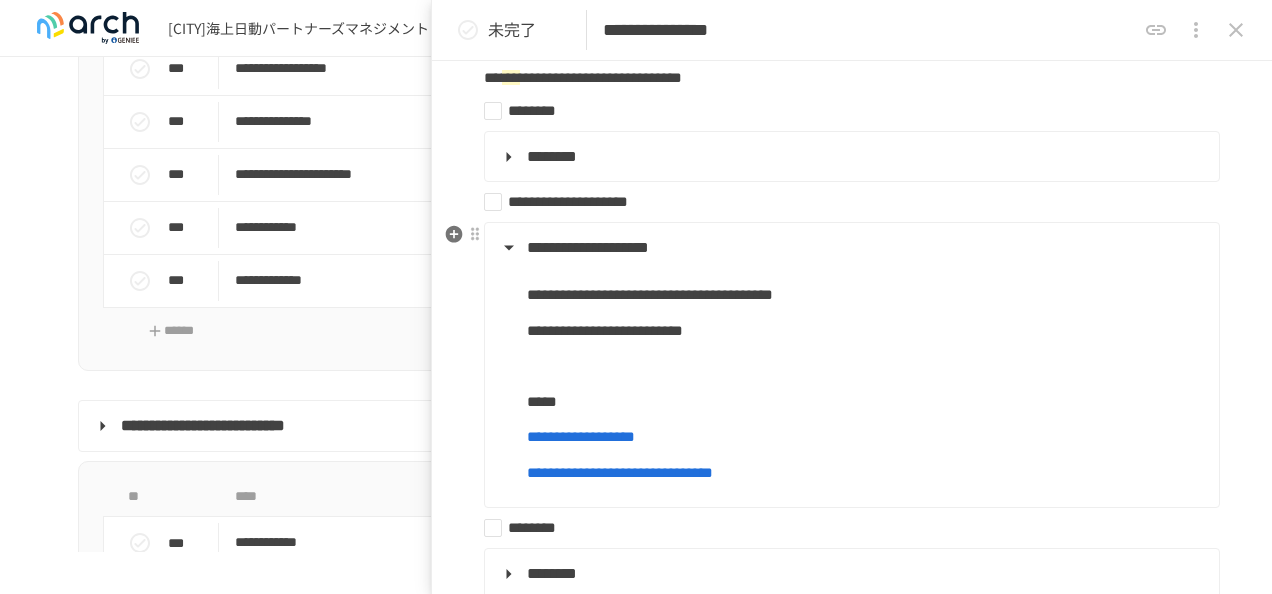 click on "**********" at bounding box center (850, 248) 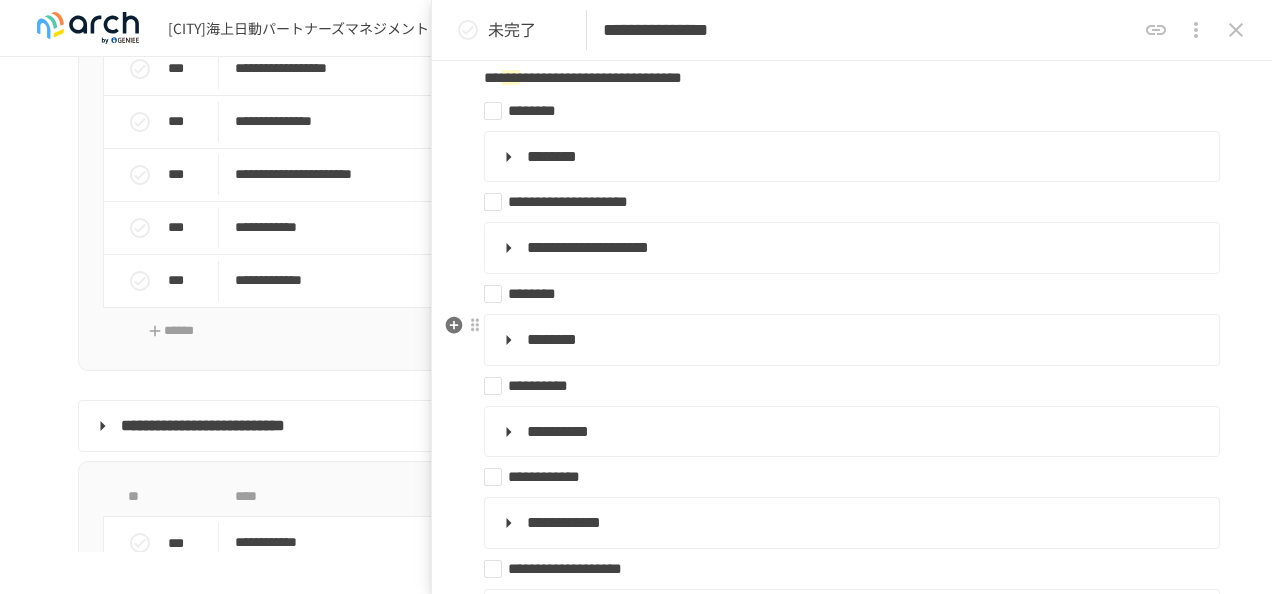 click on "********" at bounding box center [552, 339] 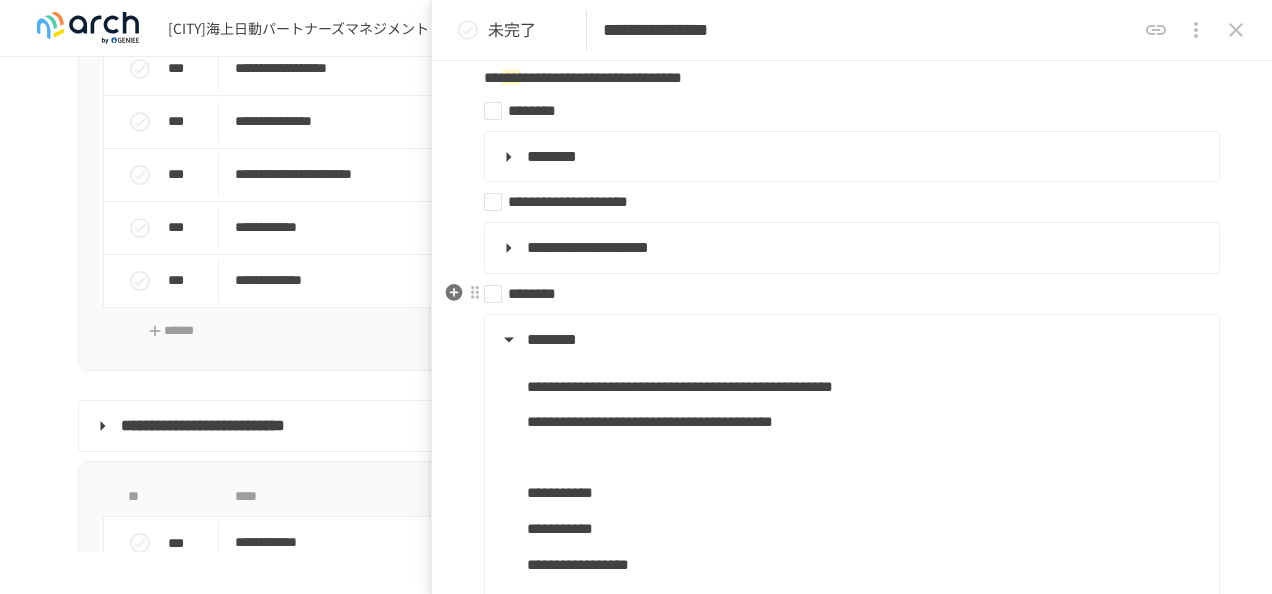 click on "********" at bounding box center [844, 294] 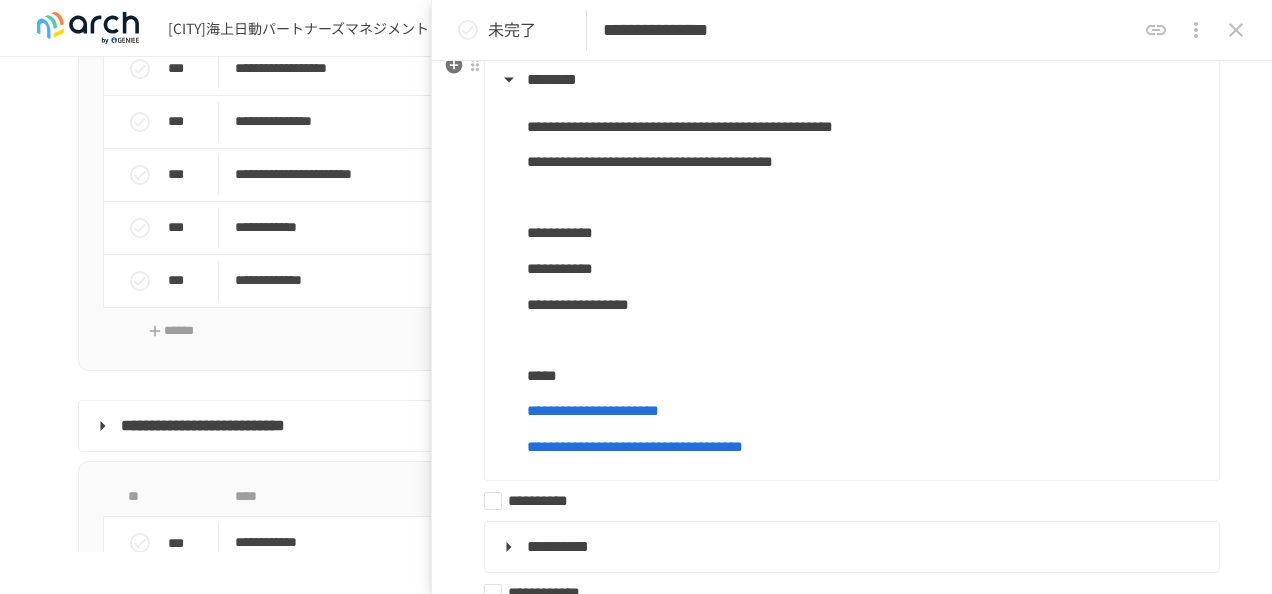 scroll, scrollTop: 700, scrollLeft: 0, axis: vertical 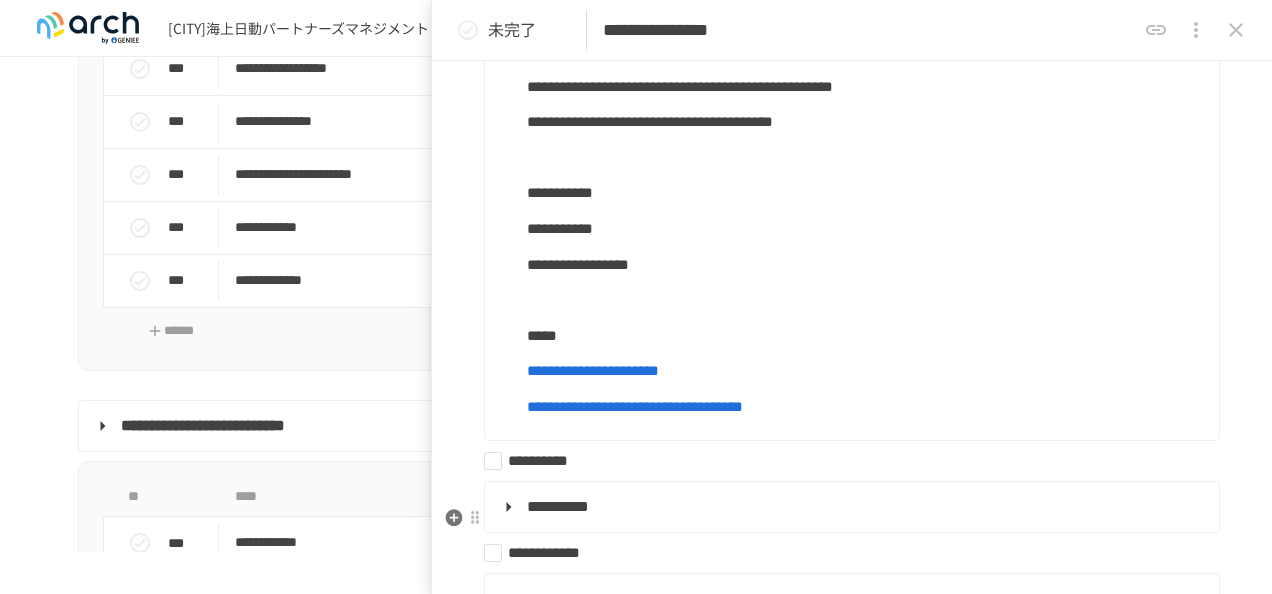 click on "**********" at bounding box center (558, 506) 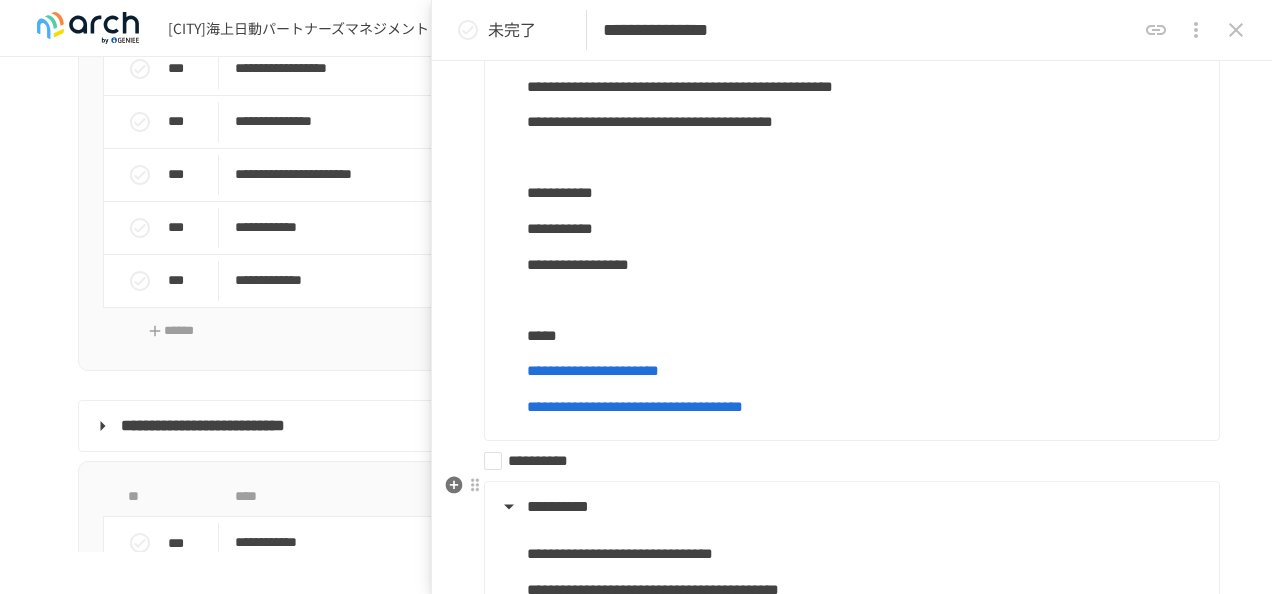 click on "**********" at bounding box center [844, 461] 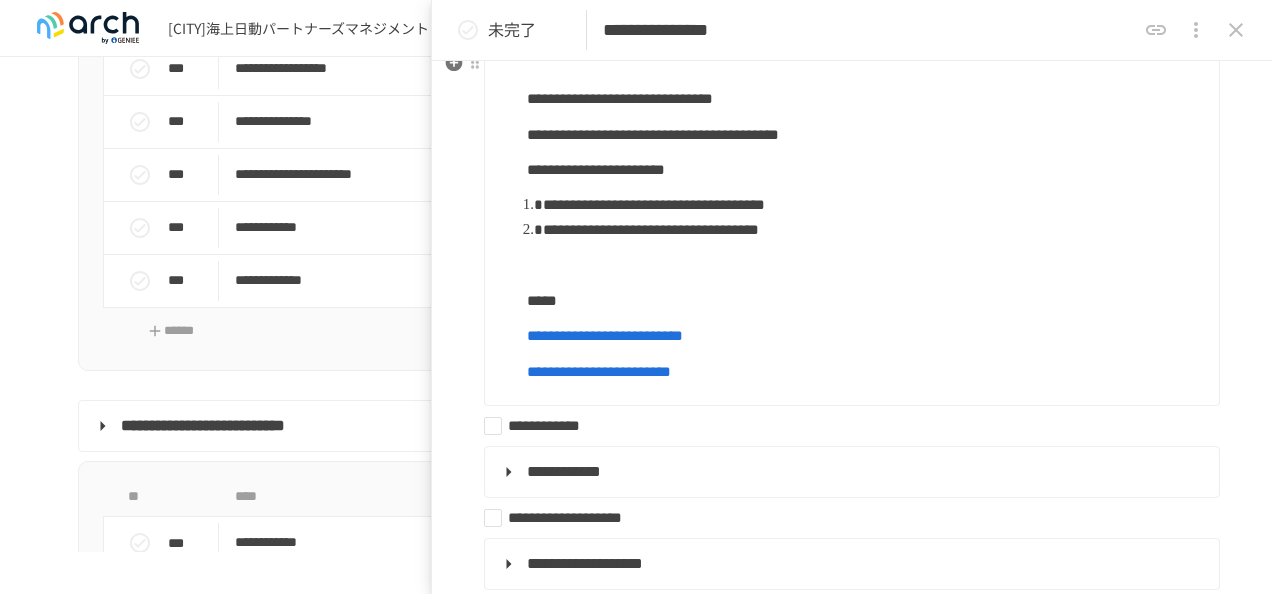 scroll, scrollTop: 1200, scrollLeft: 0, axis: vertical 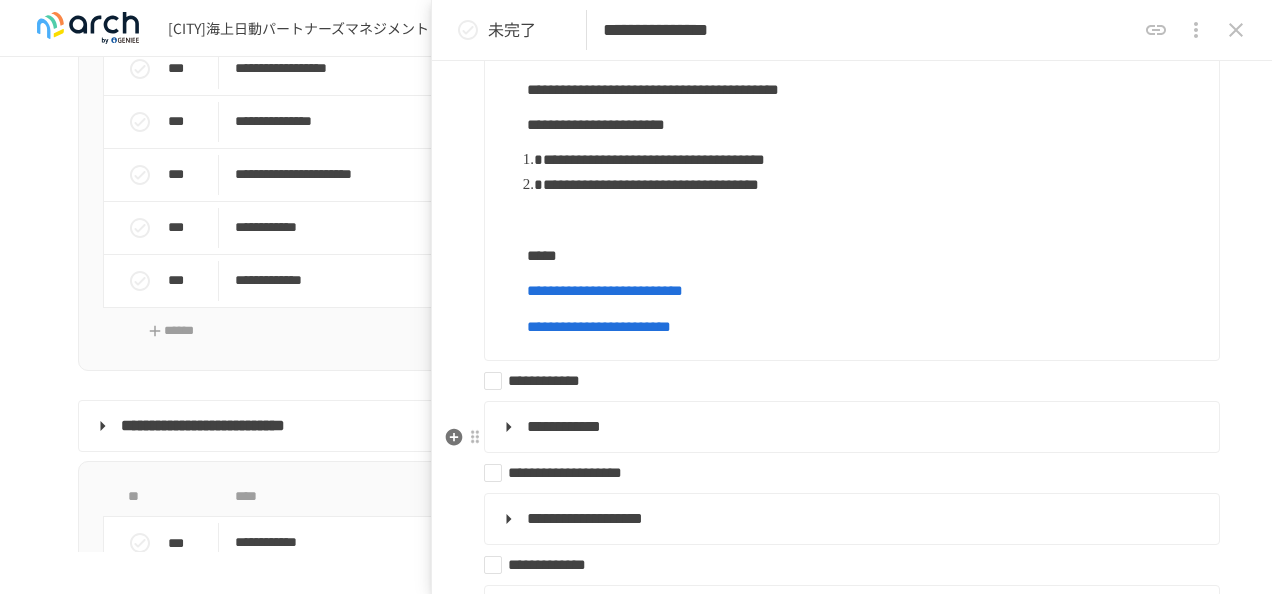 click on "**********" at bounding box center (564, 426) 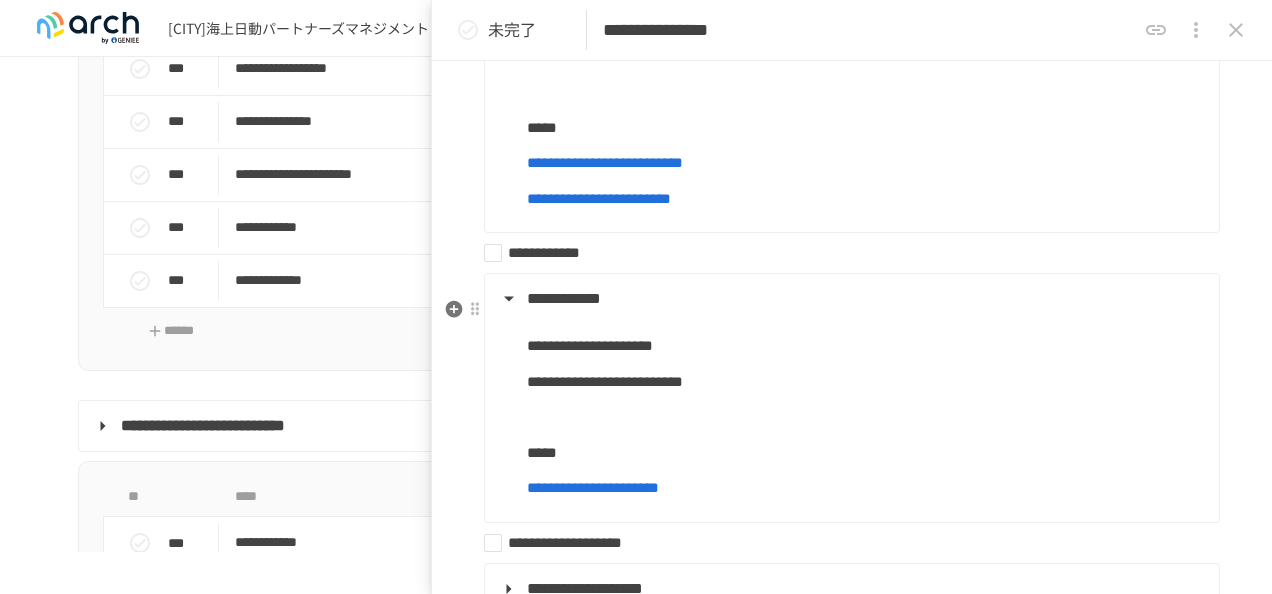 scroll, scrollTop: 1400, scrollLeft: 0, axis: vertical 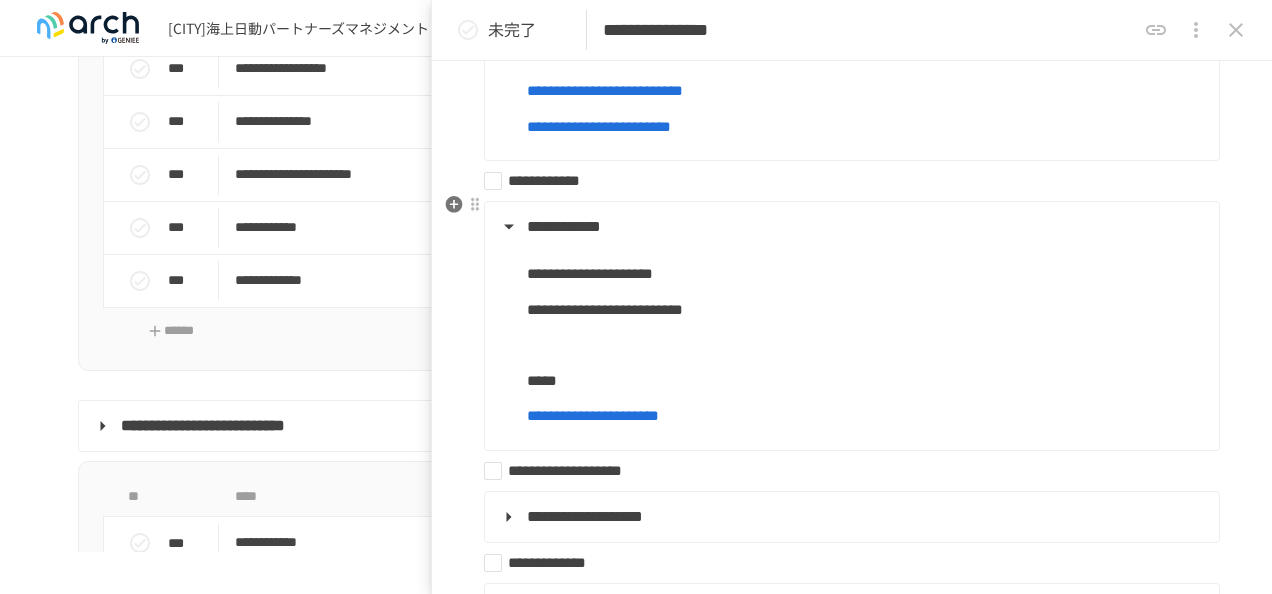 click on "**********" at bounding box center [844, 181] 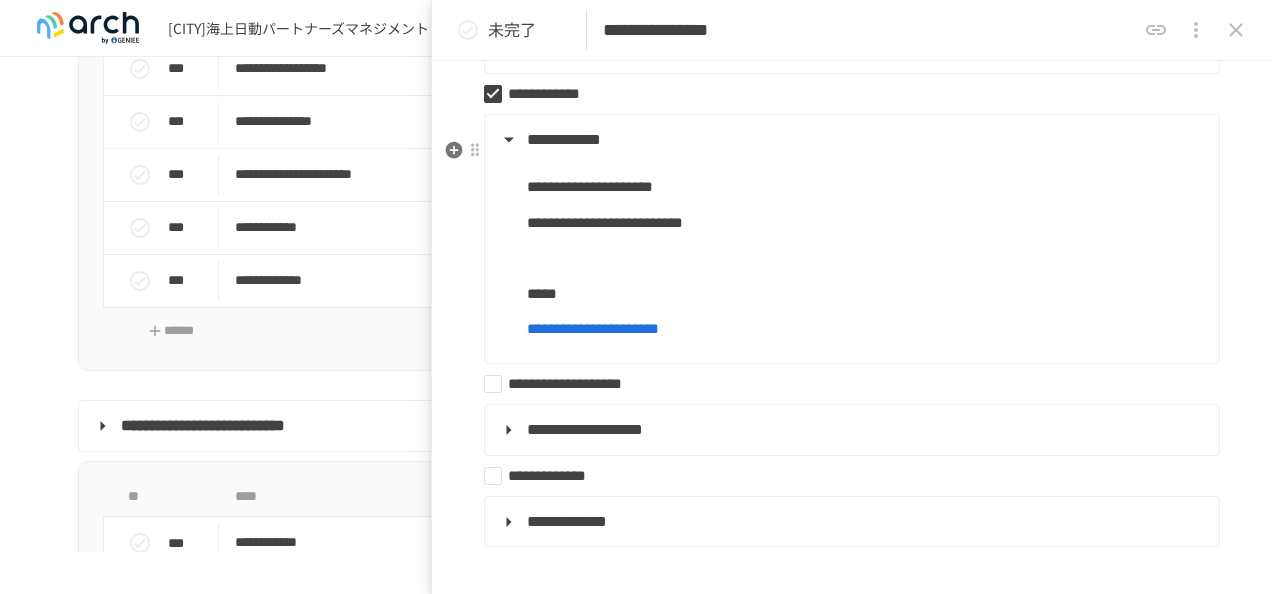 scroll, scrollTop: 1600, scrollLeft: 0, axis: vertical 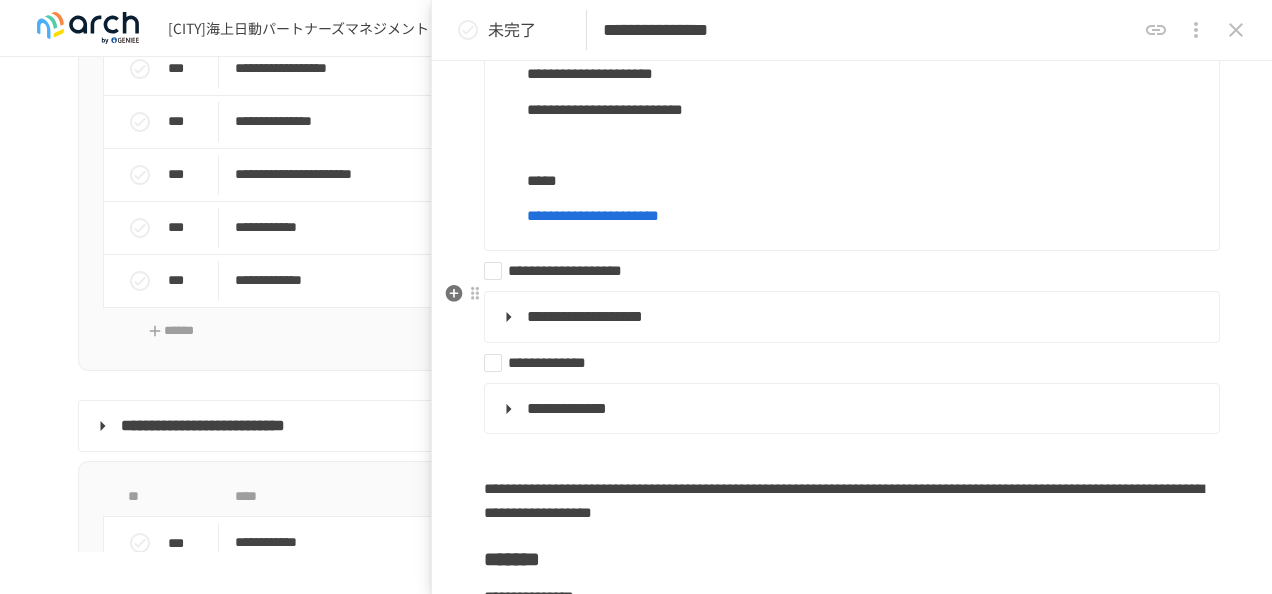 click on "**********" at bounding box center [844, 271] 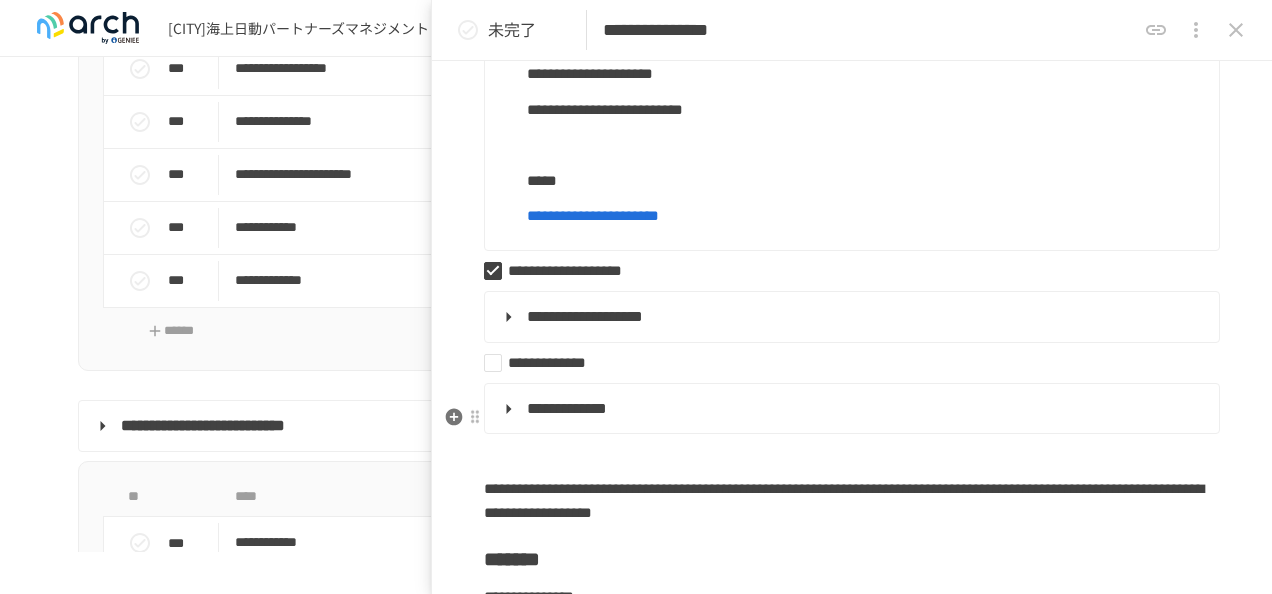 click on "**********" at bounding box center (567, 408) 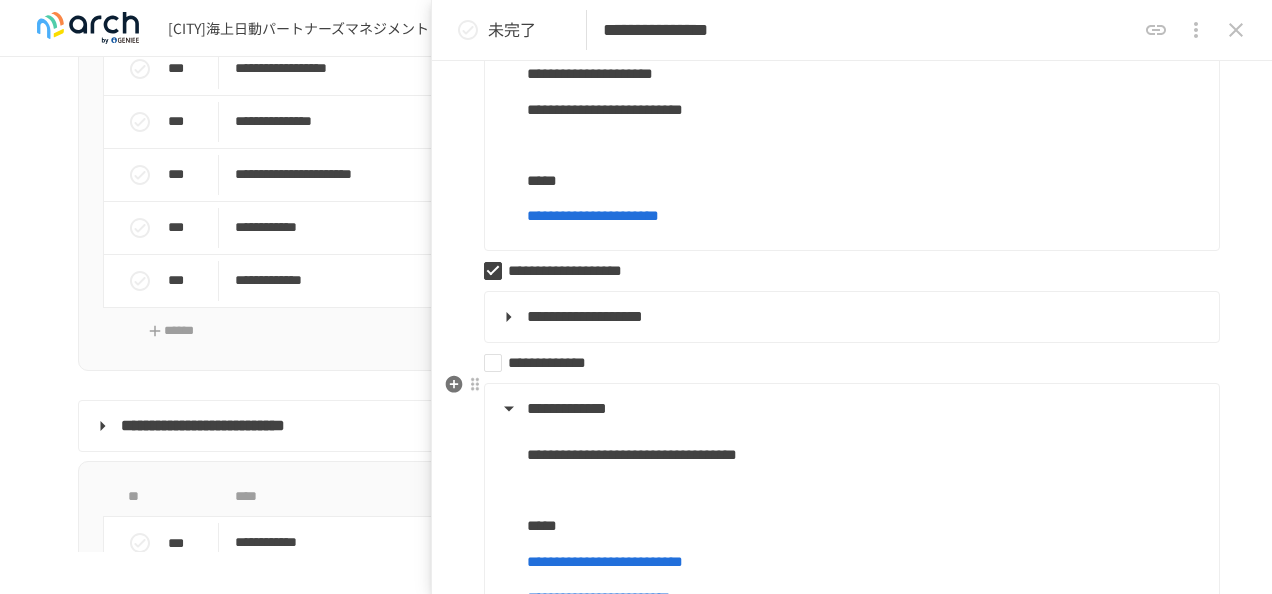 click on "**********" at bounding box center [844, 363] 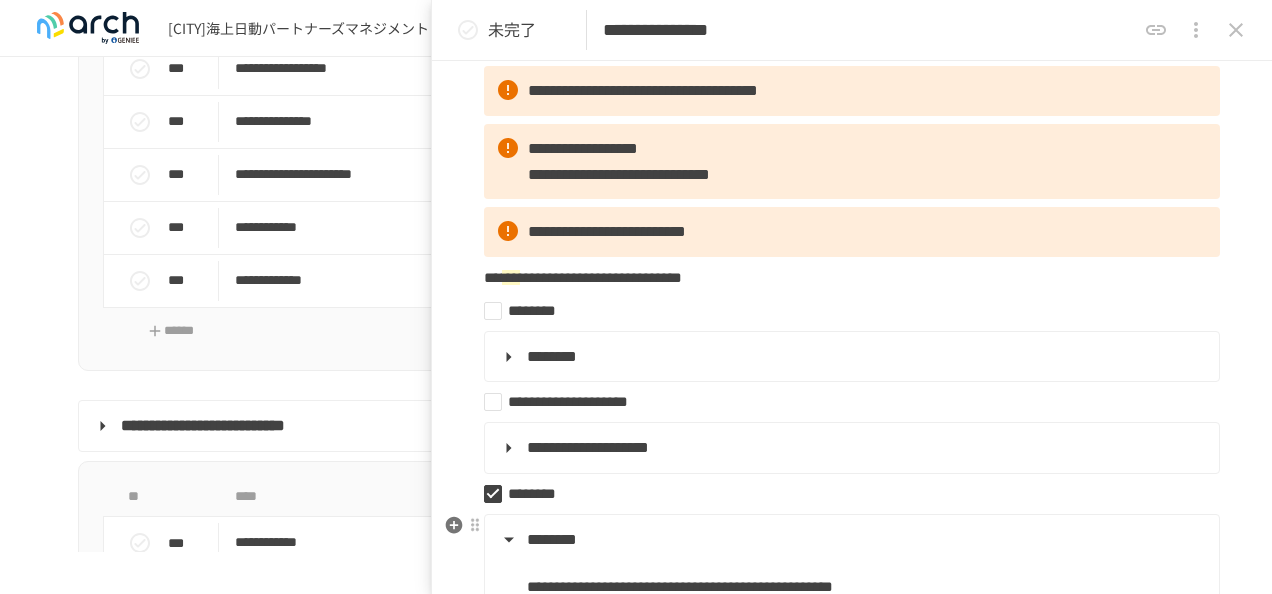 scroll, scrollTop: 200, scrollLeft: 0, axis: vertical 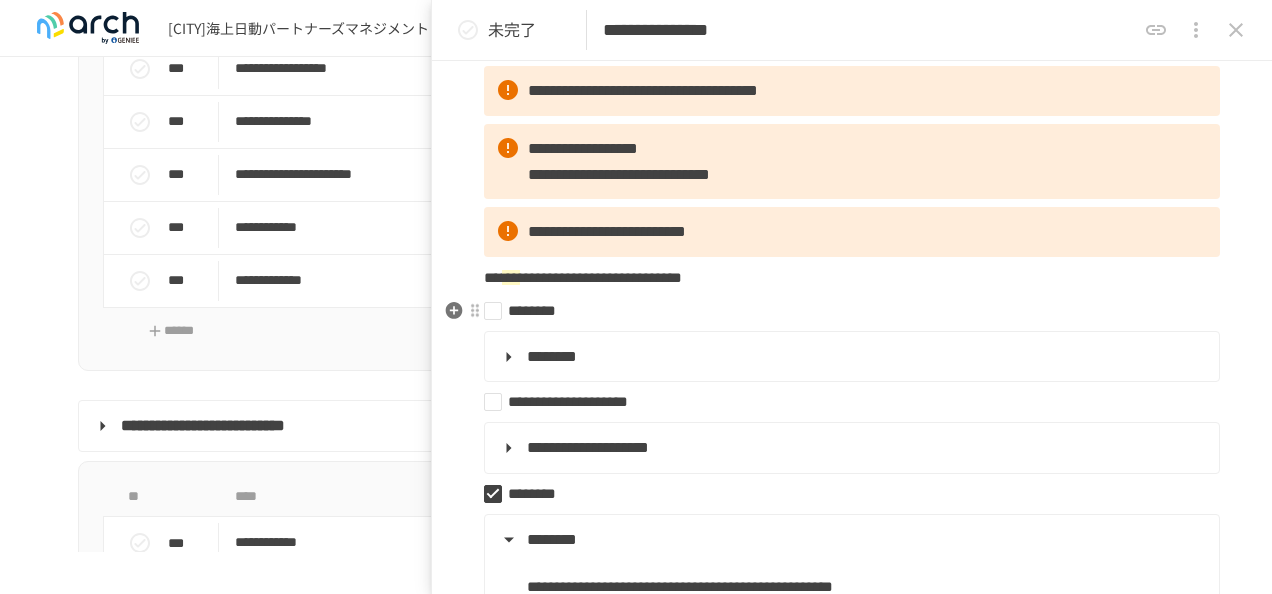 click on "********" at bounding box center [844, 311] 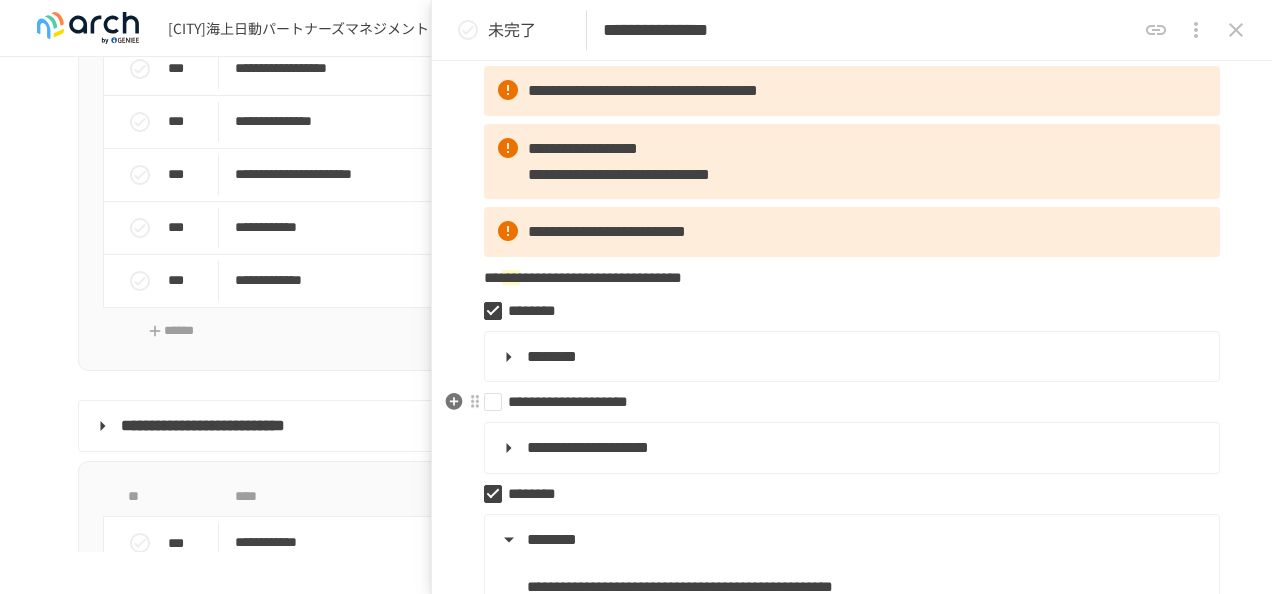 click on "**********" at bounding box center (844, 402) 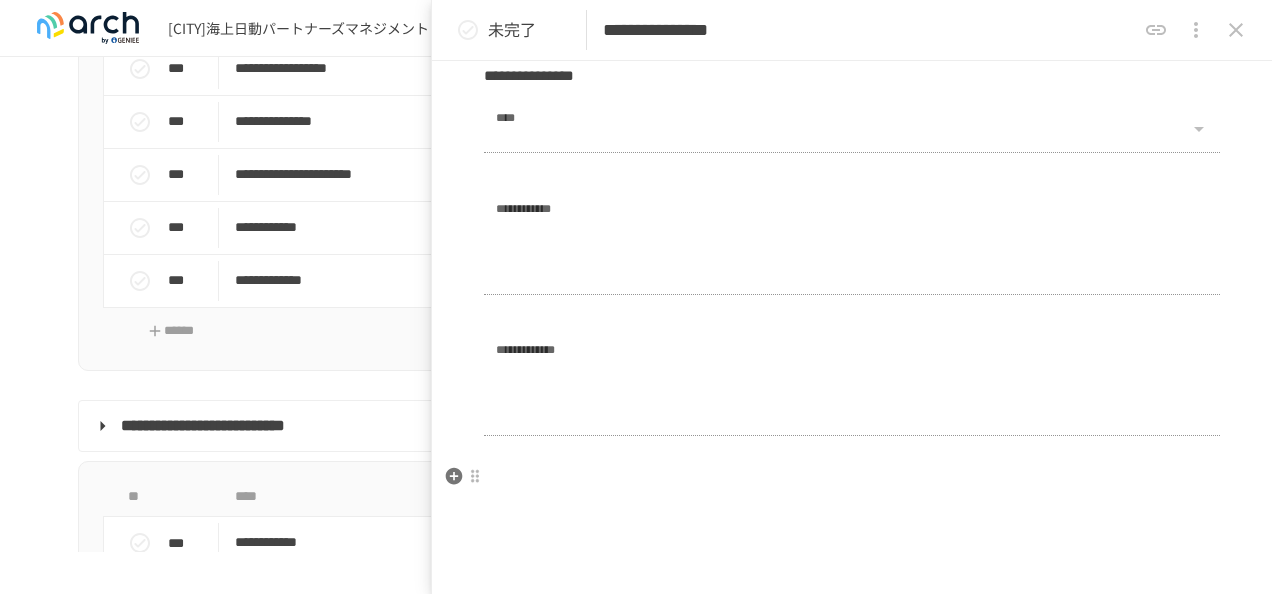scroll, scrollTop: 2400, scrollLeft: 0, axis: vertical 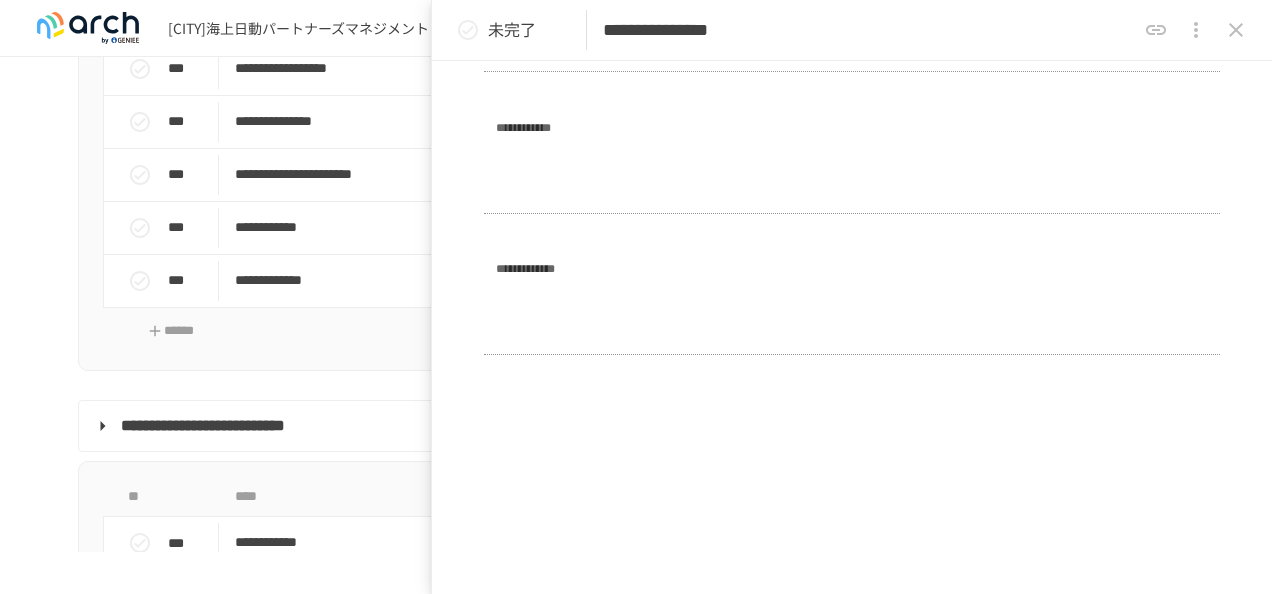 click 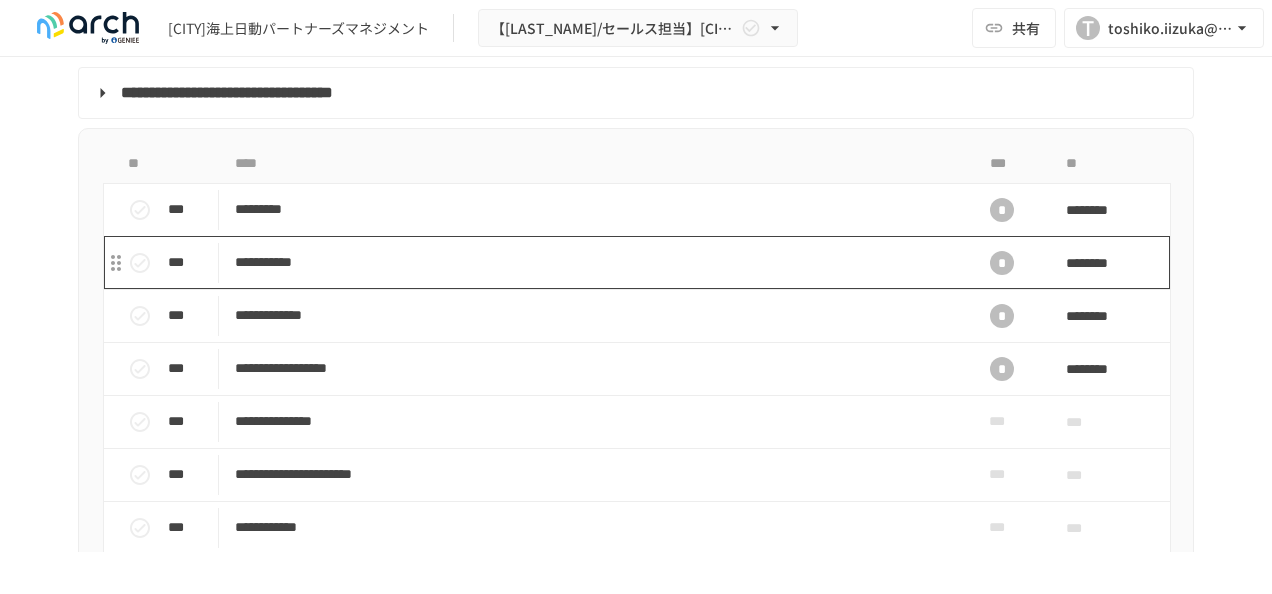 scroll, scrollTop: 1900, scrollLeft: 0, axis: vertical 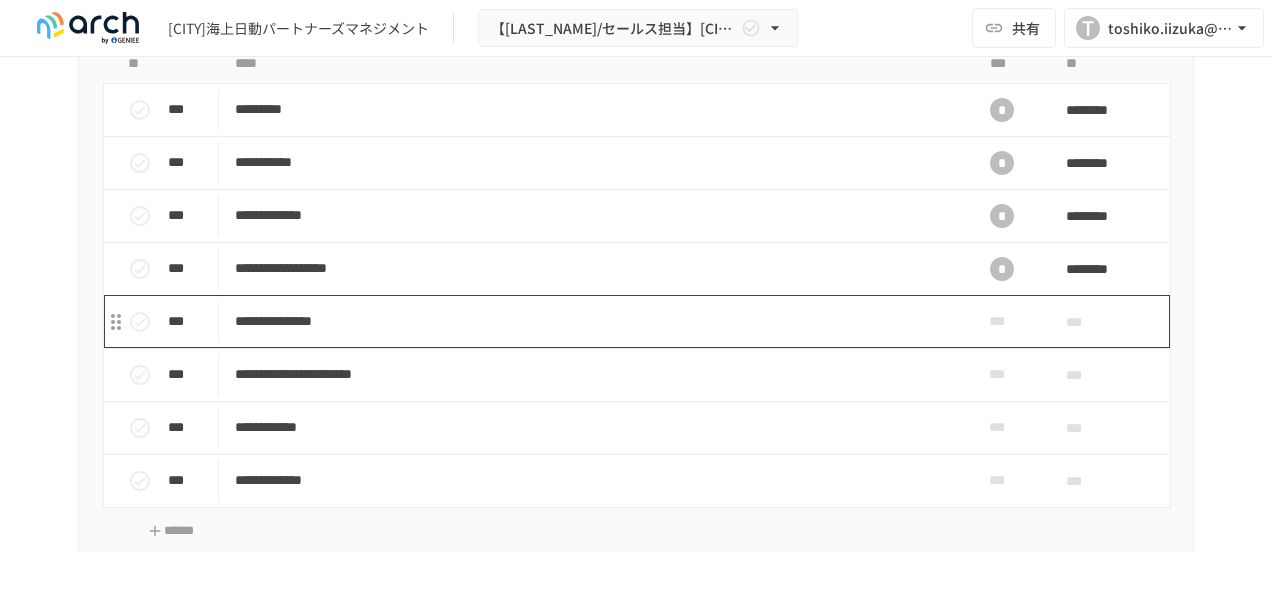 click on "**********" at bounding box center (594, 321) 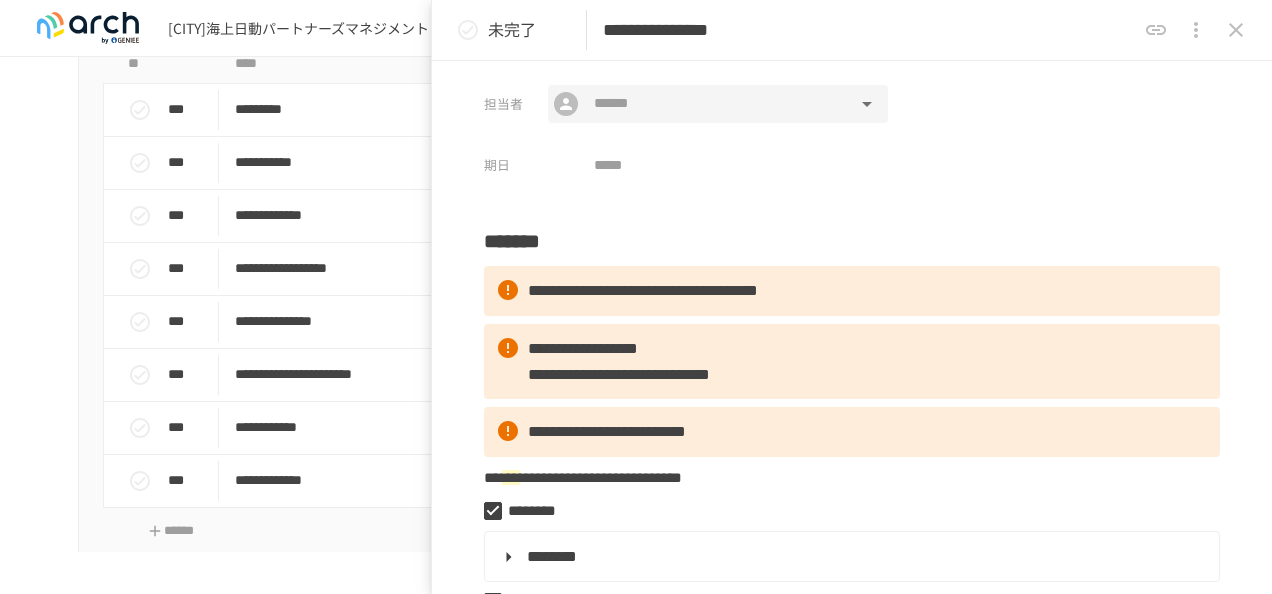 click at bounding box center (717, 104) 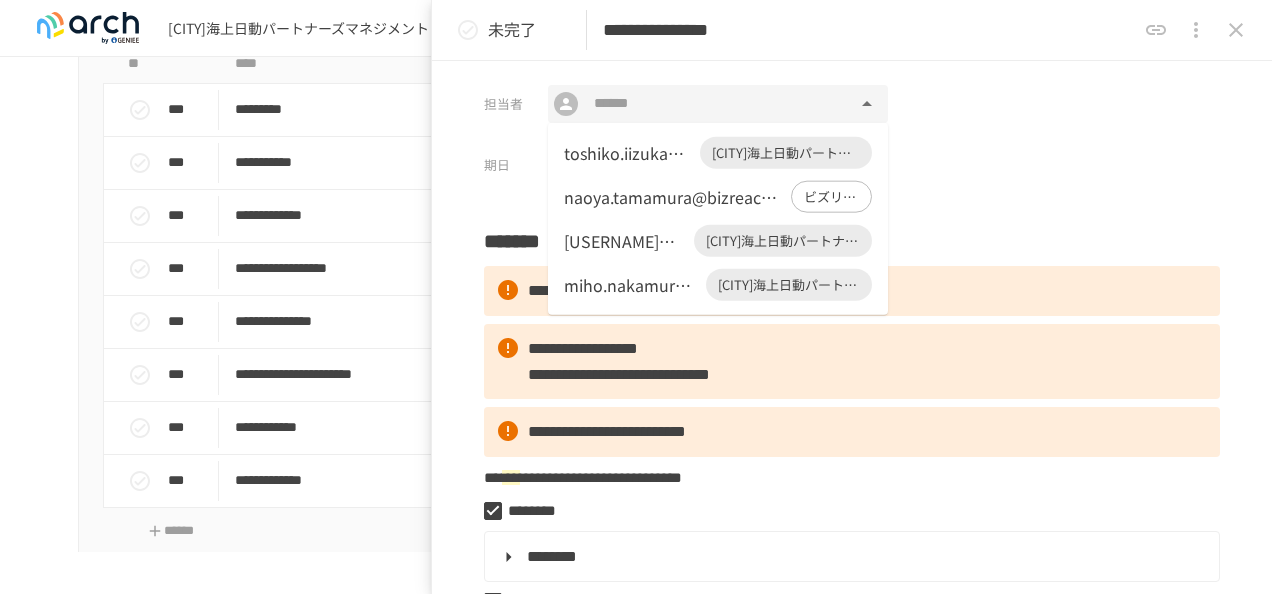 click on "[USERNAME]@[DOMAIN] [CITY]海上日動パートナーズマネジメント" at bounding box center [718, 153] 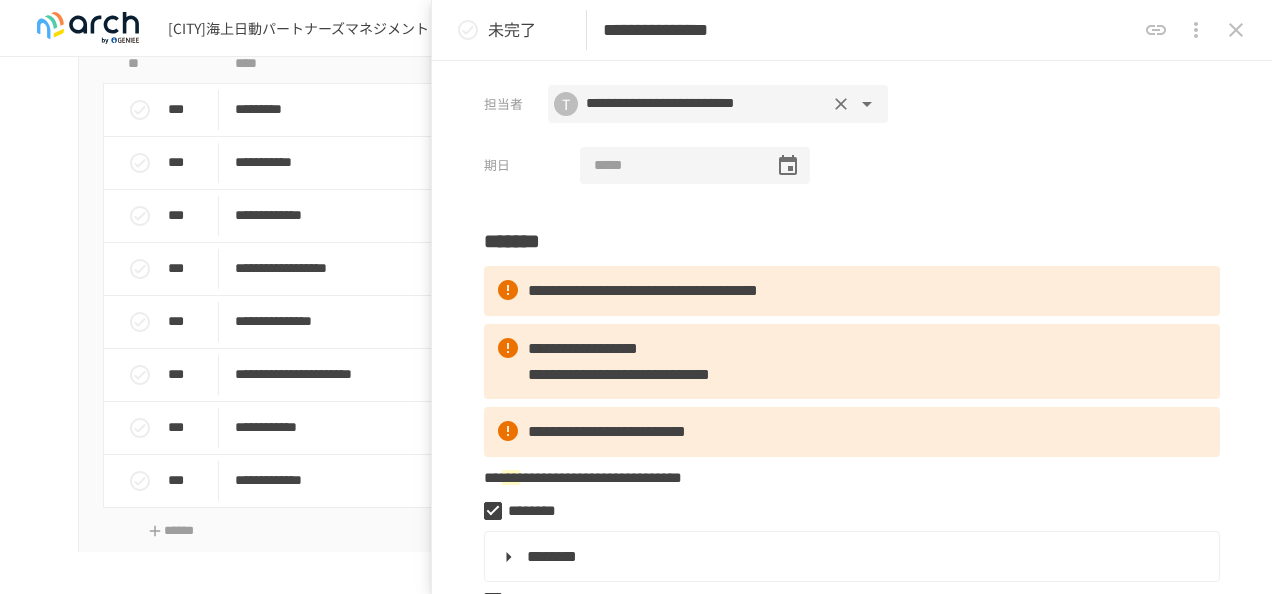 click 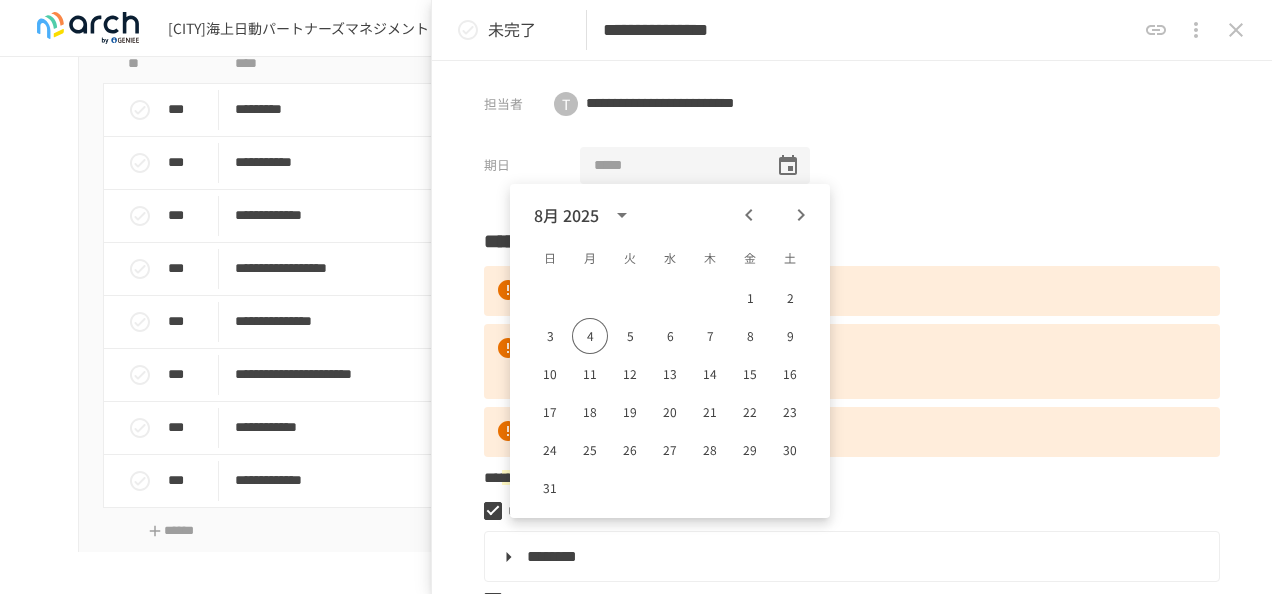 click 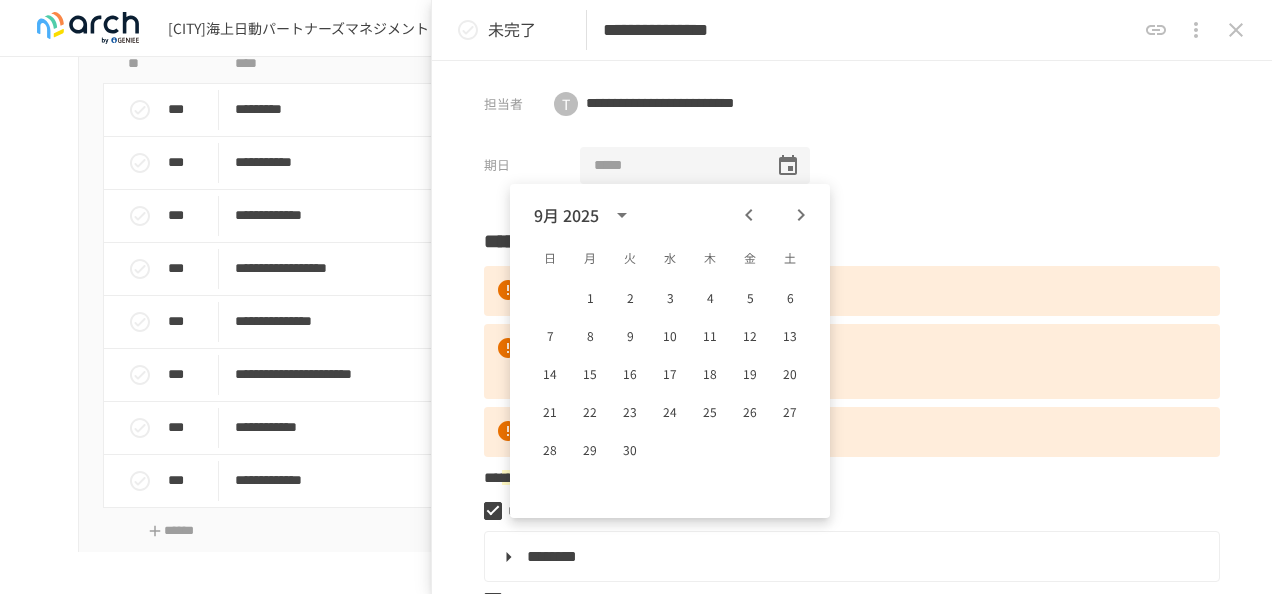 click 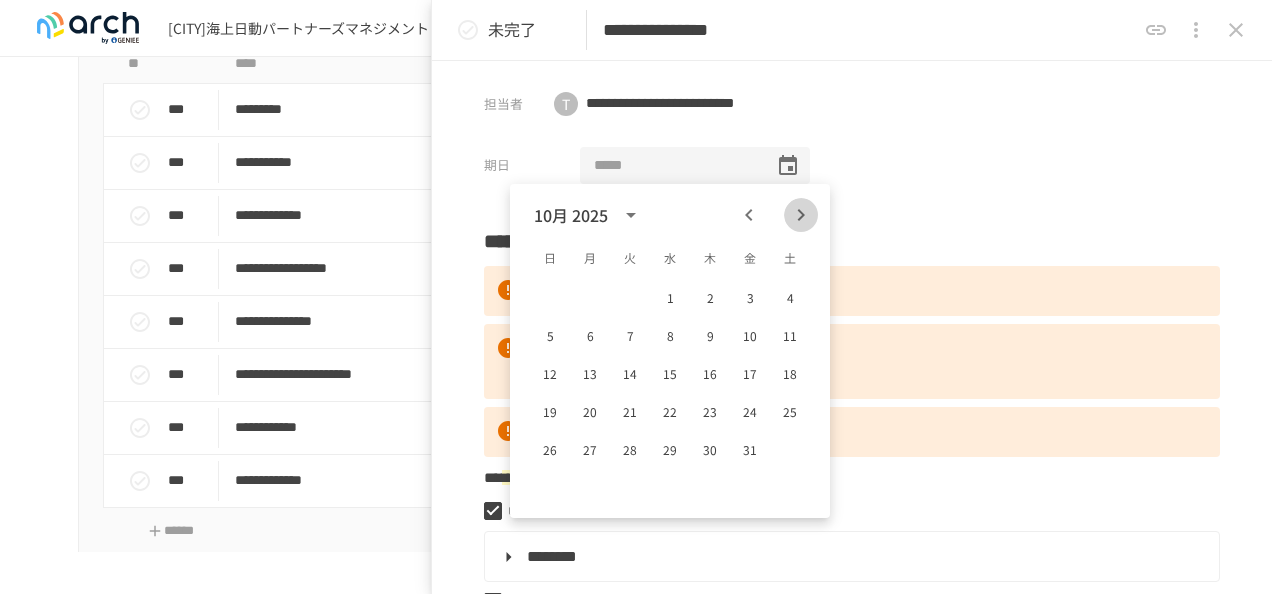 click 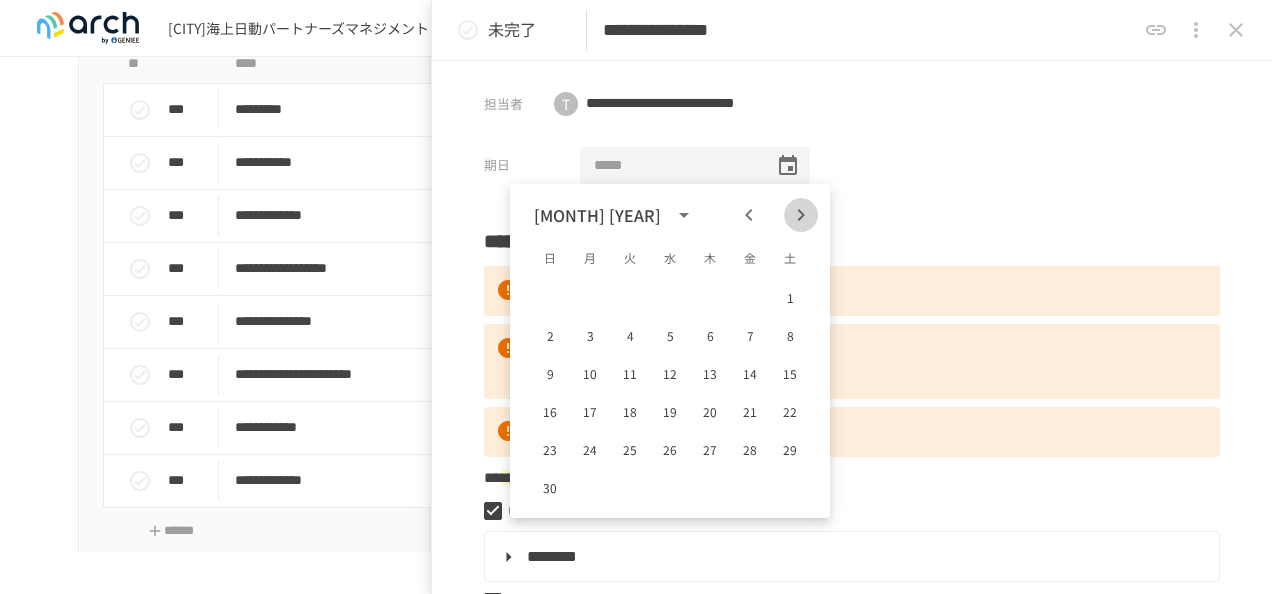 click 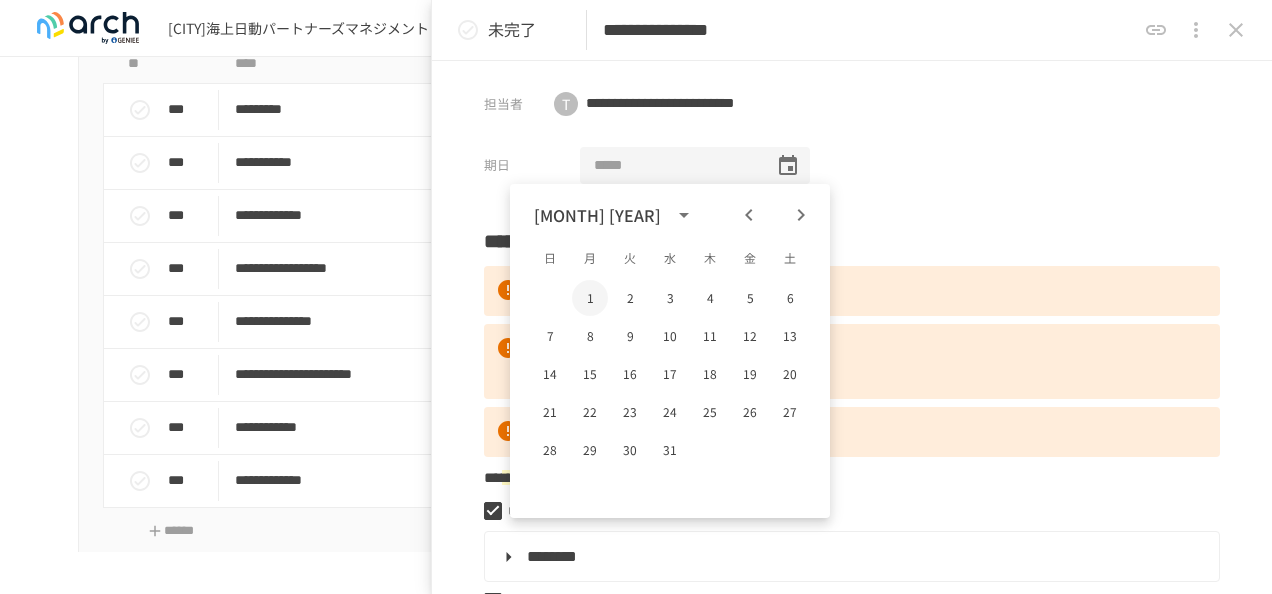click on "1" at bounding box center [590, 298] 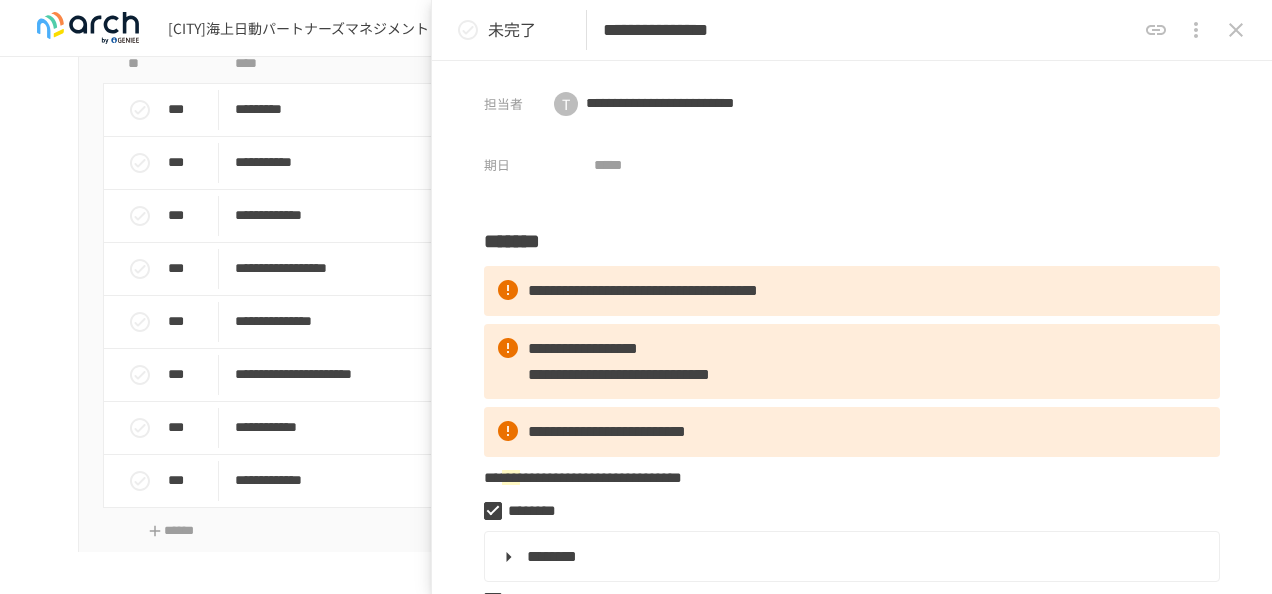 type on "**********" 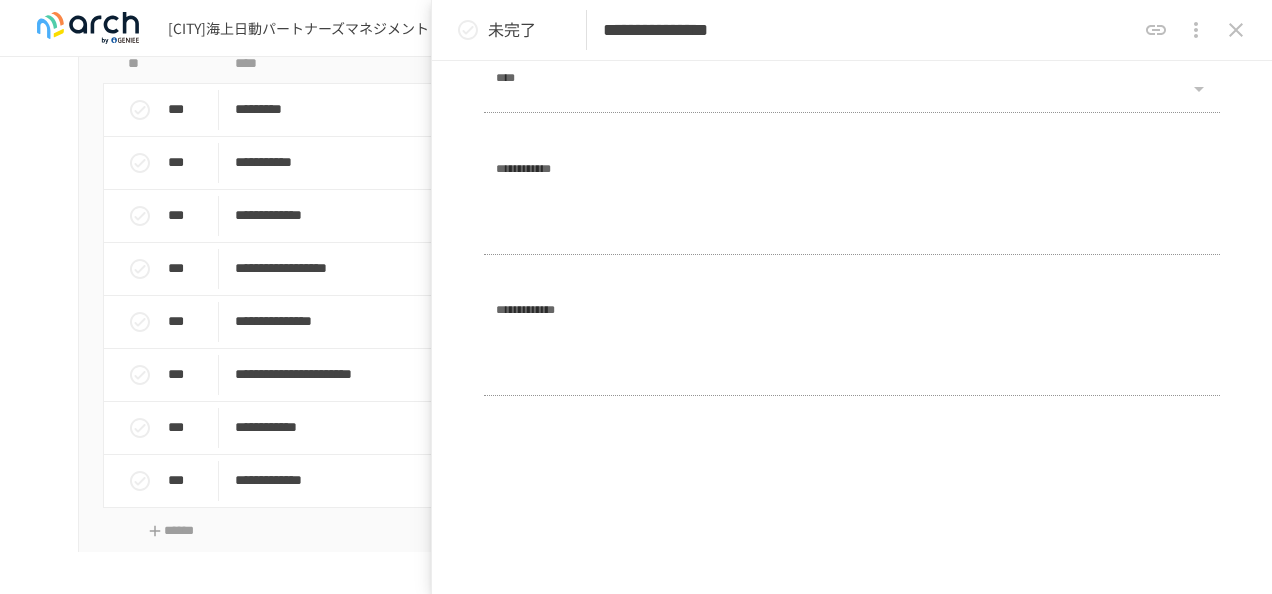 scroll, scrollTop: 1400, scrollLeft: 0, axis: vertical 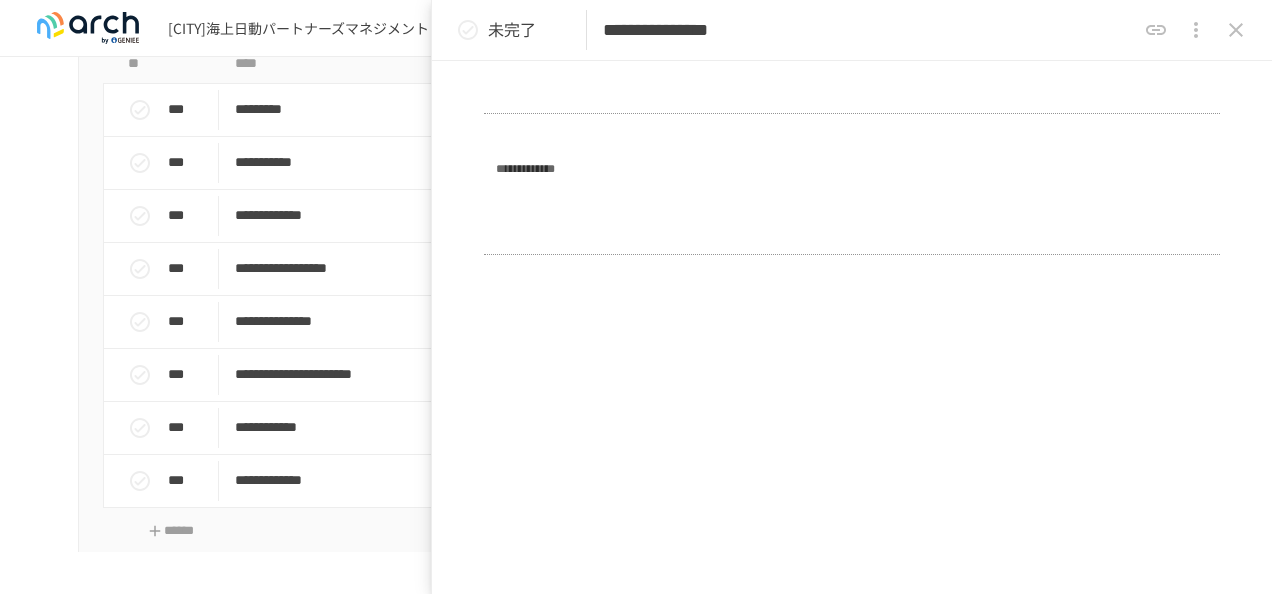 click 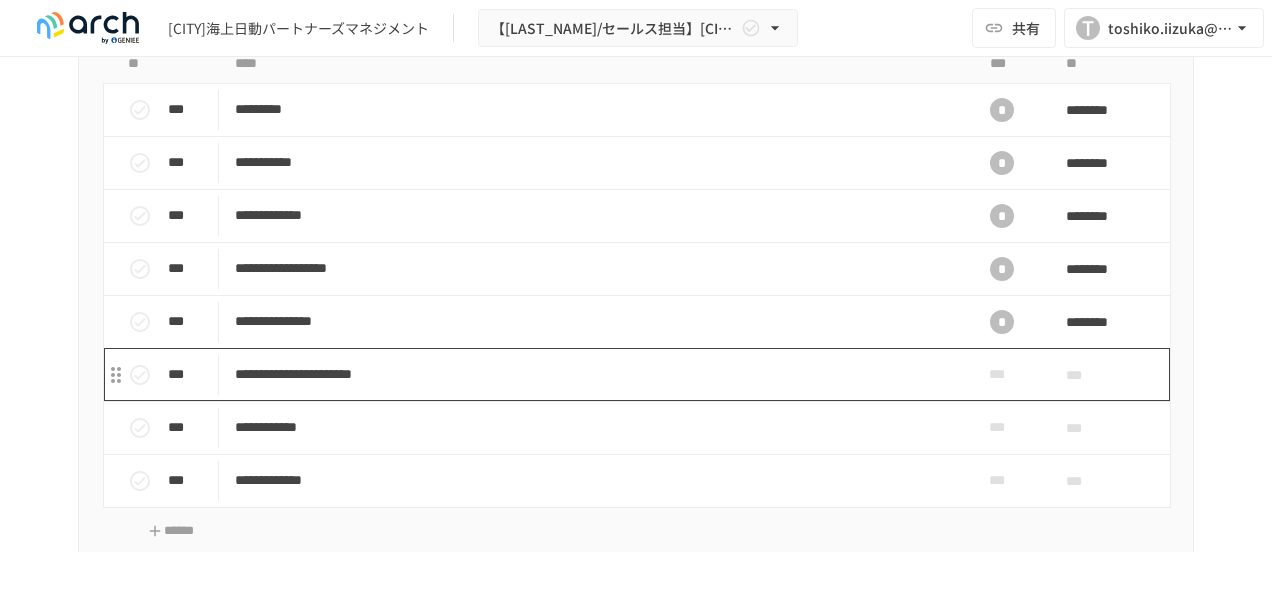 click on "**********" at bounding box center (594, 374) 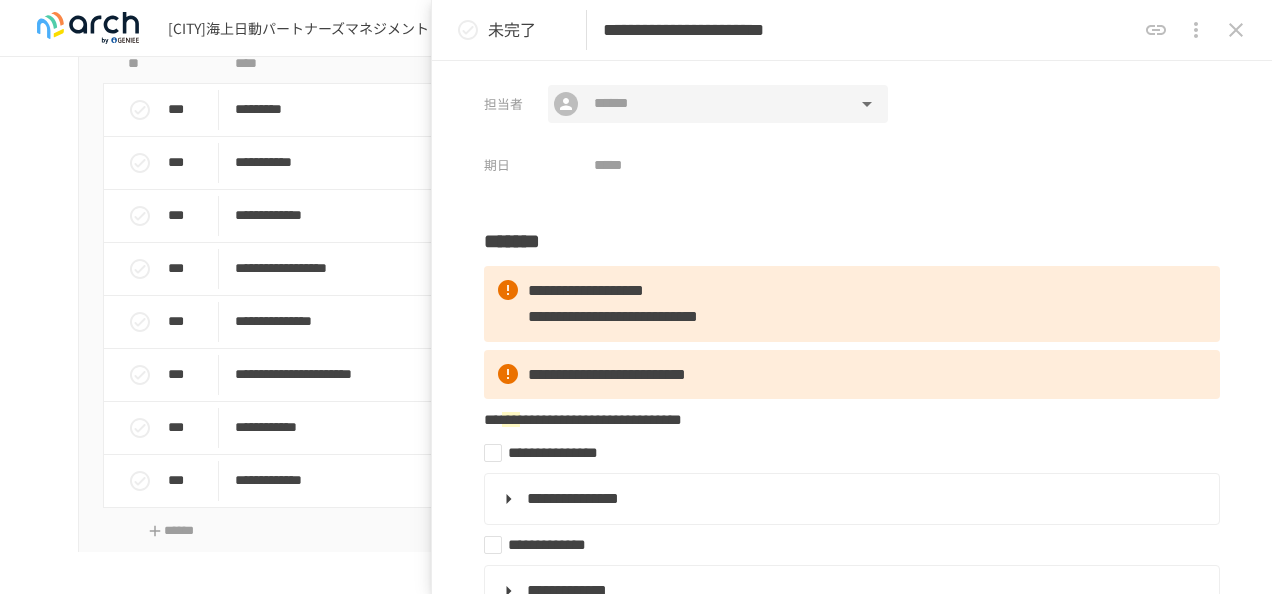 click at bounding box center (717, 104) 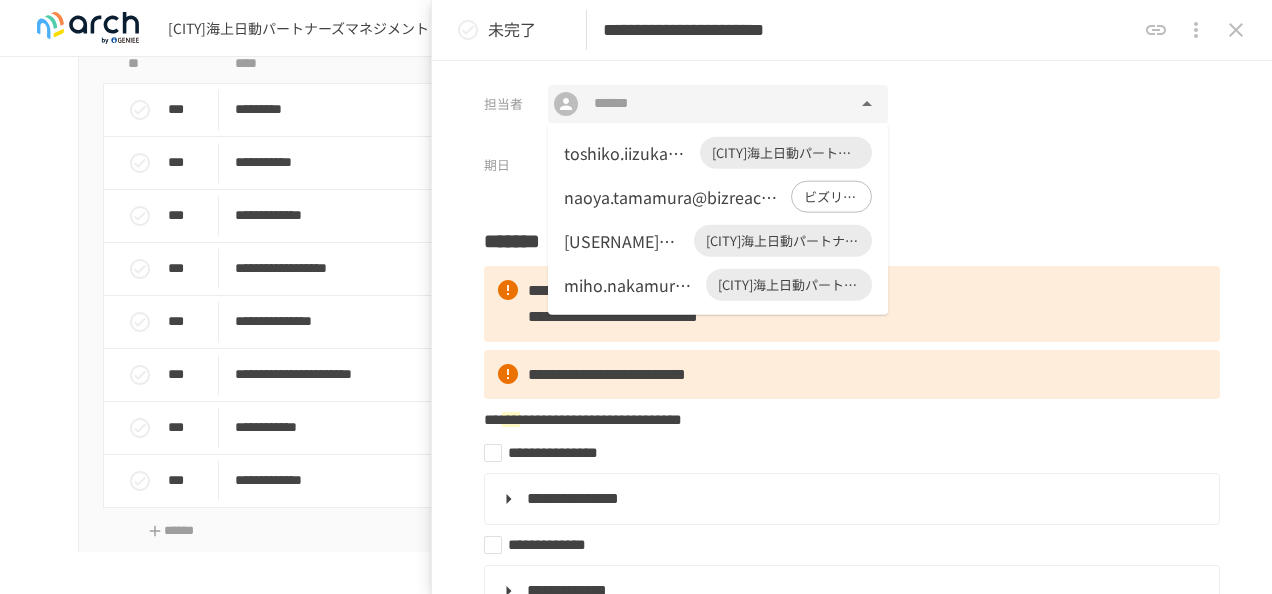 click on "[USERNAME]@[DOMAIN] [CITY]海上日動パートナーズマネジメント" at bounding box center [718, 153] 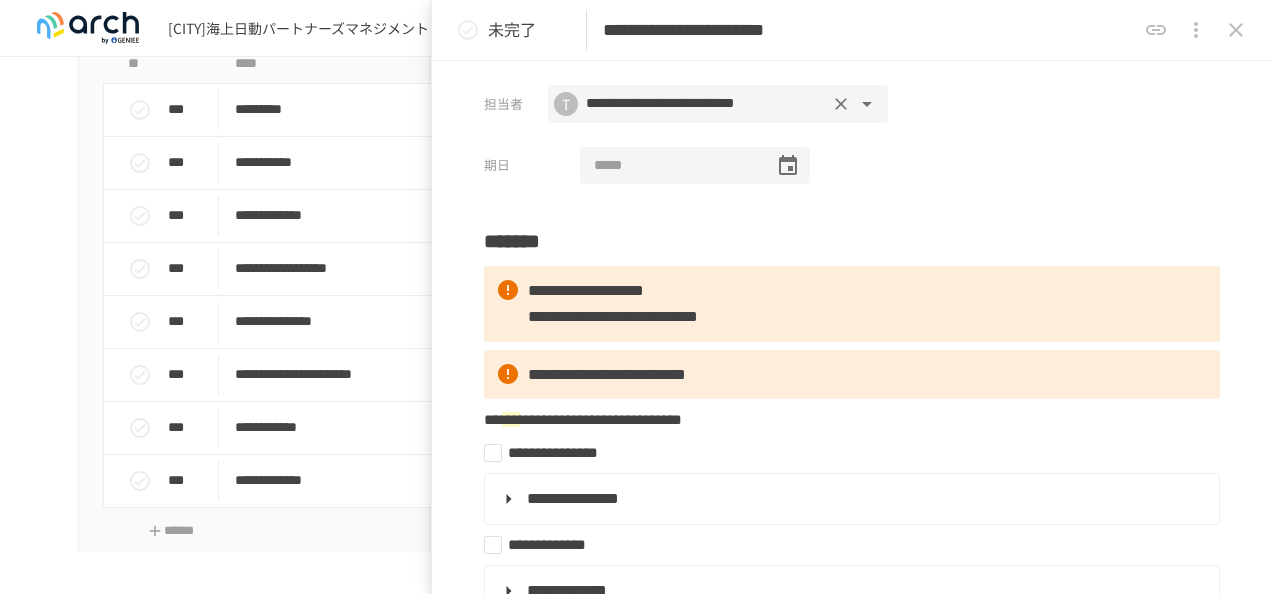 click 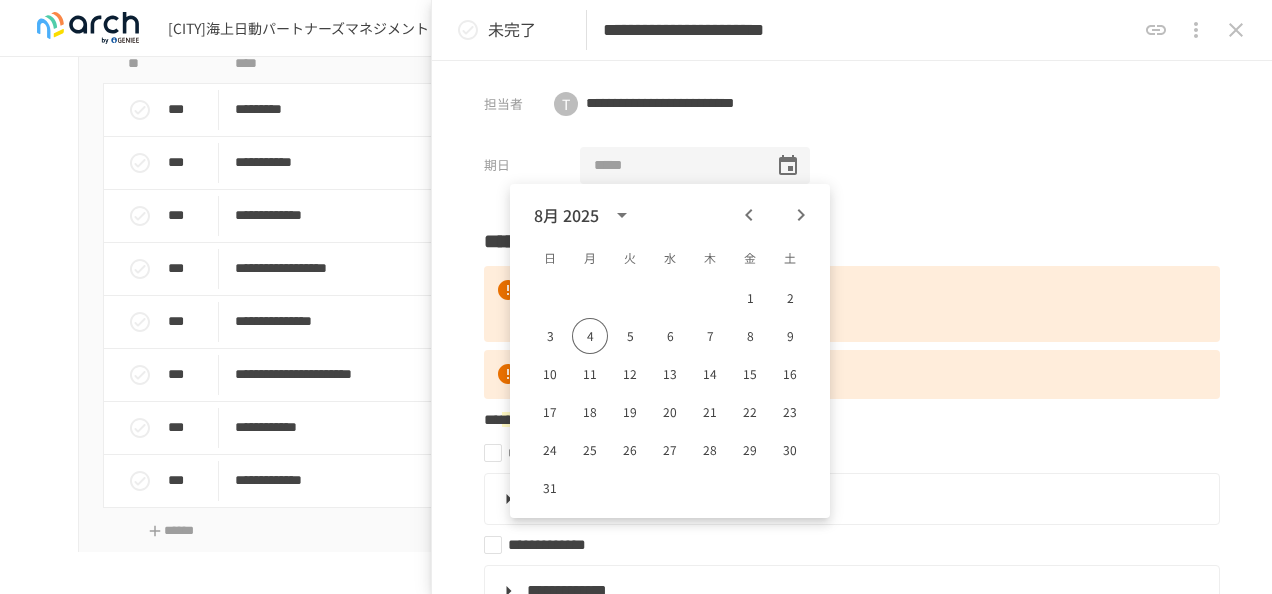 click 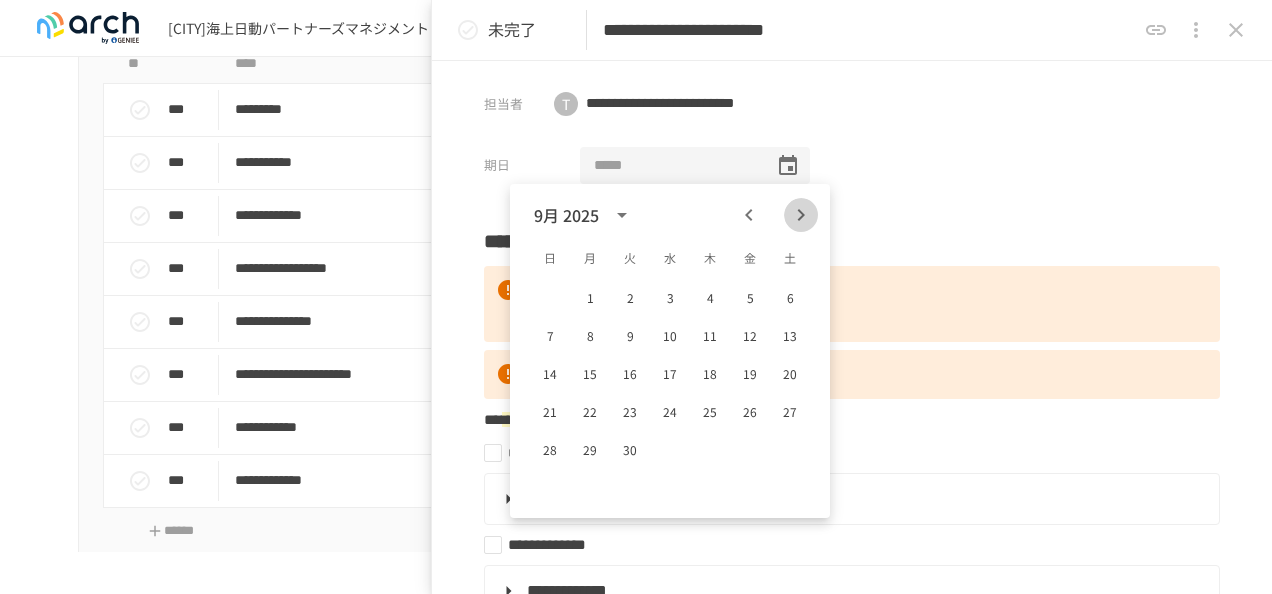 click 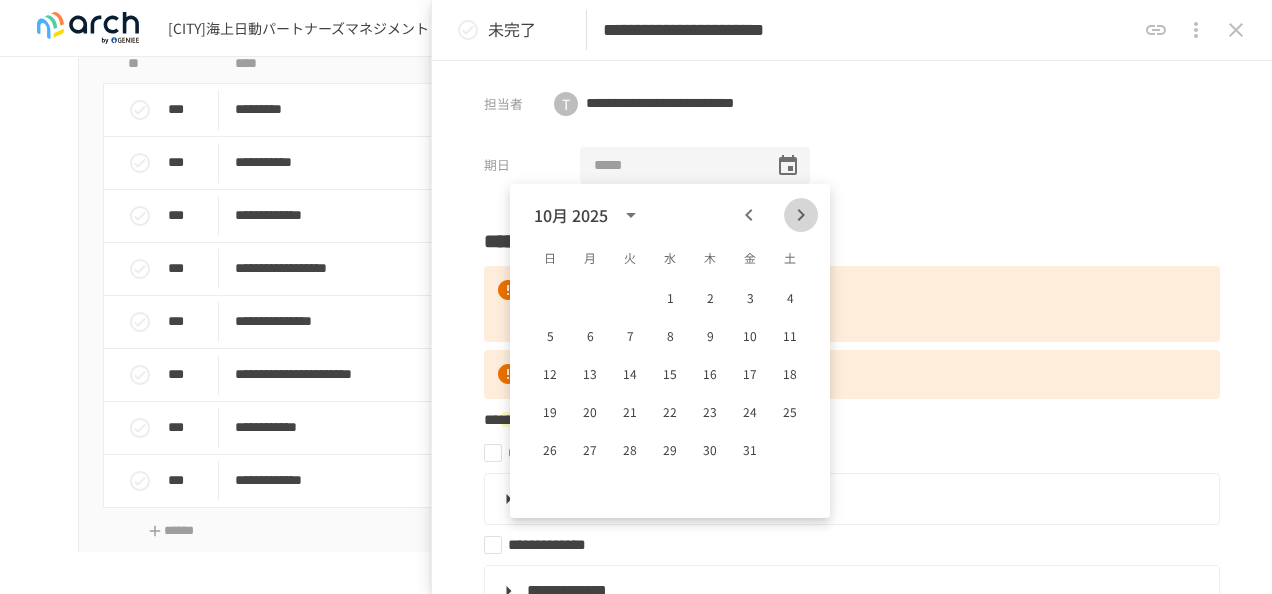 click 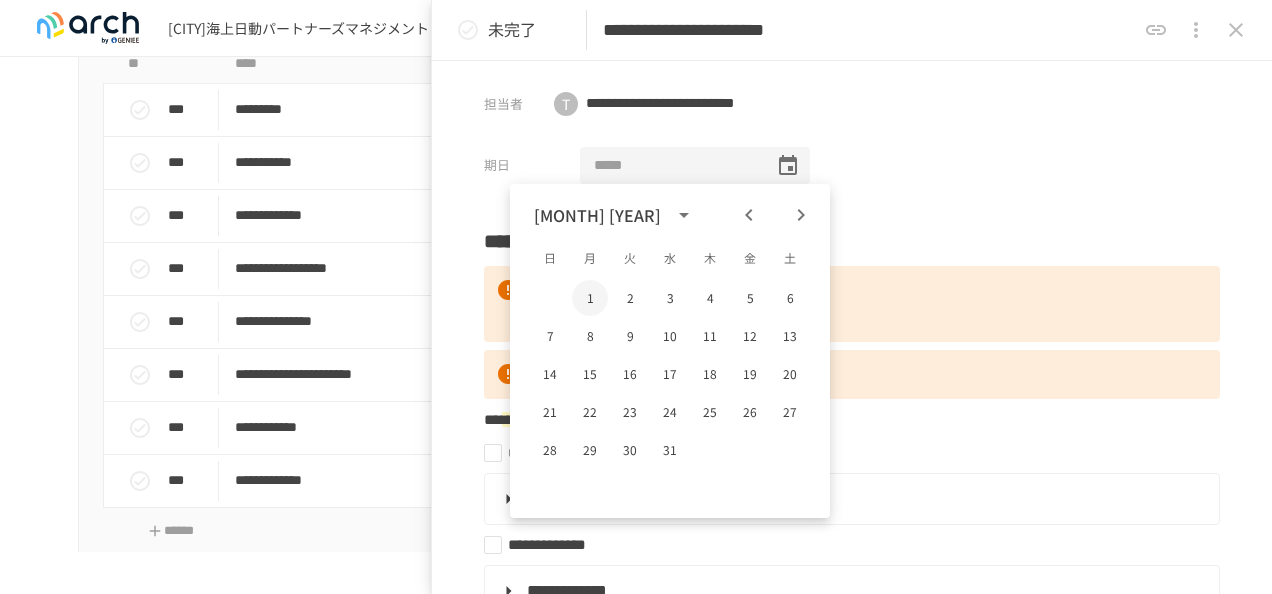 click on "1" at bounding box center [590, 298] 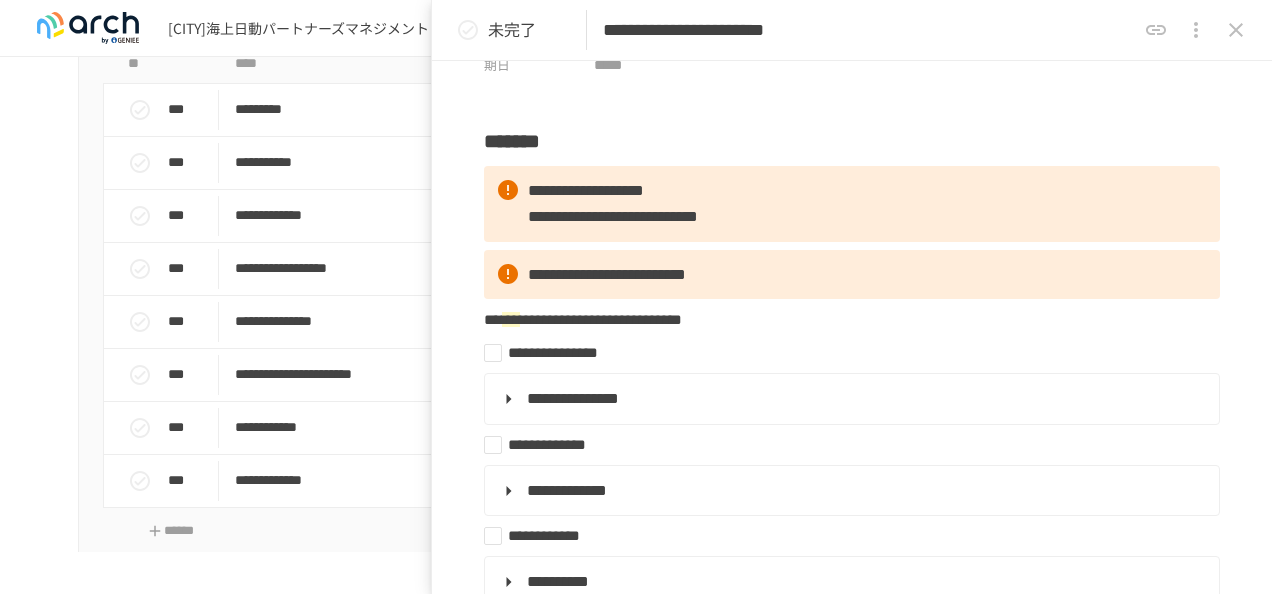 type on "**********" 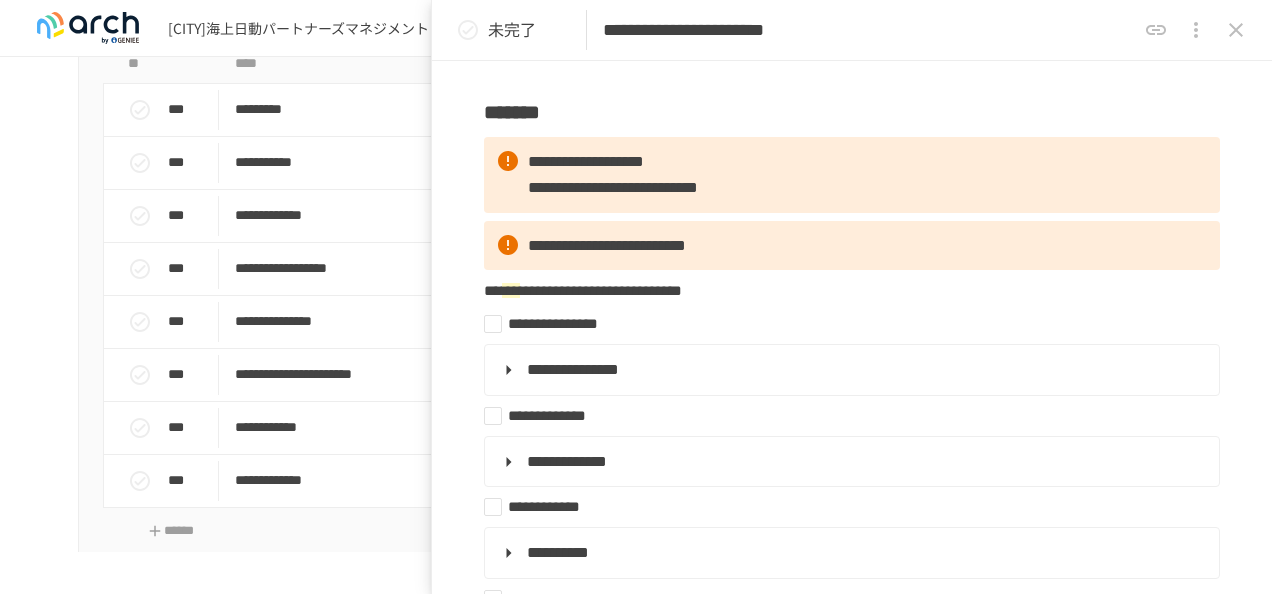 scroll, scrollTop: 200, scrollLeft: 0, axis: vertical 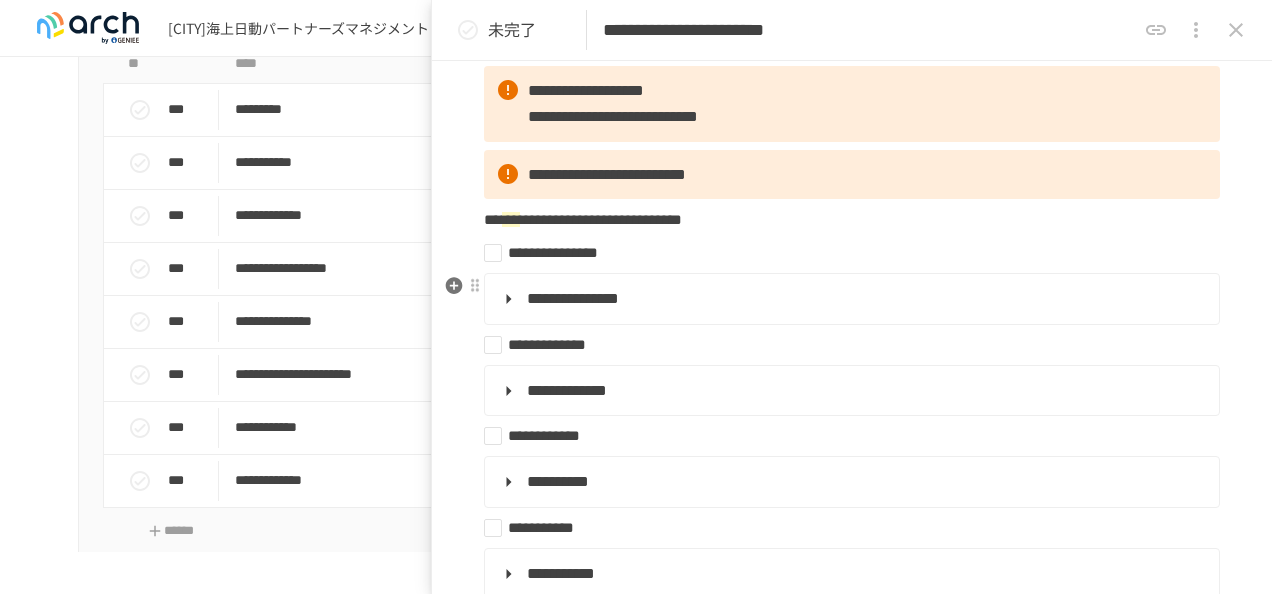 click on "**********" at bounding box center [573, 298] 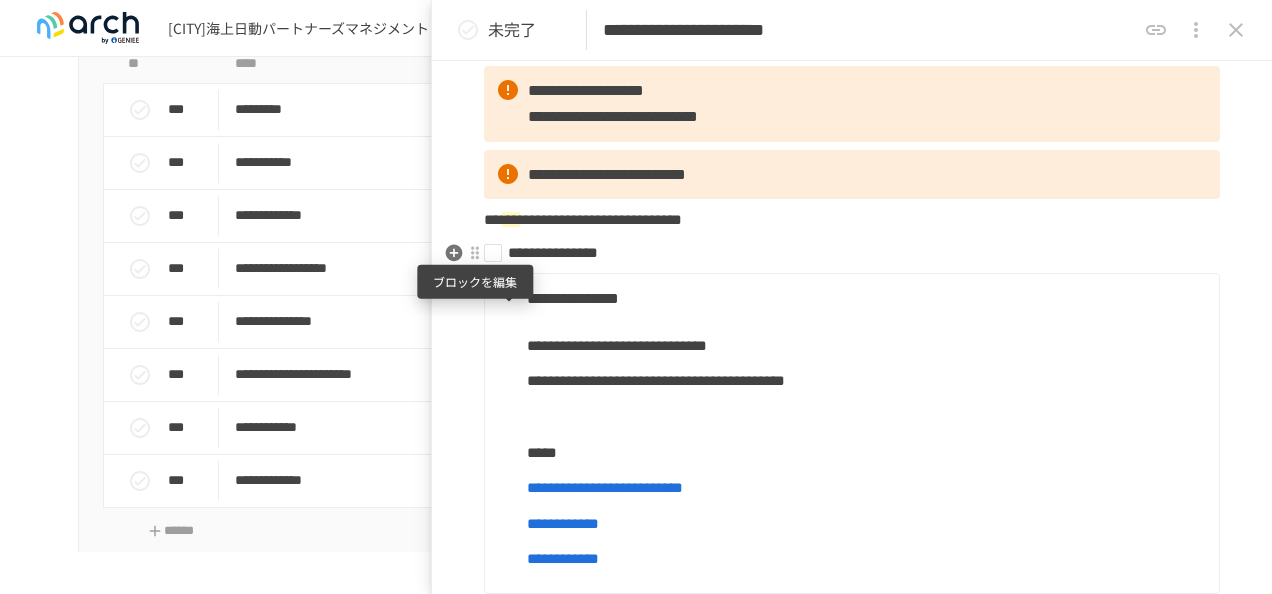 click at bounding box center [475, 253] 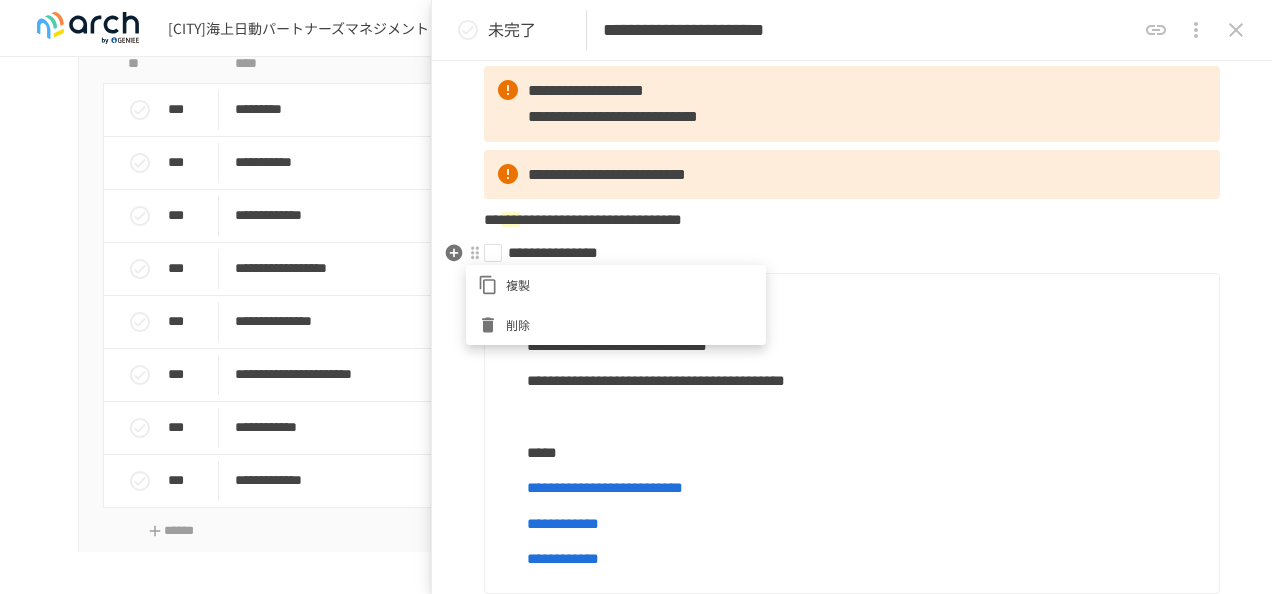click at bounding box center (636, 297) 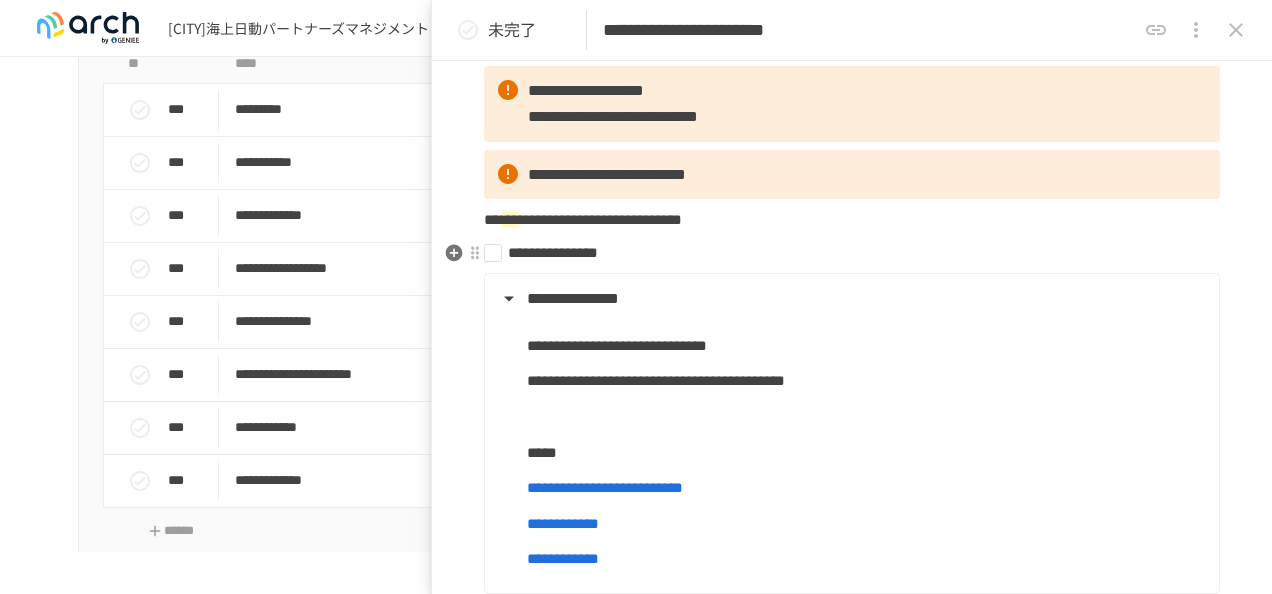 click on "**********" at bounding box center (844, 253) 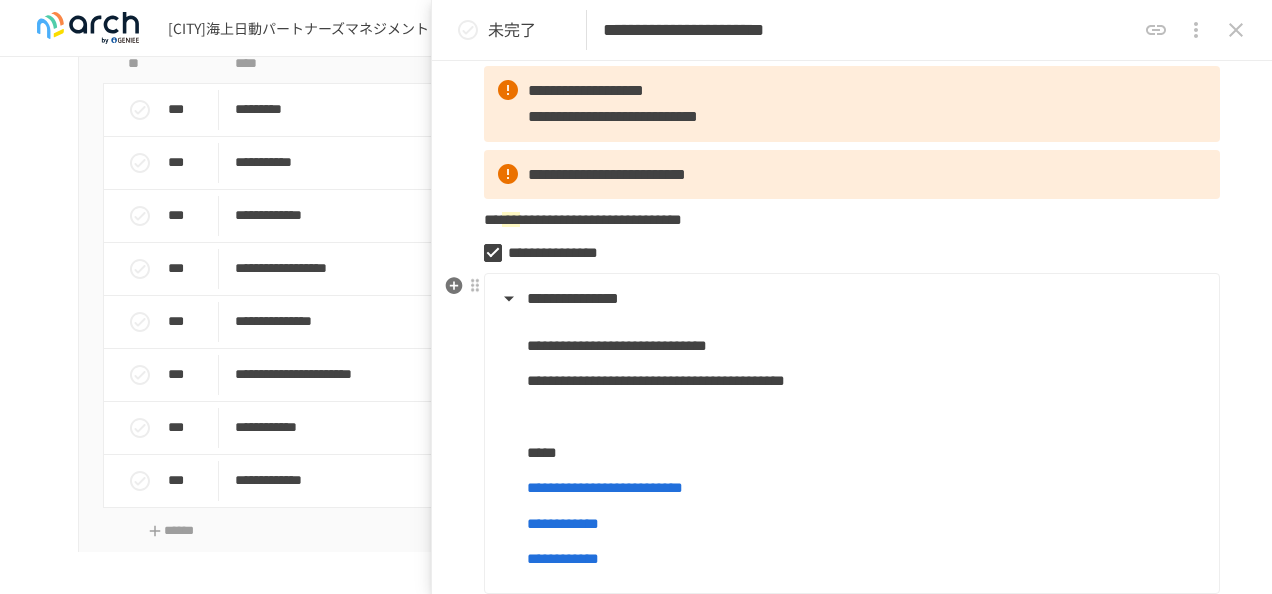 click on "**********" at bounding box center [573, 298] 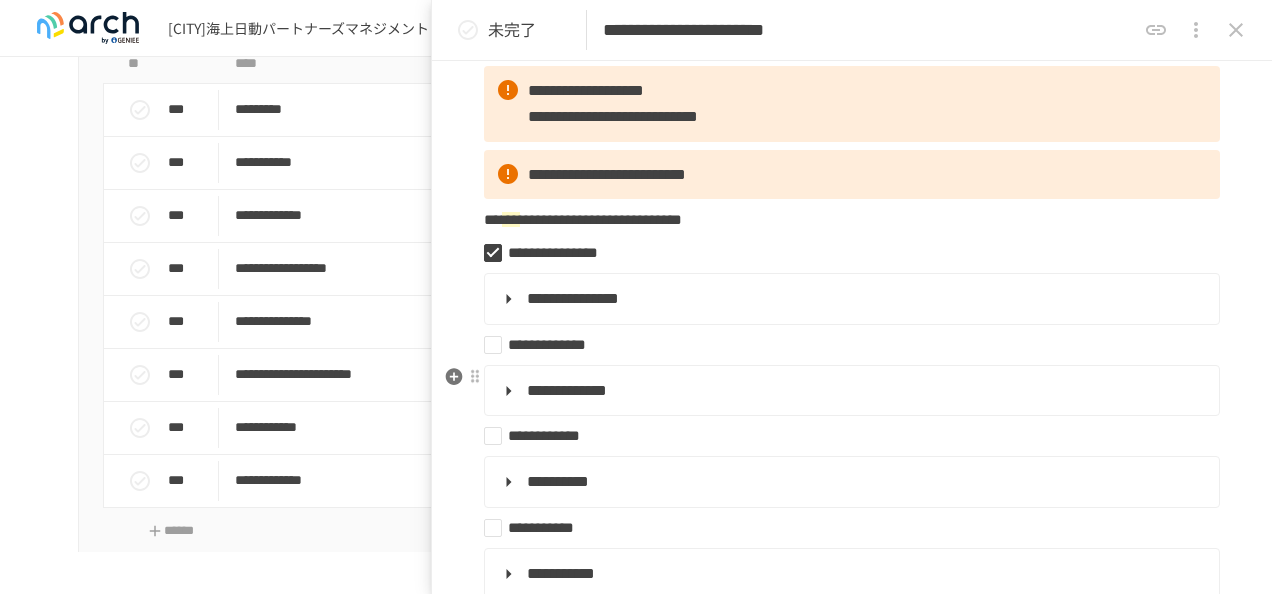 click on "**********" at bounding box center [567, 390] 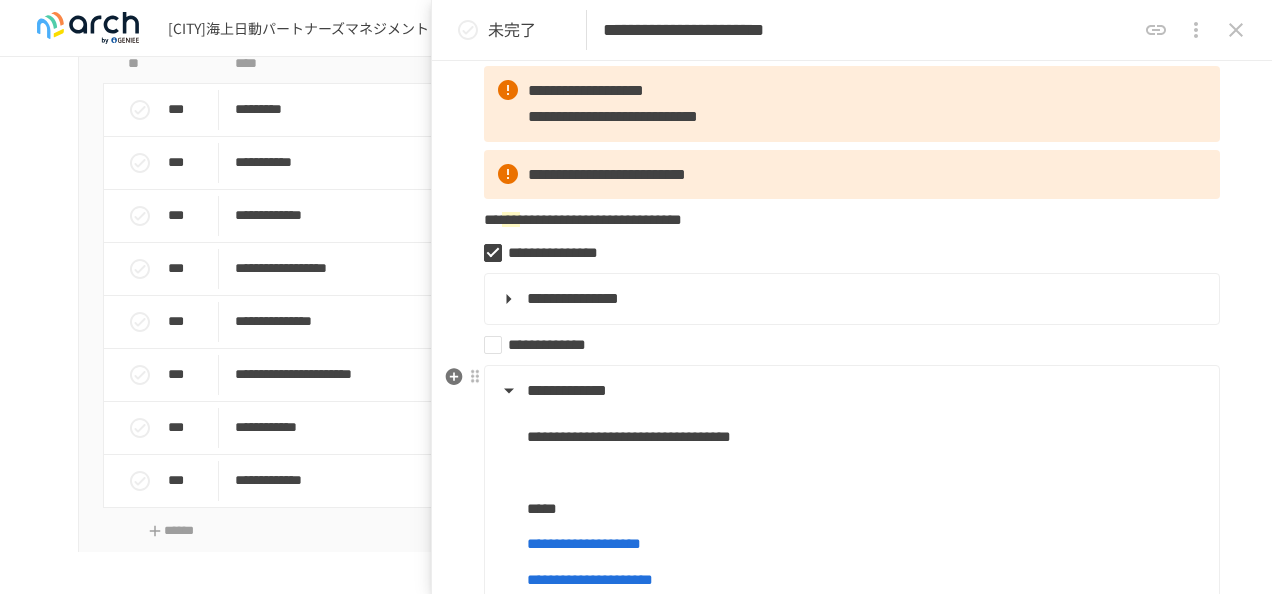 click on "**********" at bounding box center (567, 390) 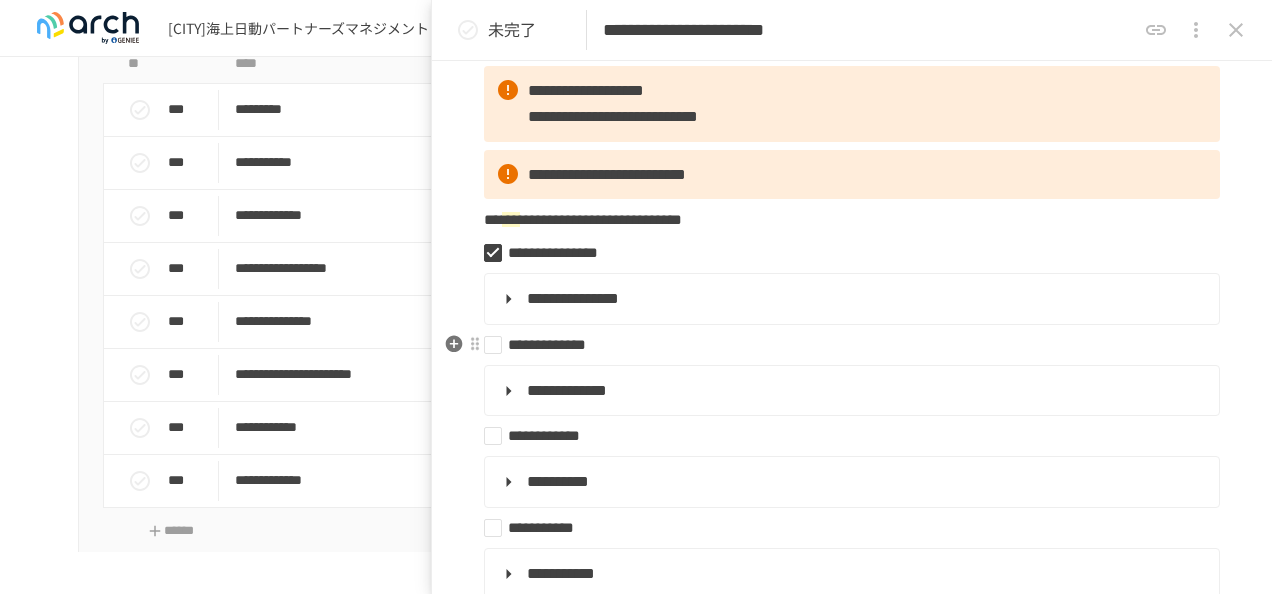 click on "**********" at bounding box center [844, 345] 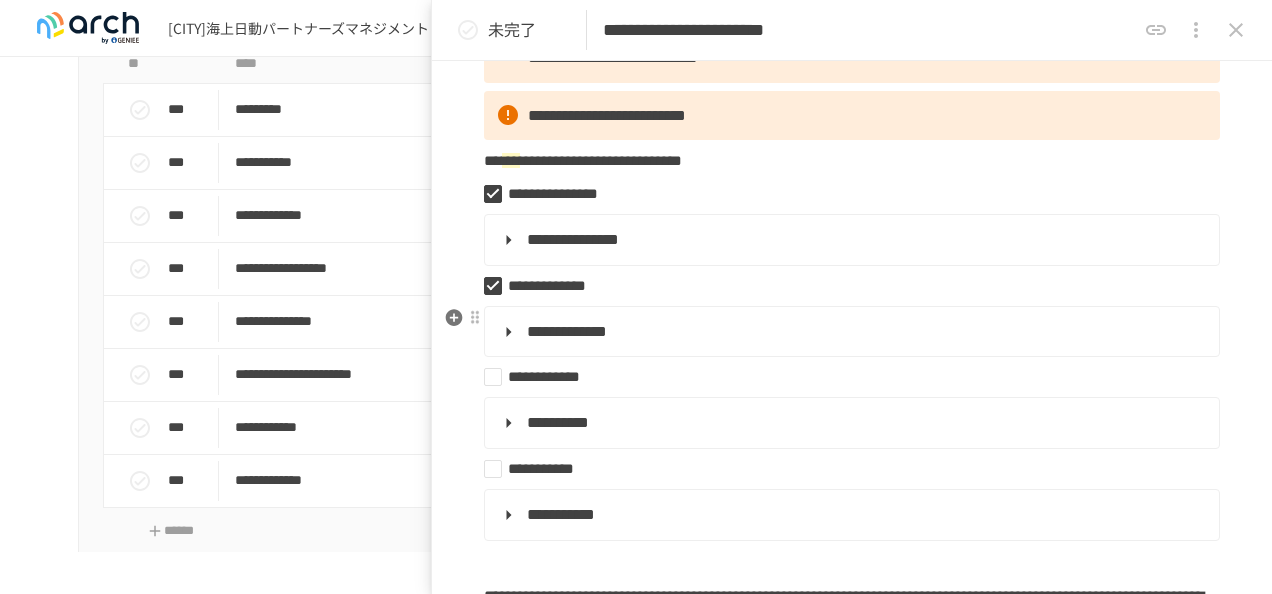 scroll, scrollTop: 300, scrollLeft: 0, axis: vertical 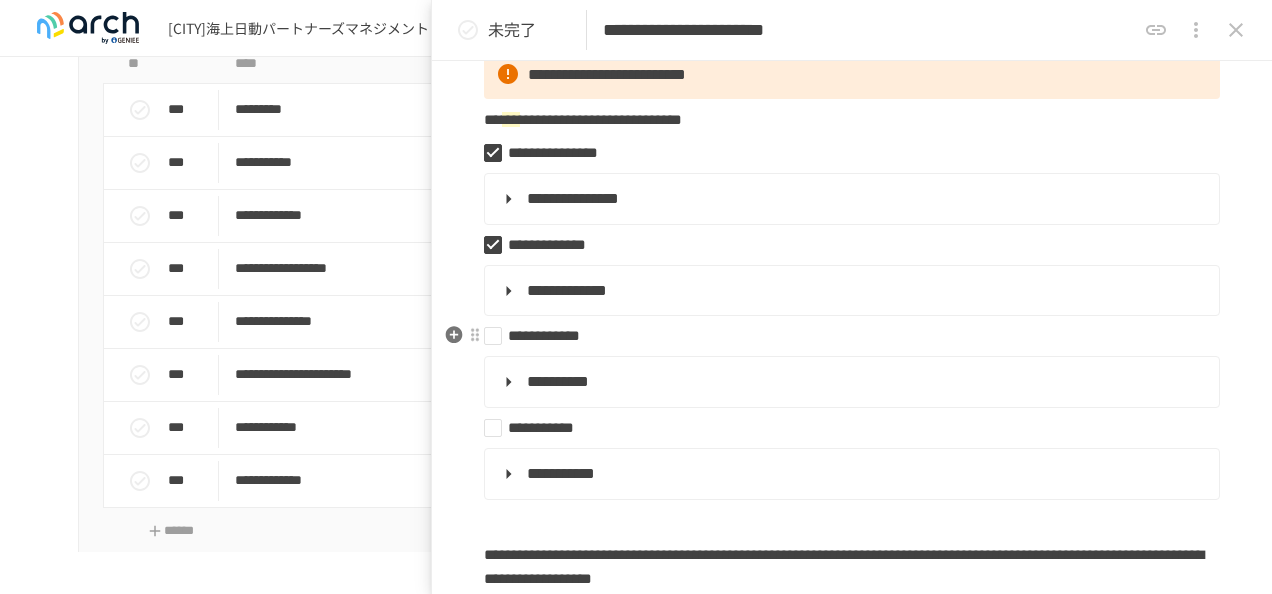 click on "**********" at bounding box center (844, 336) 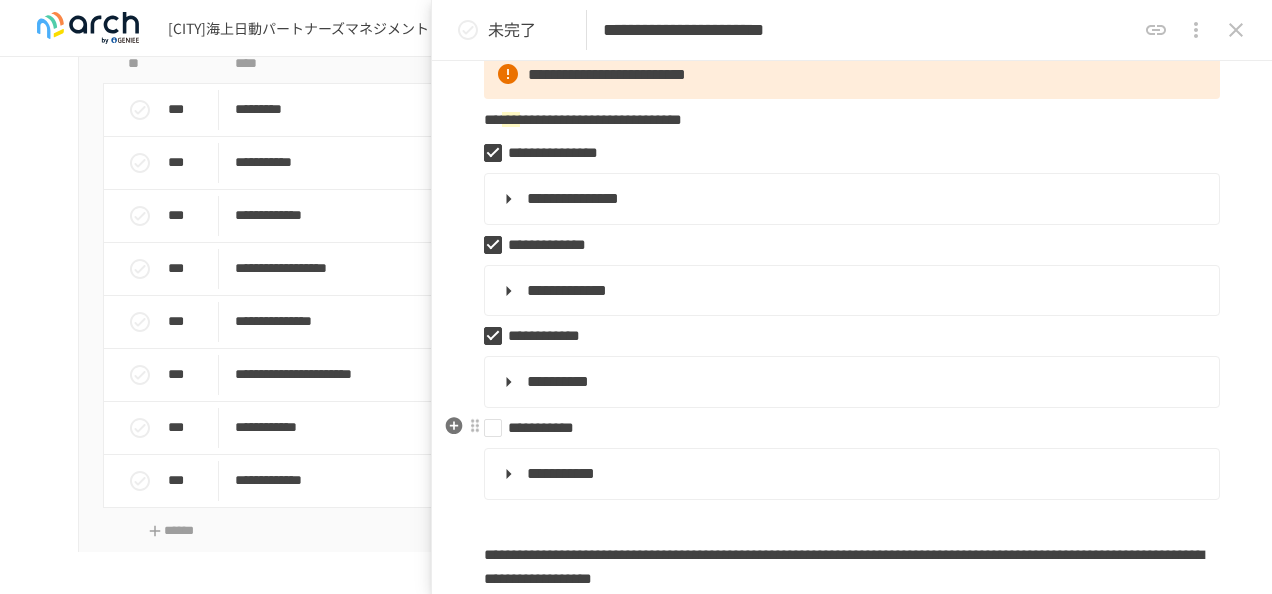 click on "**********" at bounding box center [844, 428] 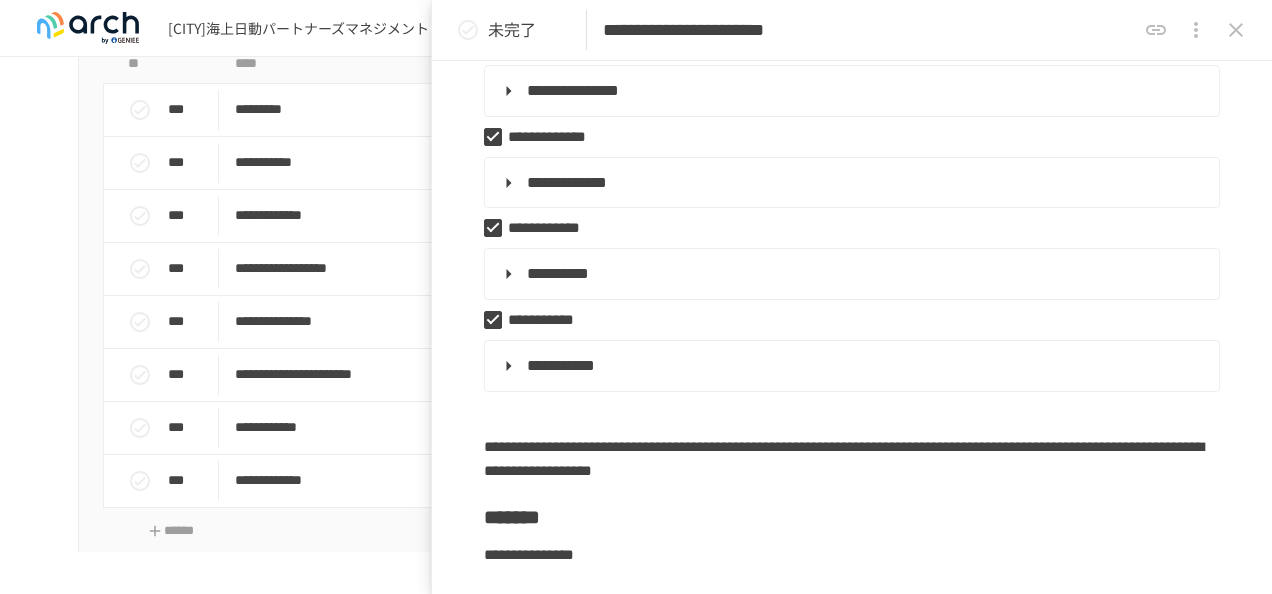 scroll, scrollTop: 300, scrollLeft: 0, axis: vertical 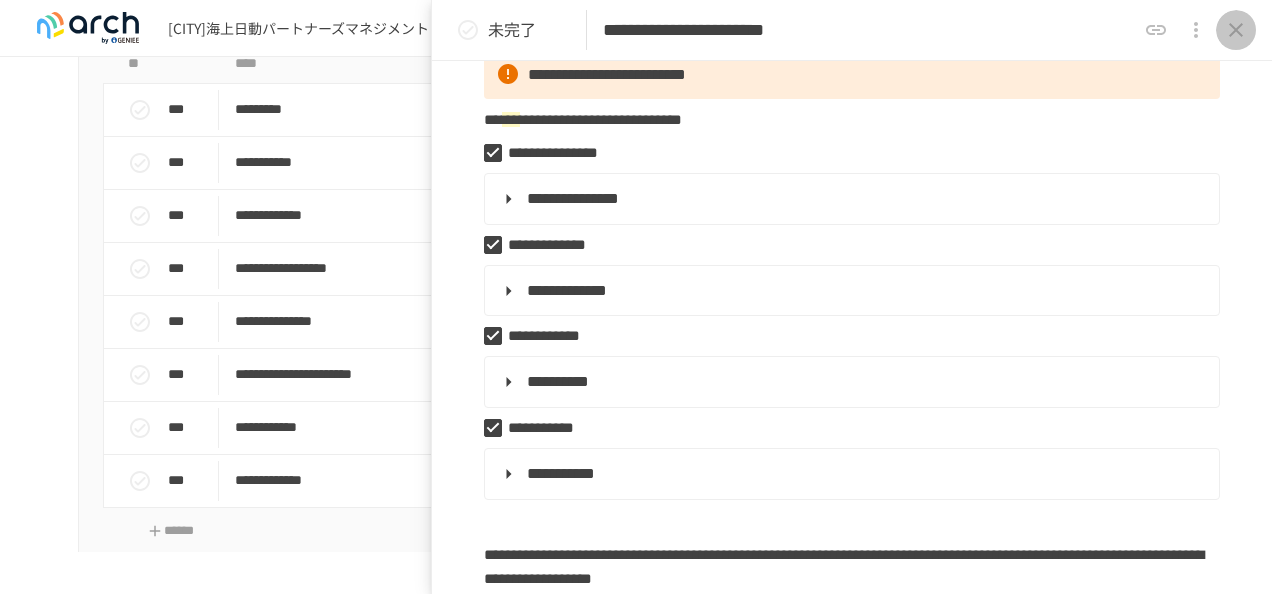 click 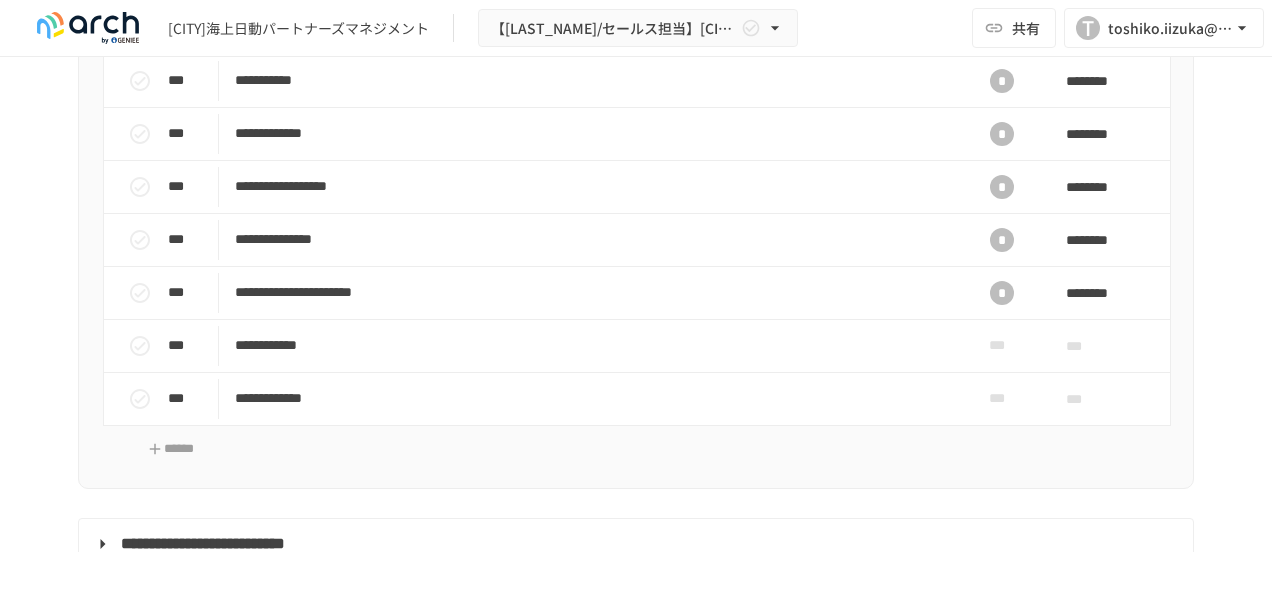 scroll, scrollTop: 2044, scrollLeft: 0, axis: vertical 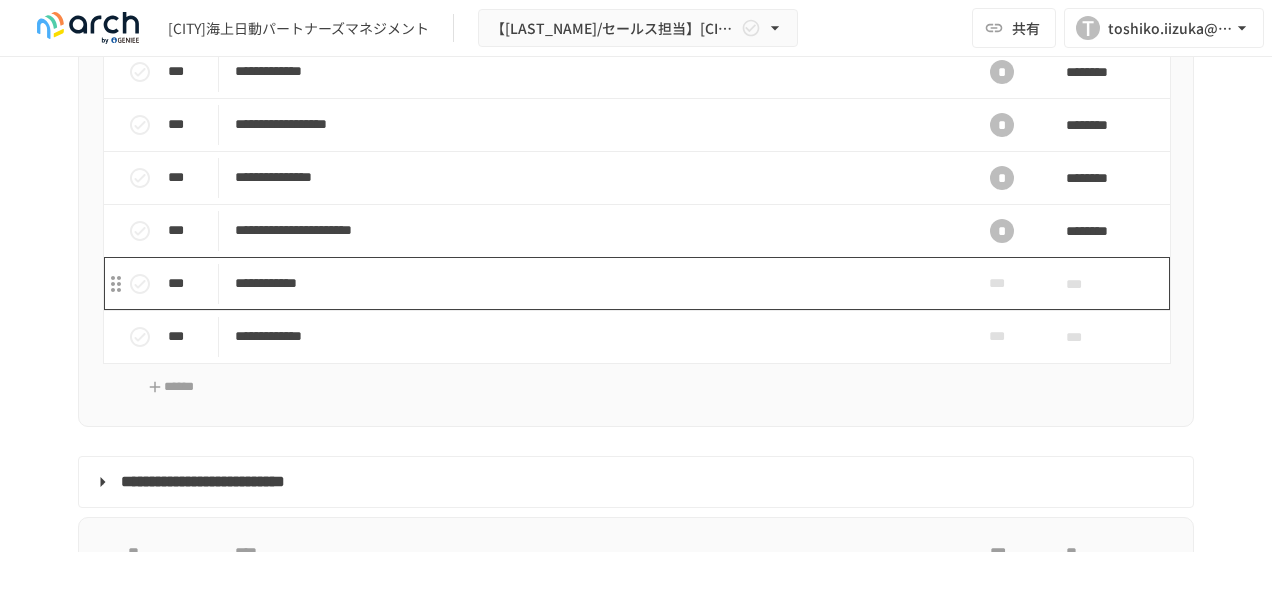 click on "**********" at bounding box center [594, 283] 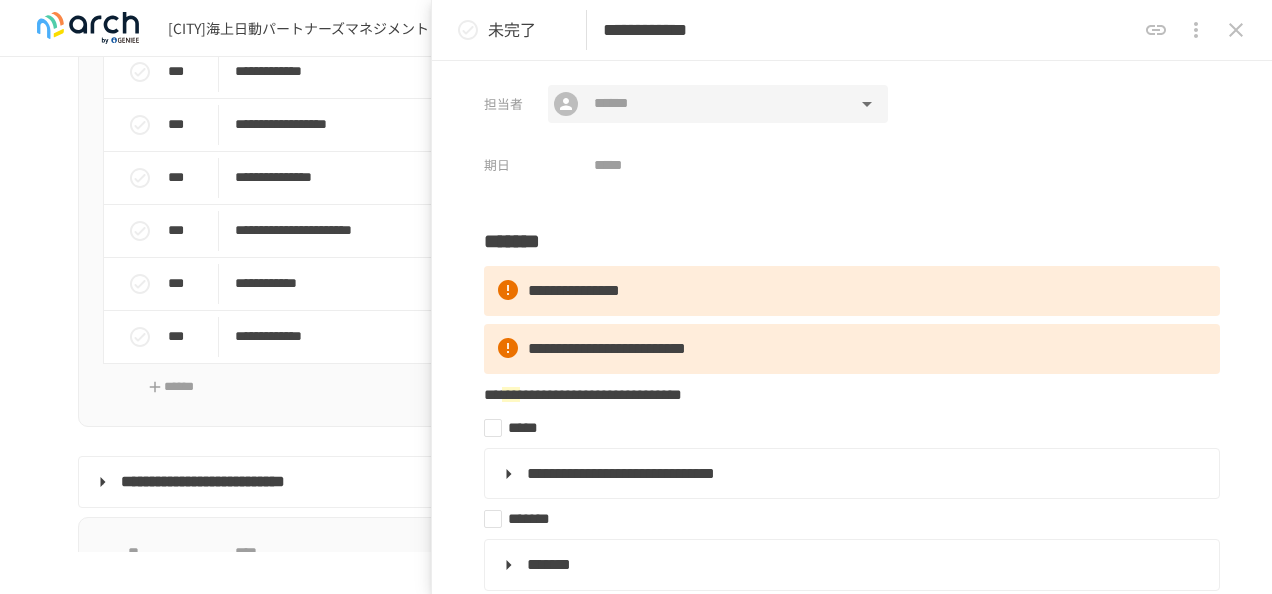 click at bounding box center [717, 104] 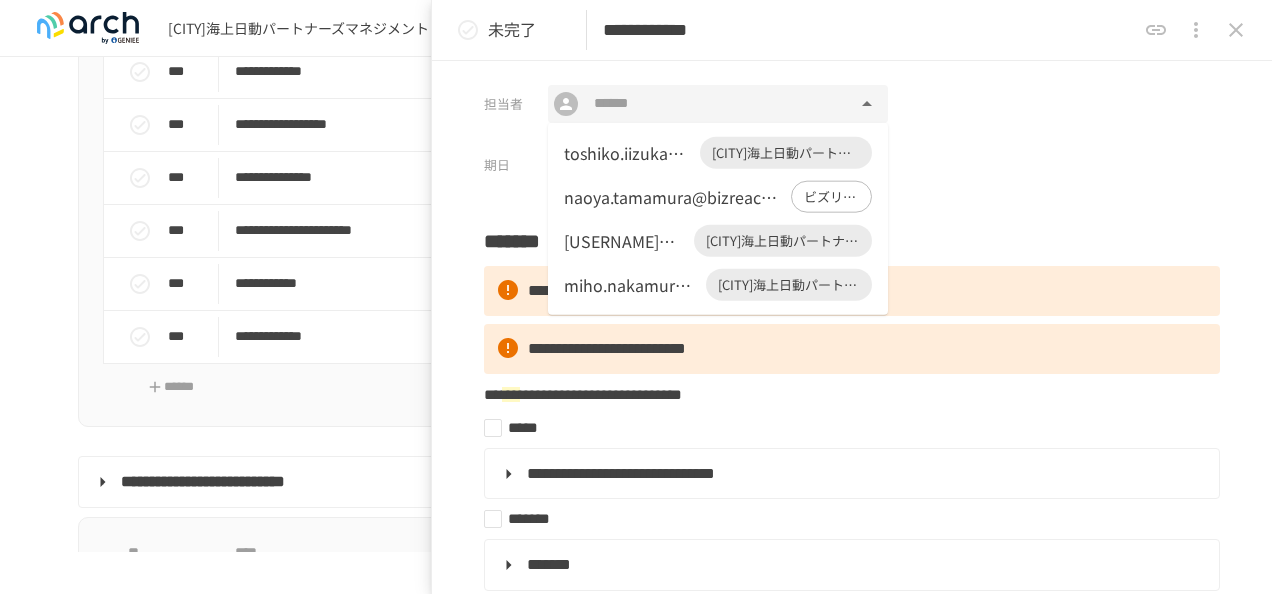 click on "toshiko.iizuka@tnp2000.jp" at bounding box center (628, 153) 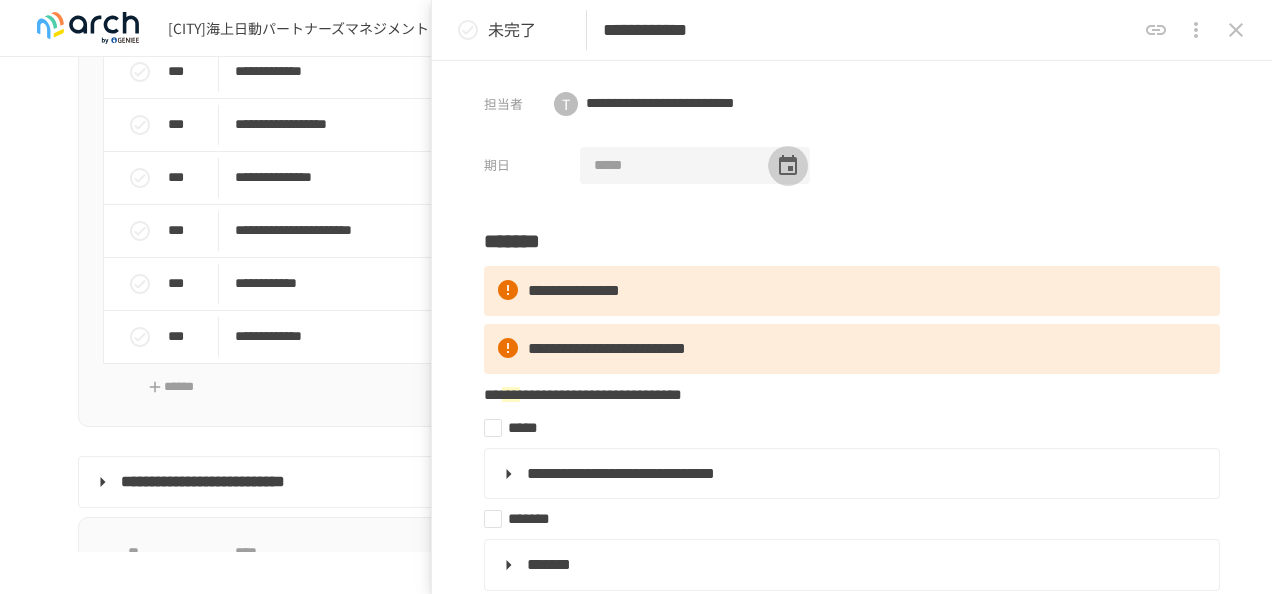 click 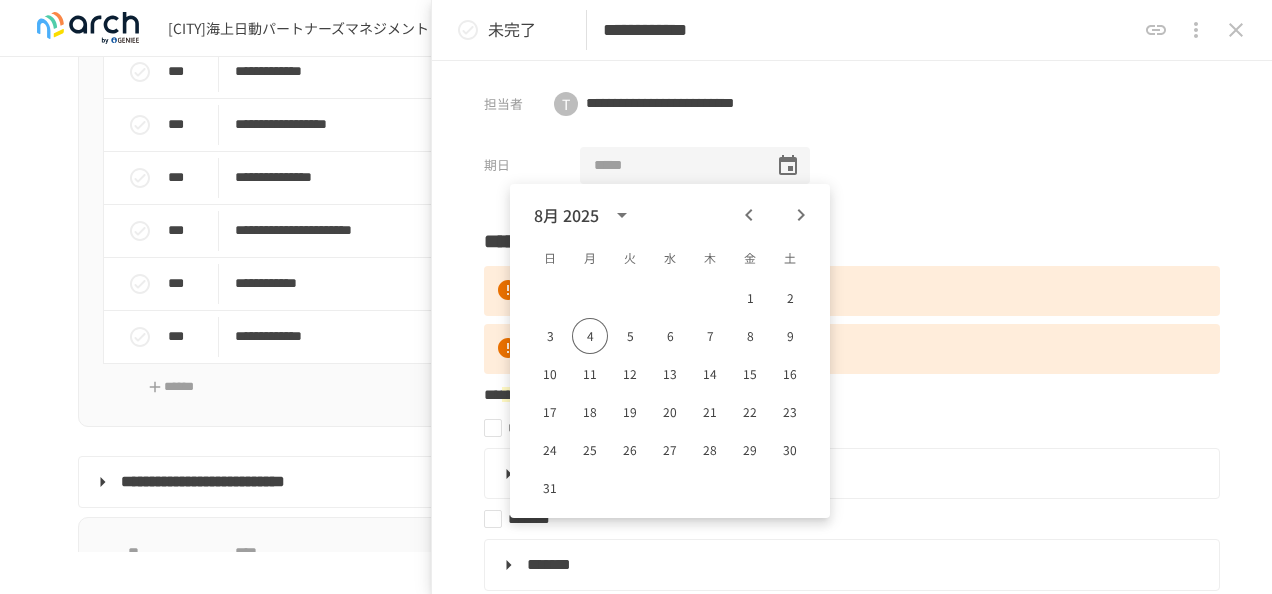 click 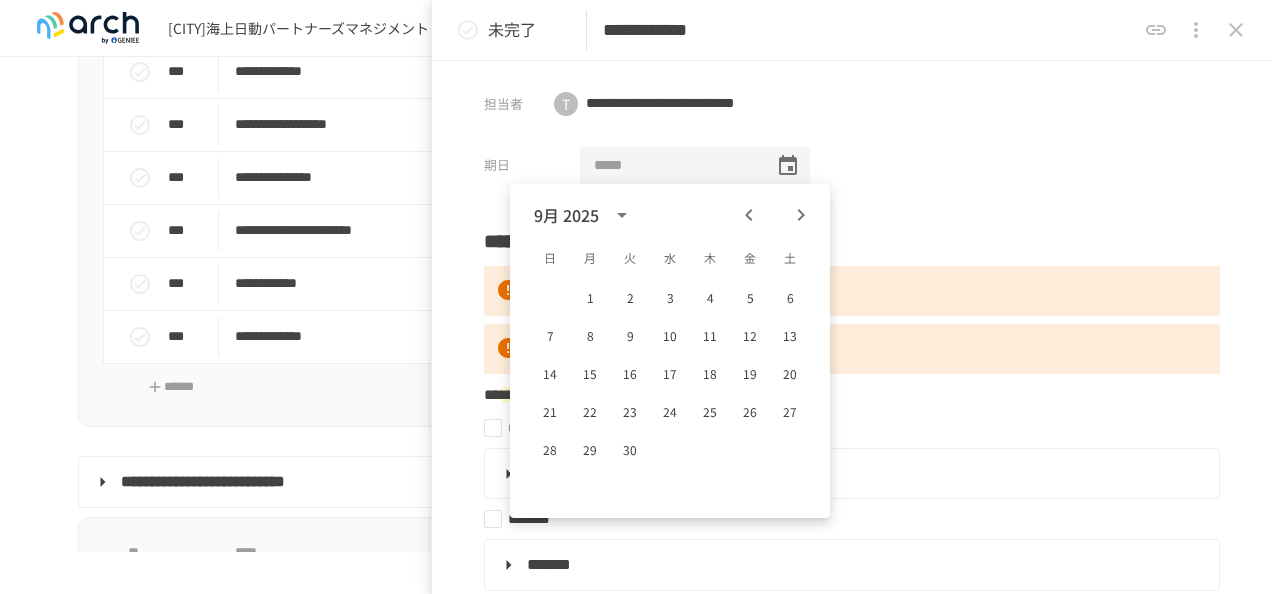 click 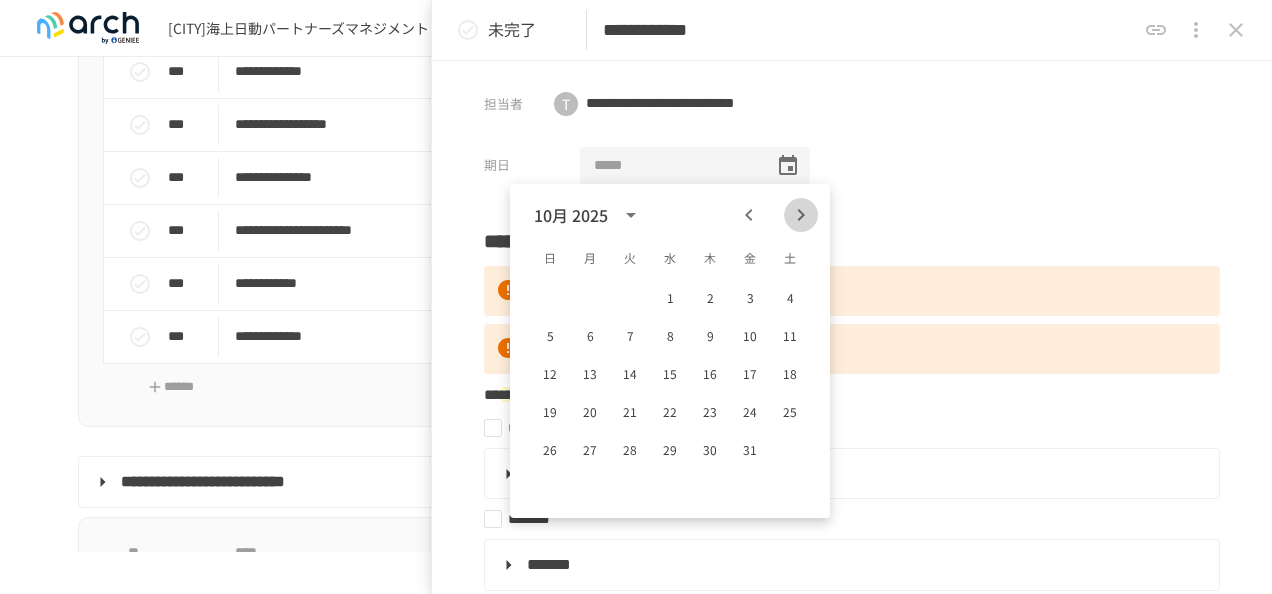 click 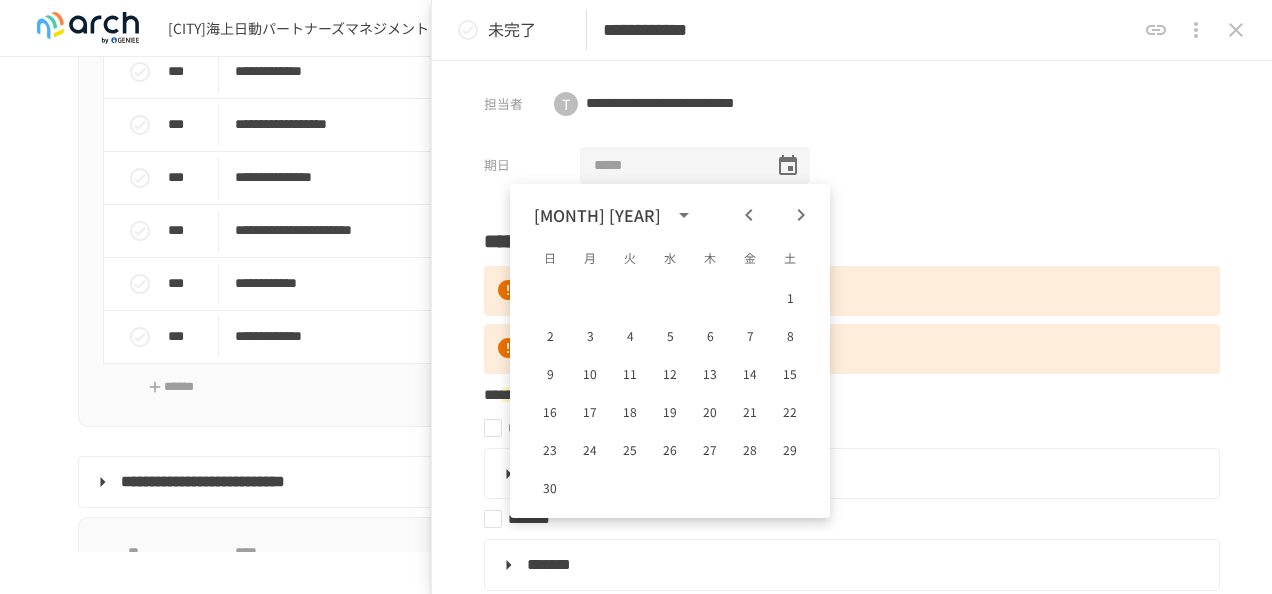 click 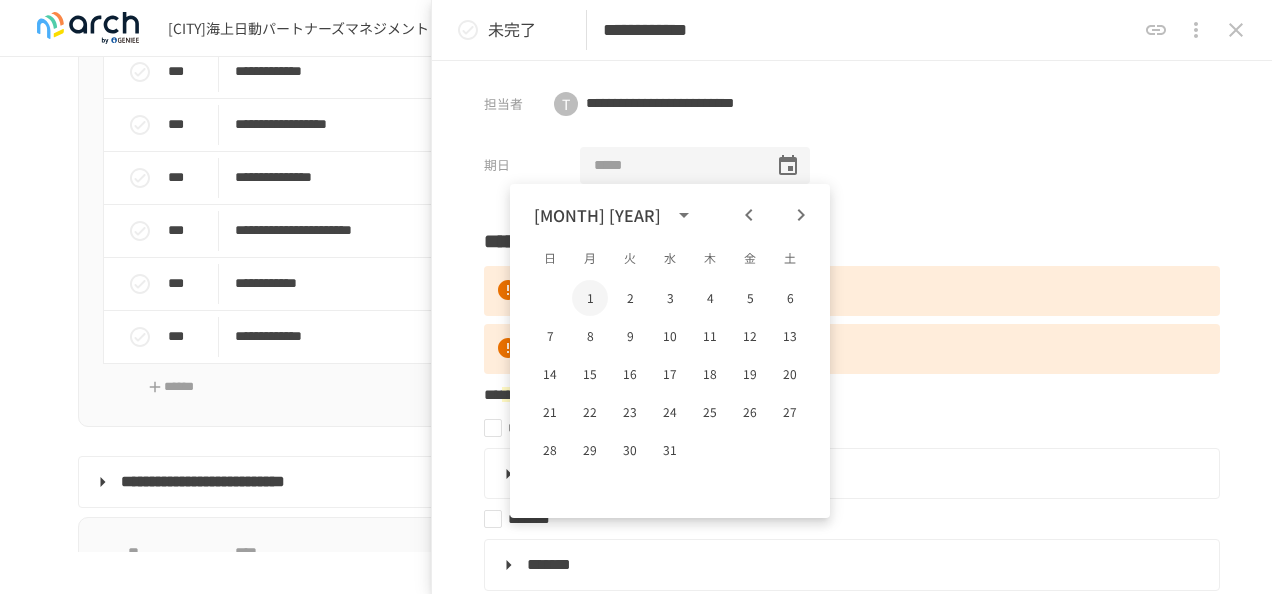 click on "1" at bounding box center [590, 298] 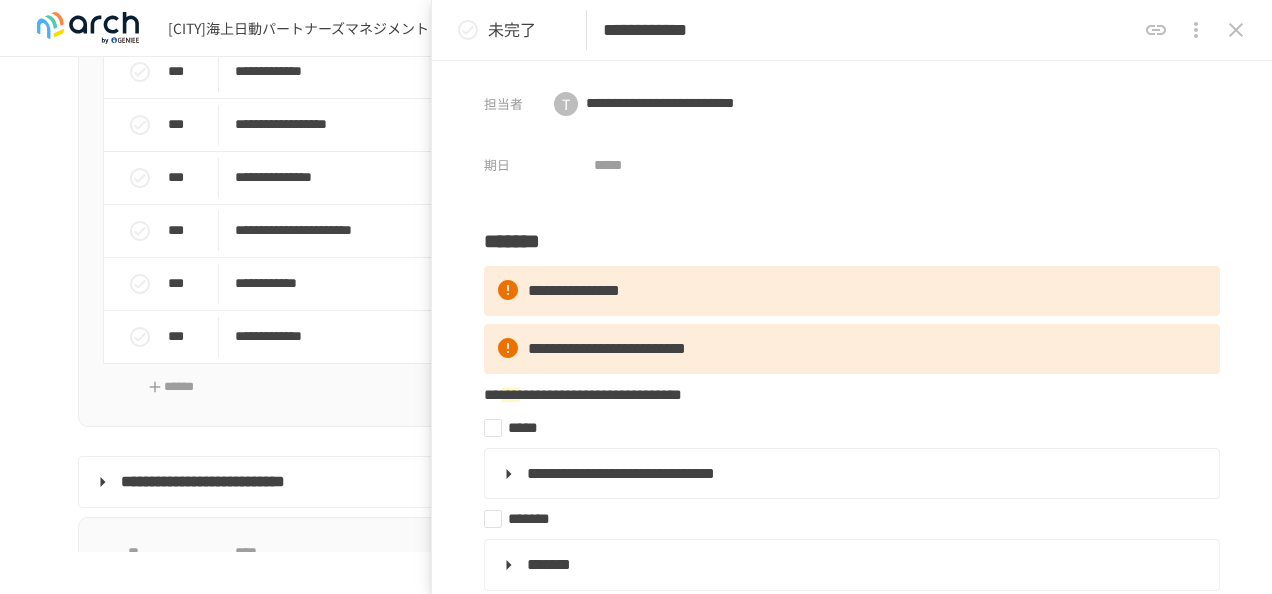 type on "**********" 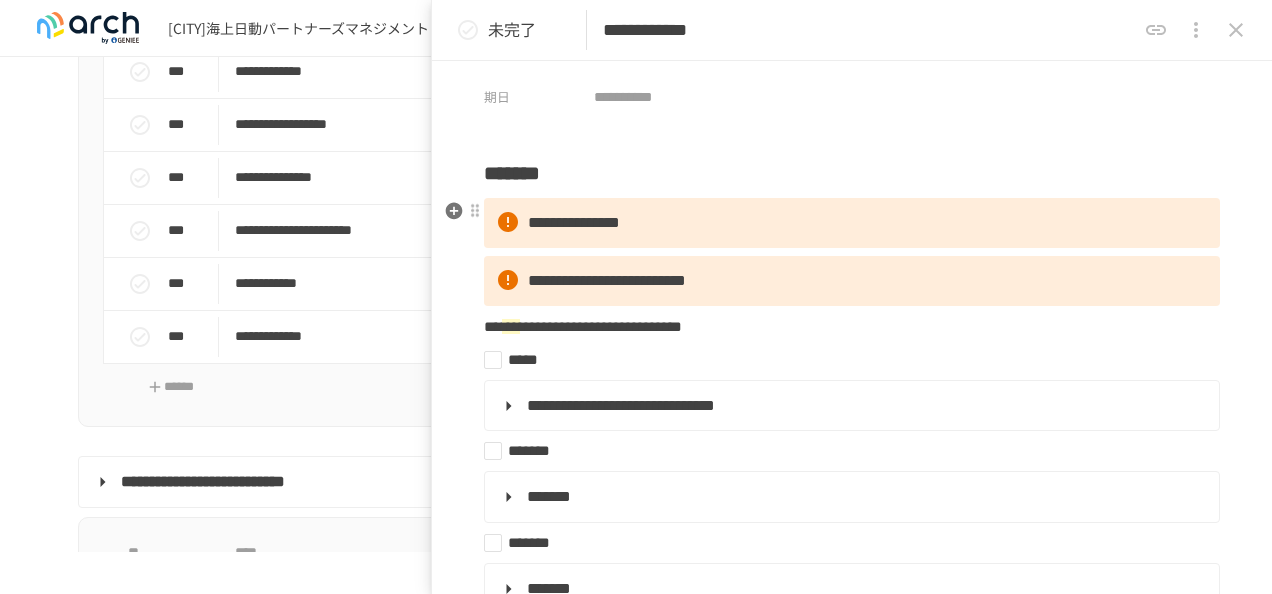 scroll, scrollTop: 100, scrollLeft: 0, axis: vertical 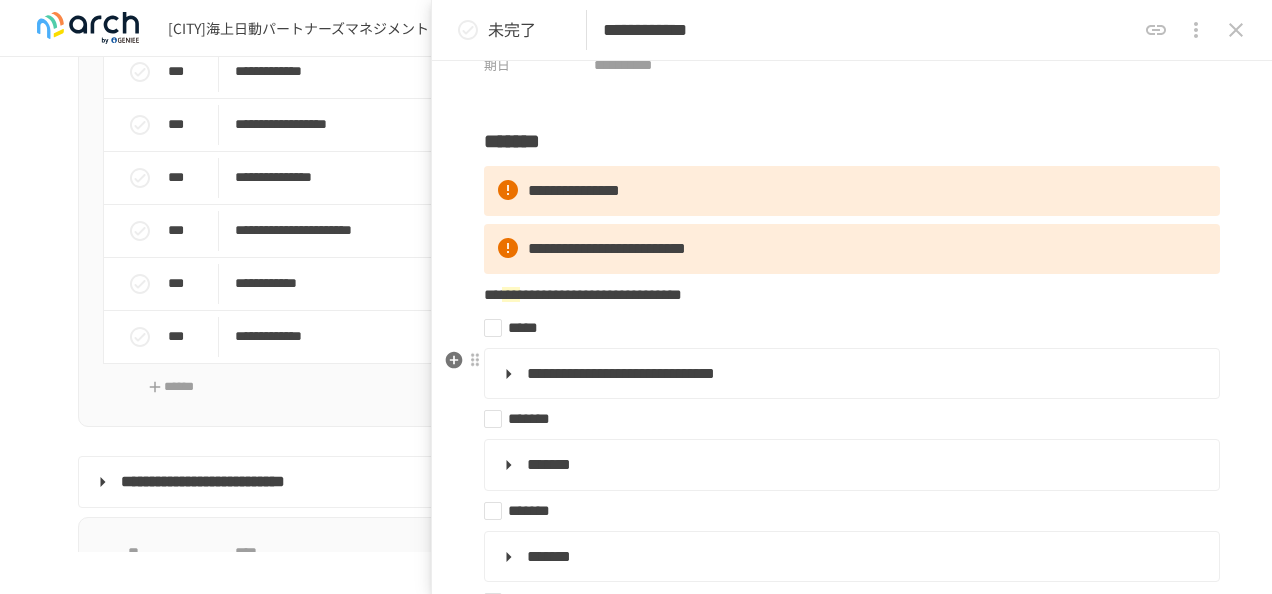 click on "**********" at bounding box center (621, 373) 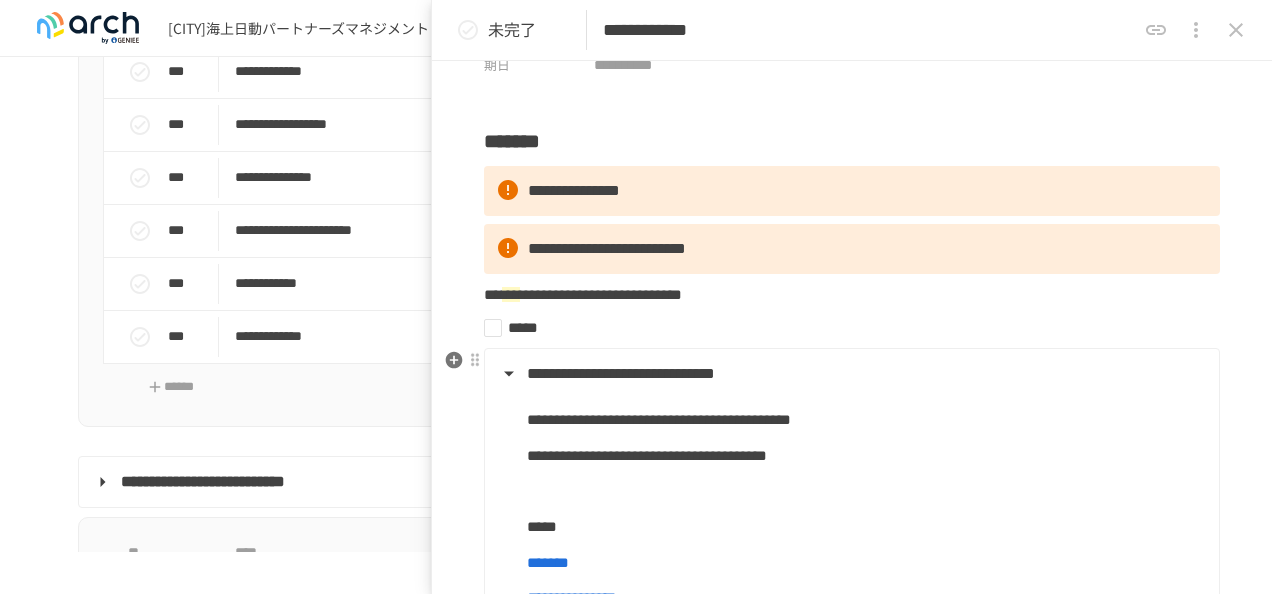 scroll, scrollTop: 200, scrollLeft: 0, axis: vertical 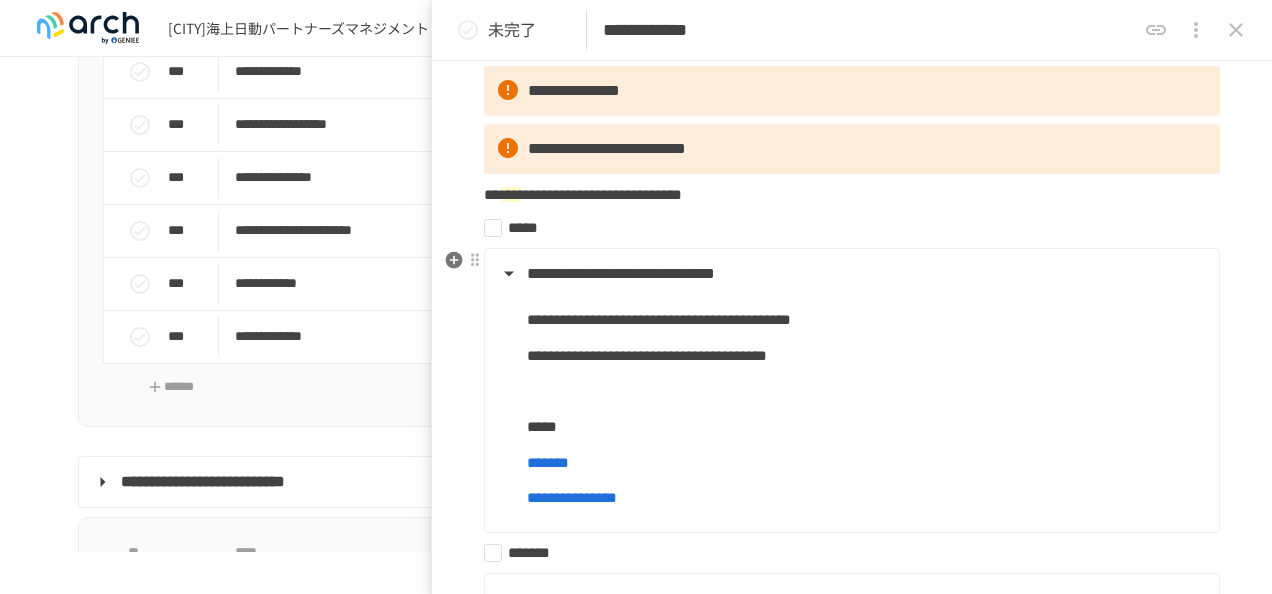 click on "**********" at bounding box center (621, 273) 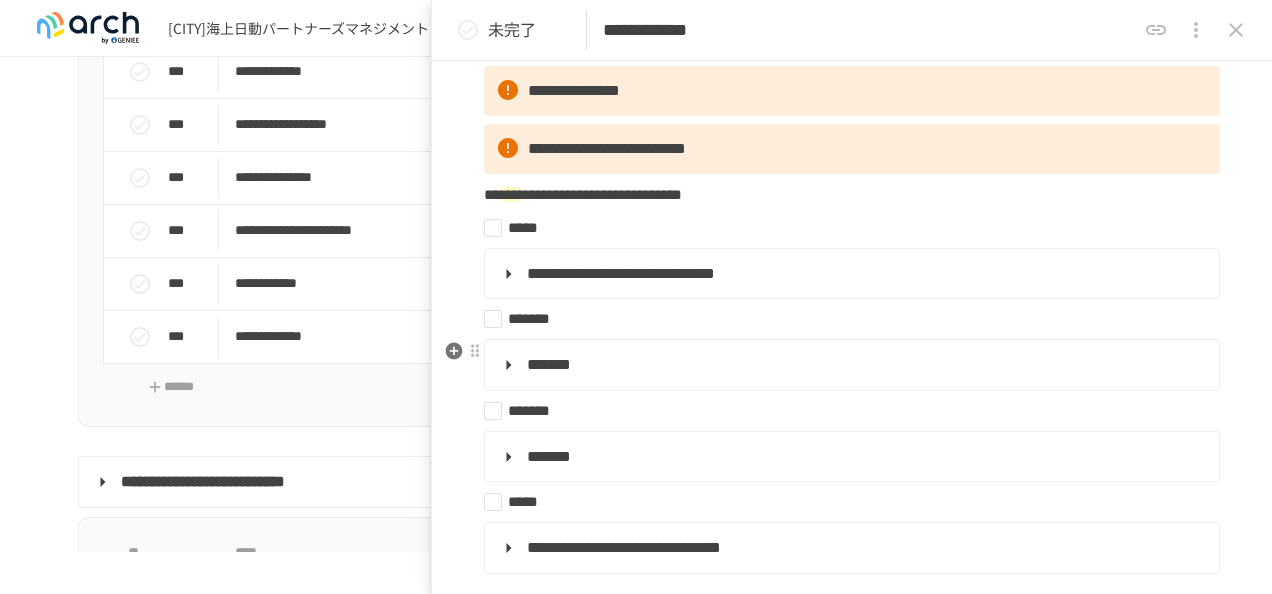 click on "*******" at bounding box center [549, 364] 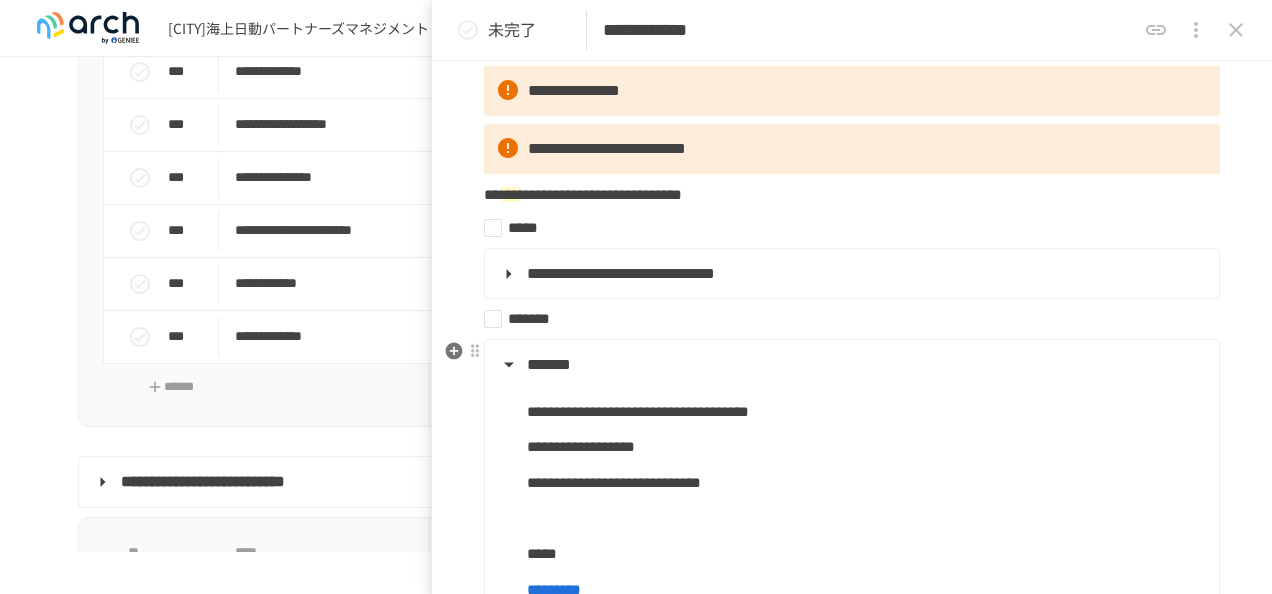 click on "*******" at bounding box center (549, 364) 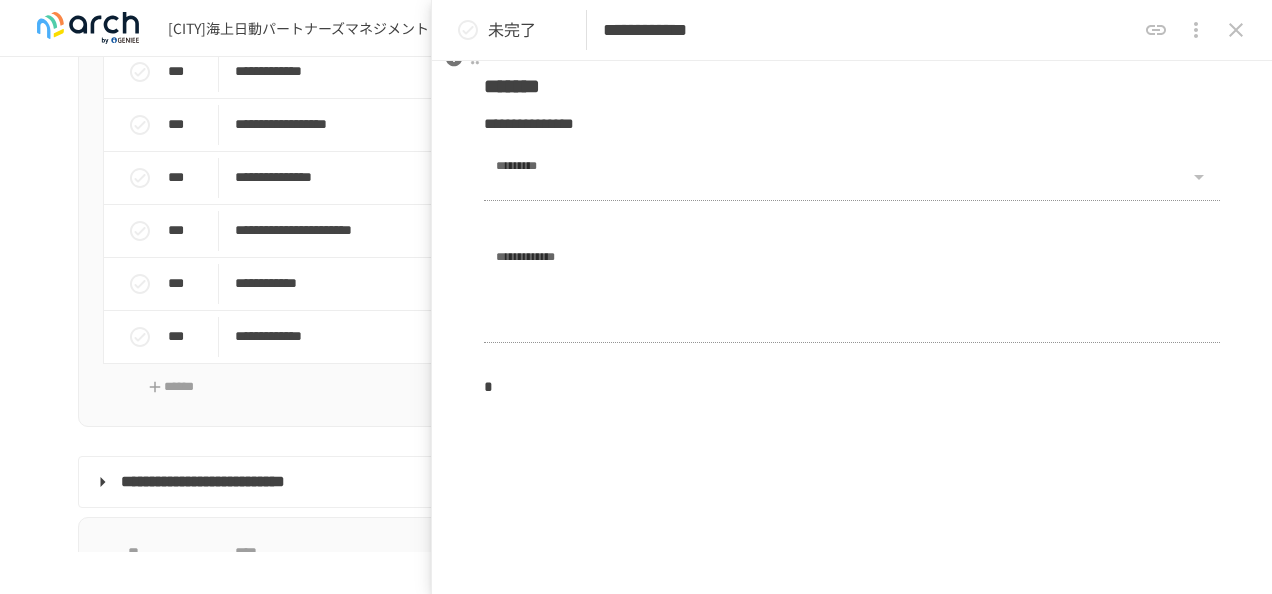 scroll, scrollTop: 934, scrollLeft: 0, axis: vertical 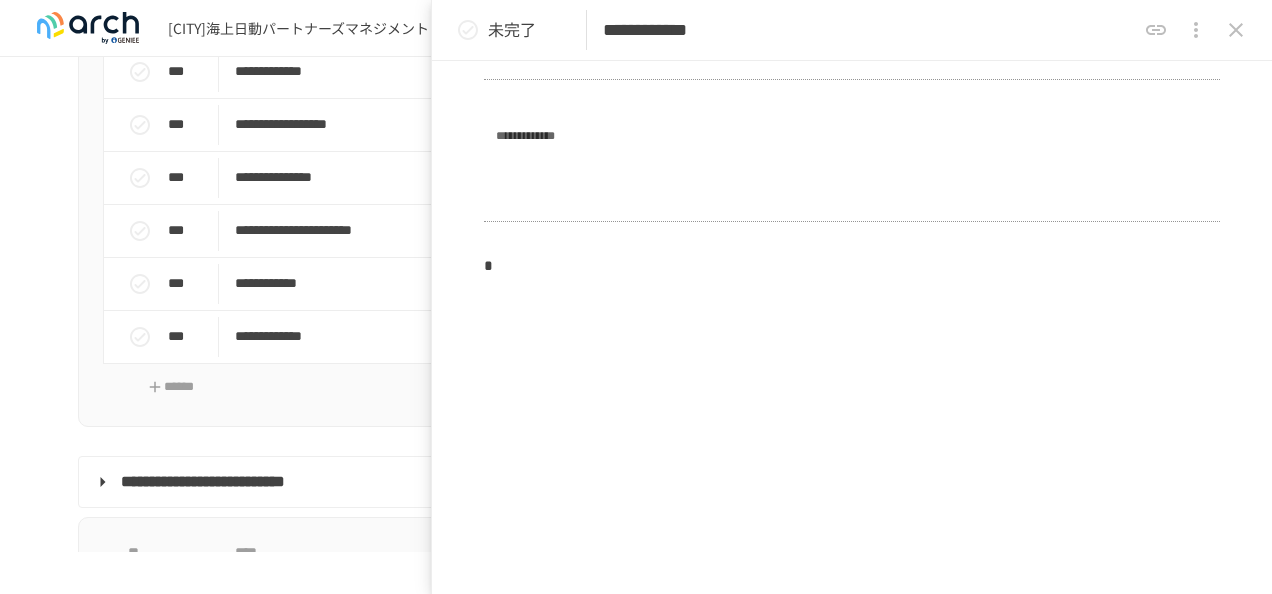 click 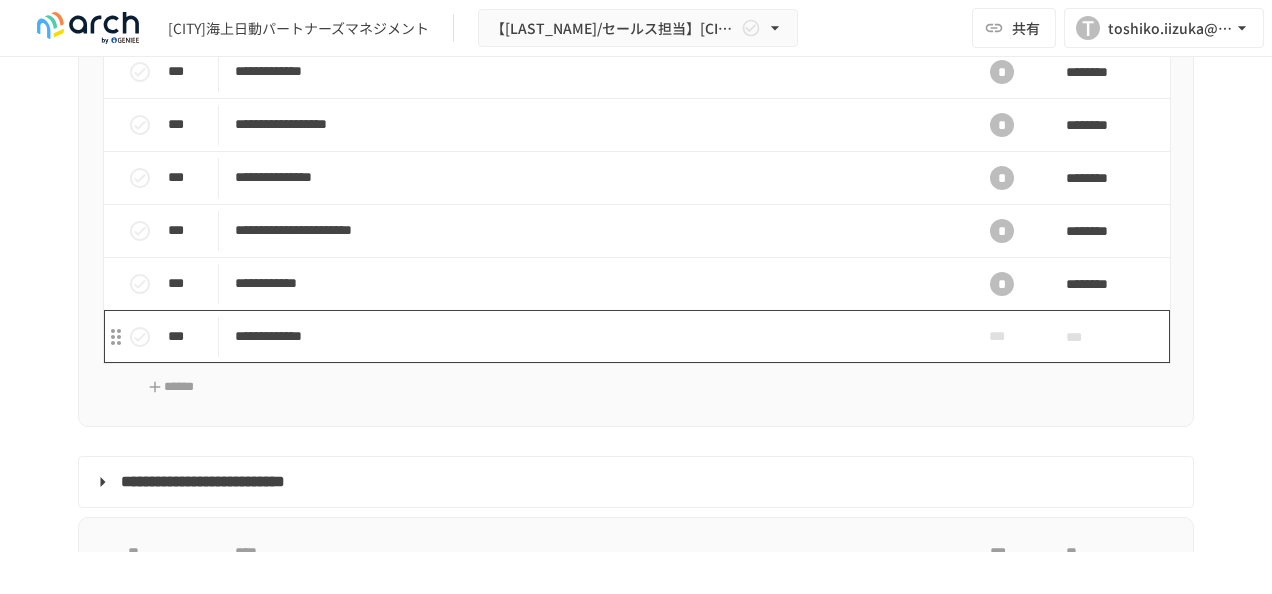 click on "**********" at bounding box center [594, 336] 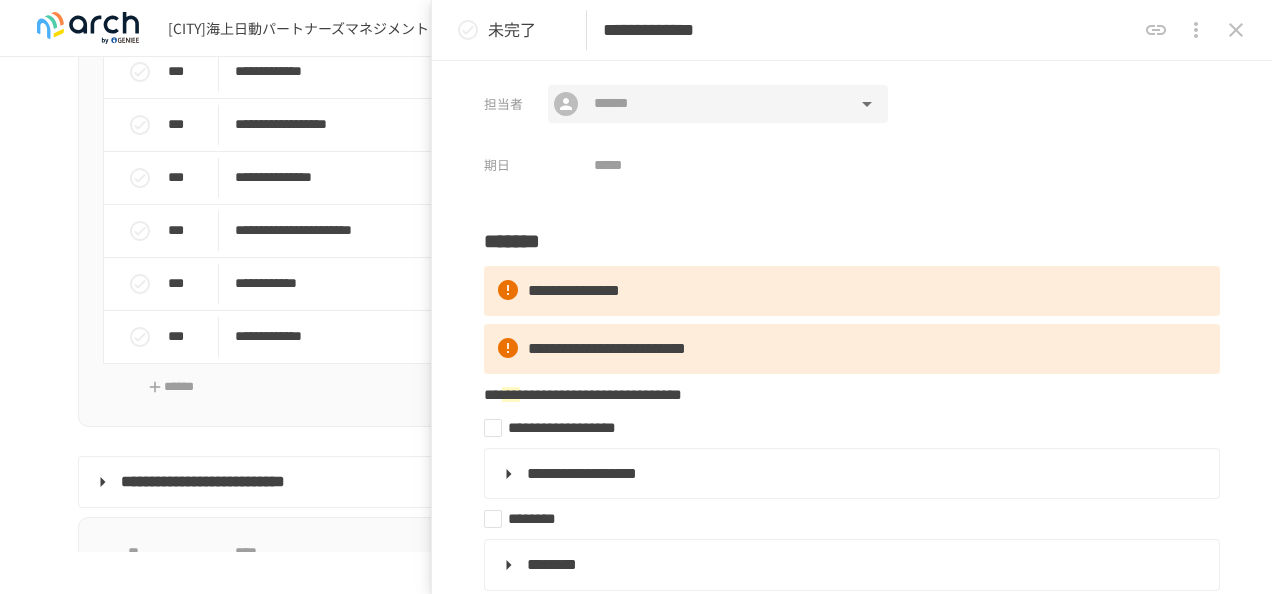 click at bounding box center [717, 104] 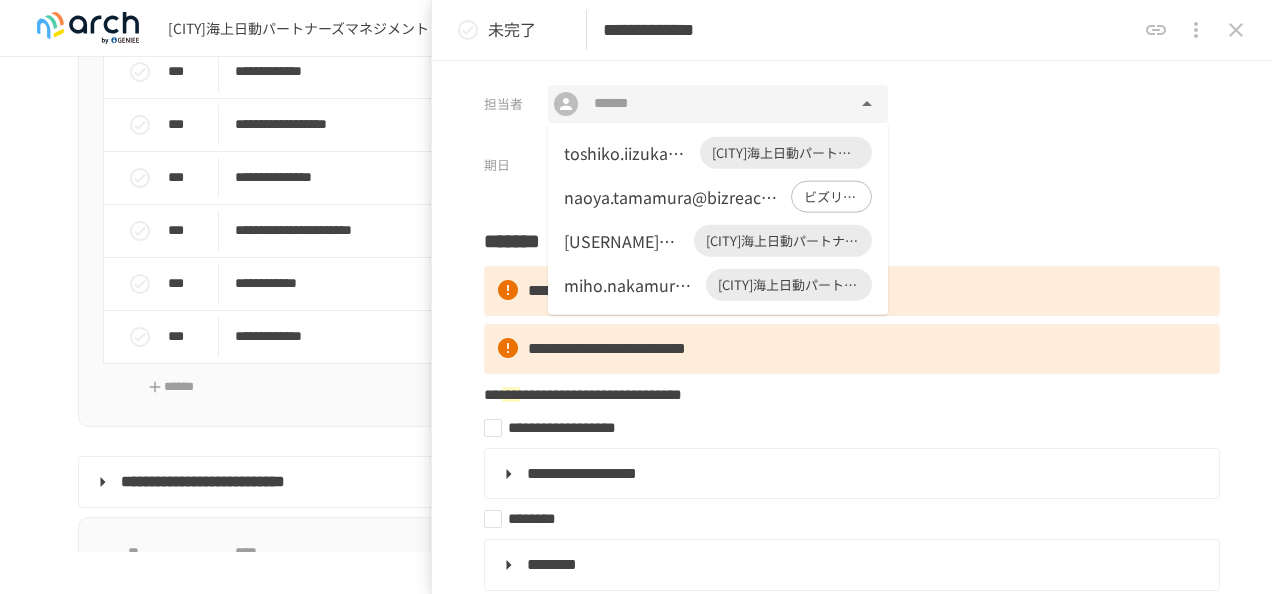 click on "toshiko.iizuka@tnp2000.jp" at bounding box center [628, 153] 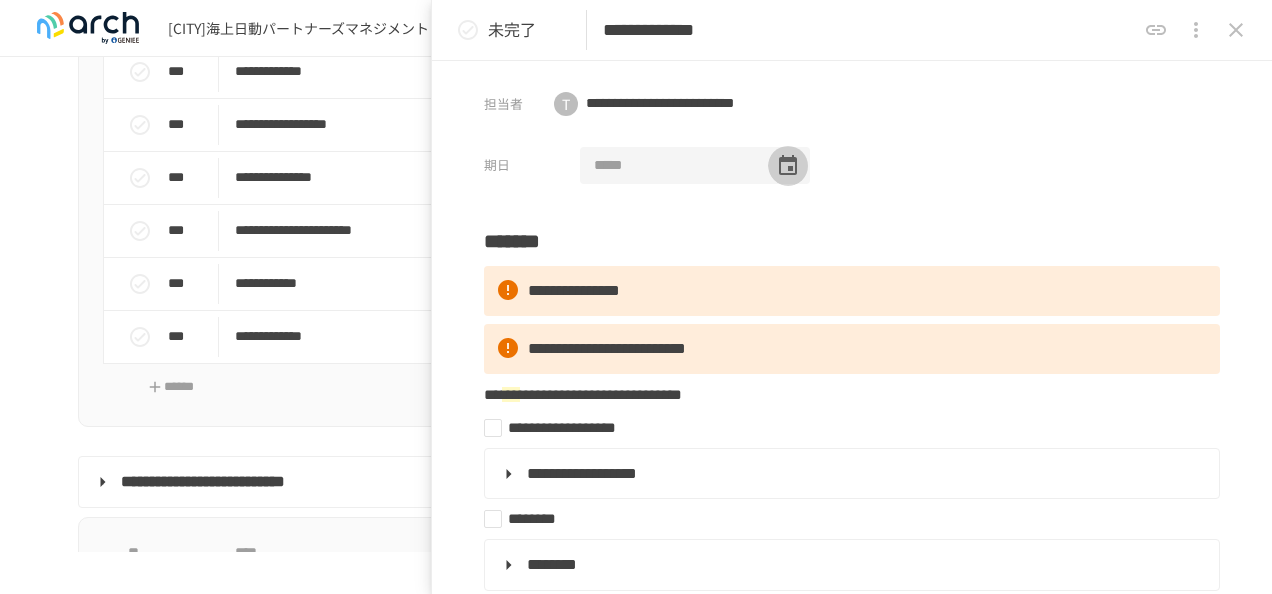 click 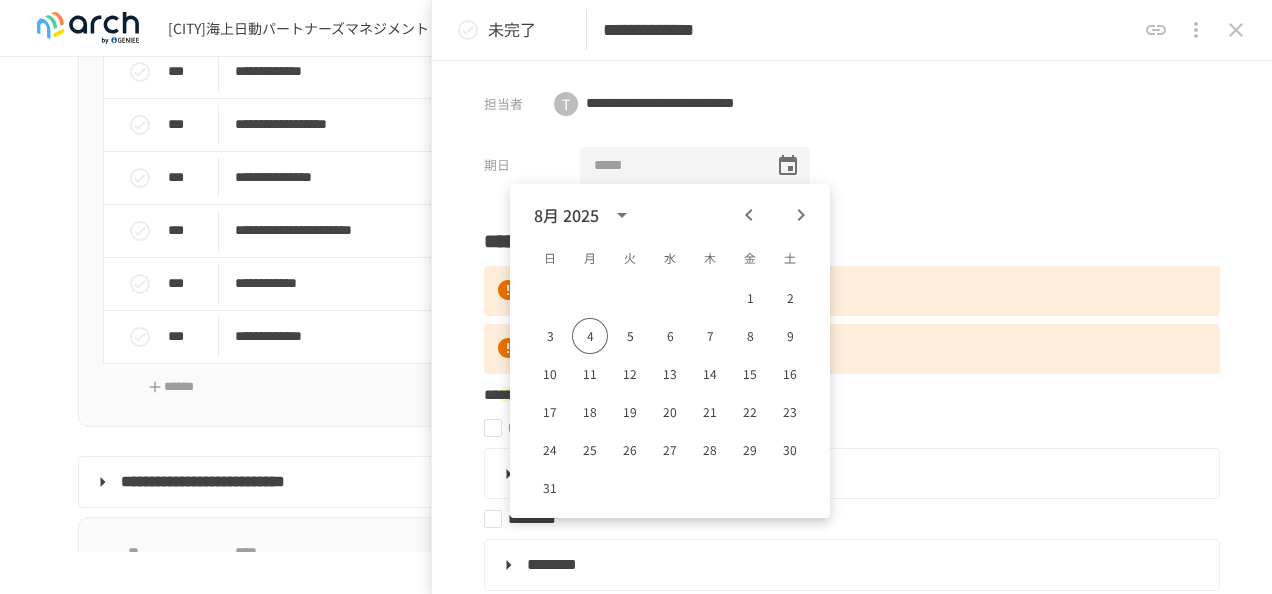 click 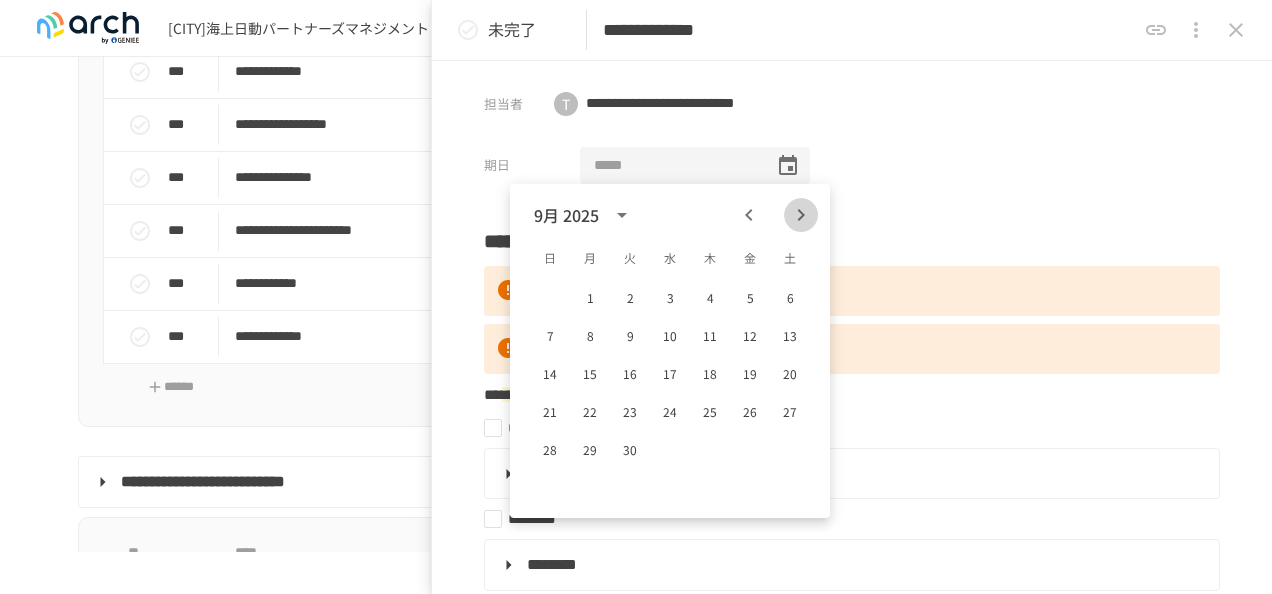 click 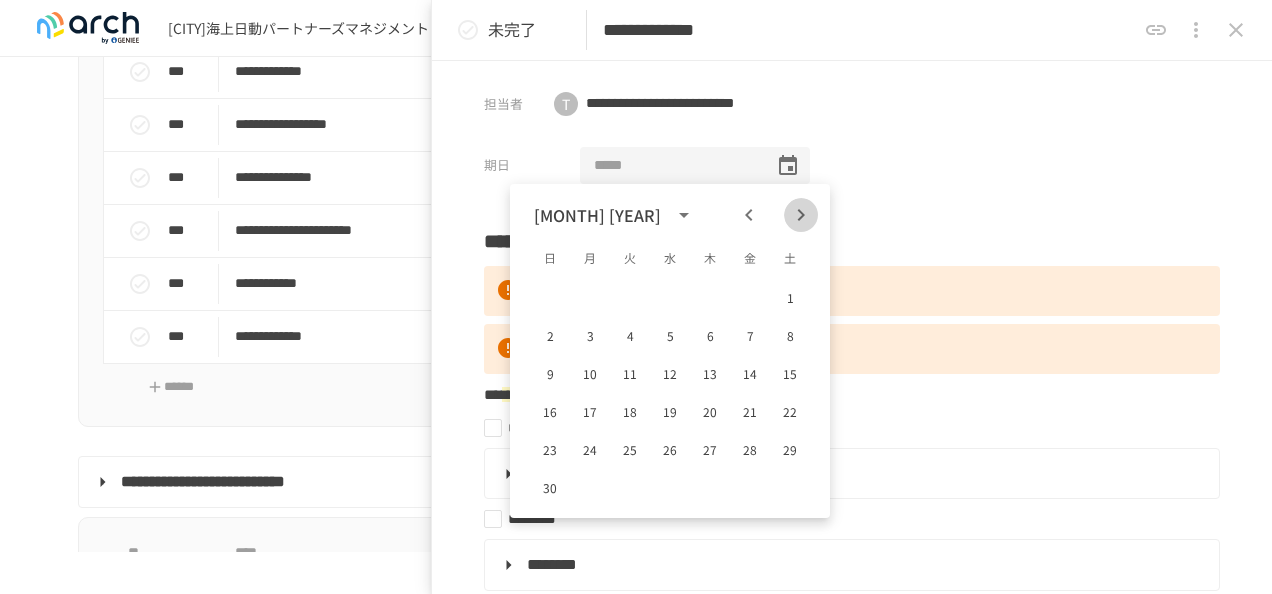 click 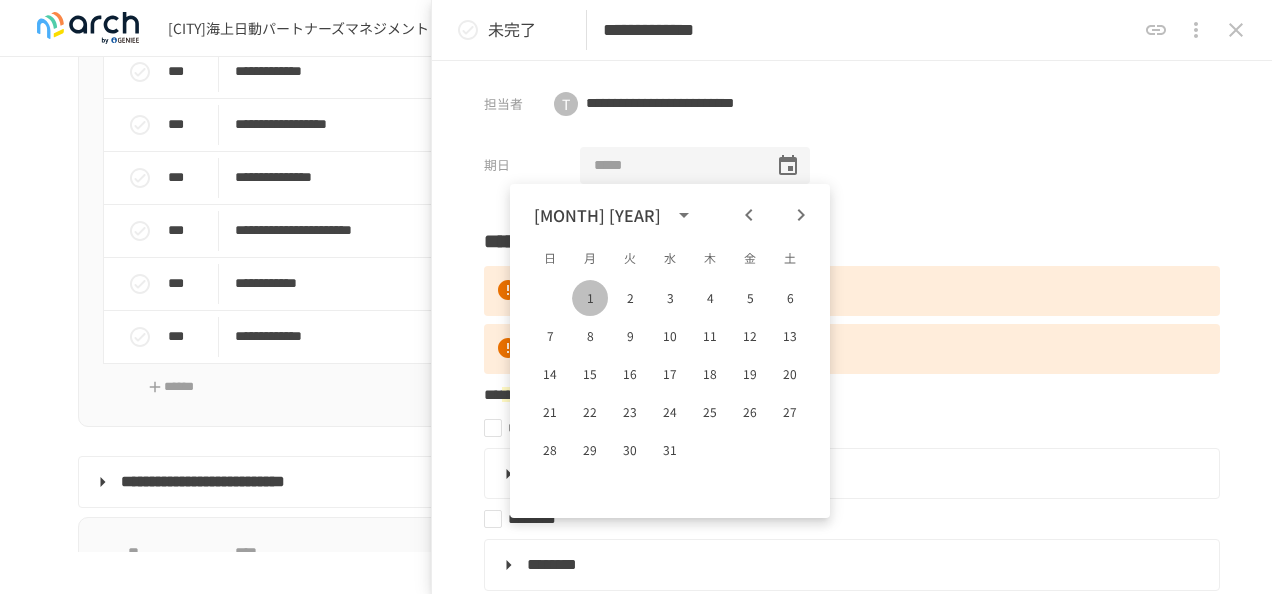 click on "1" at bounding box center [590, 298] 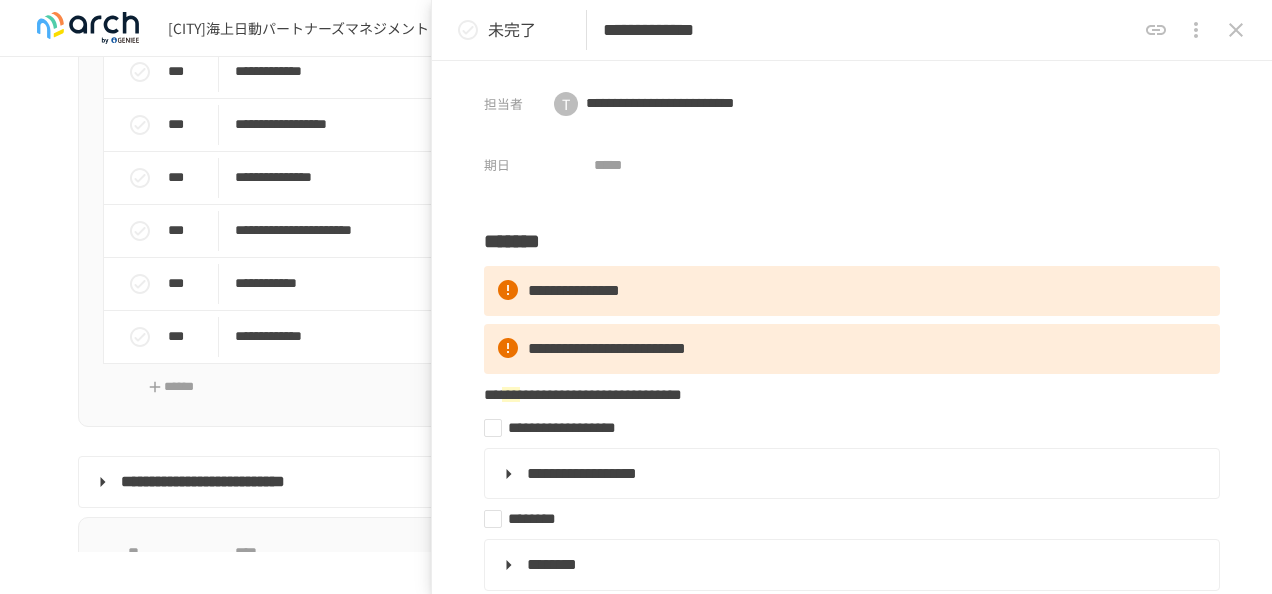 type on "**********" 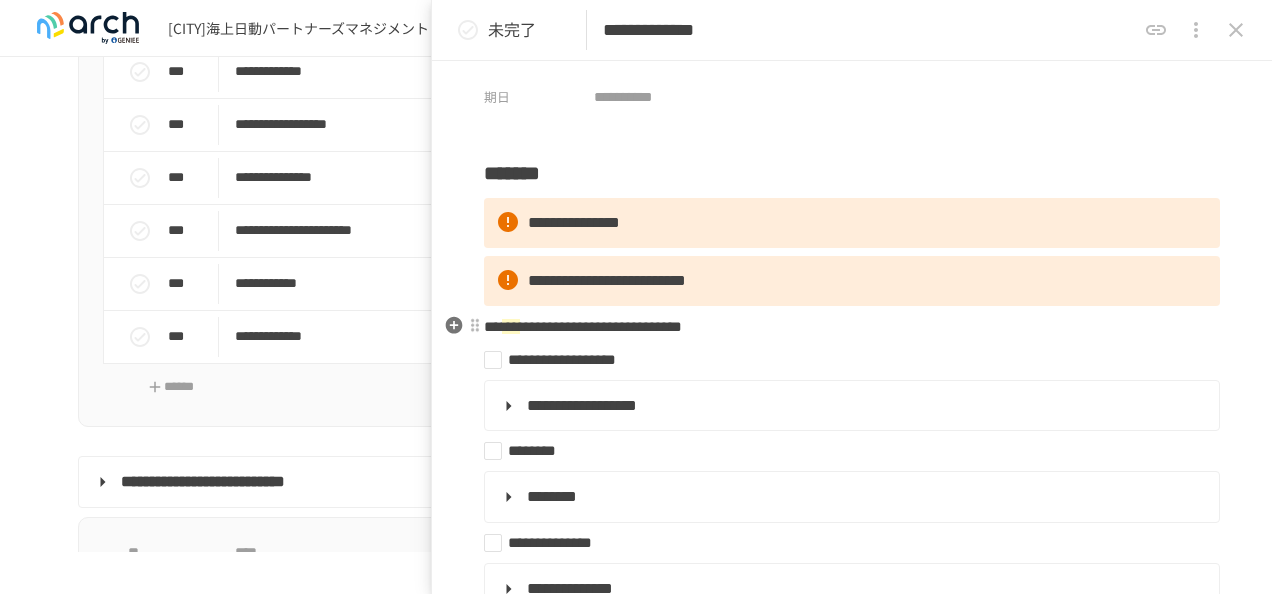 scroll, scrollTop: 100, scrollLeft: 0, axis: vertical 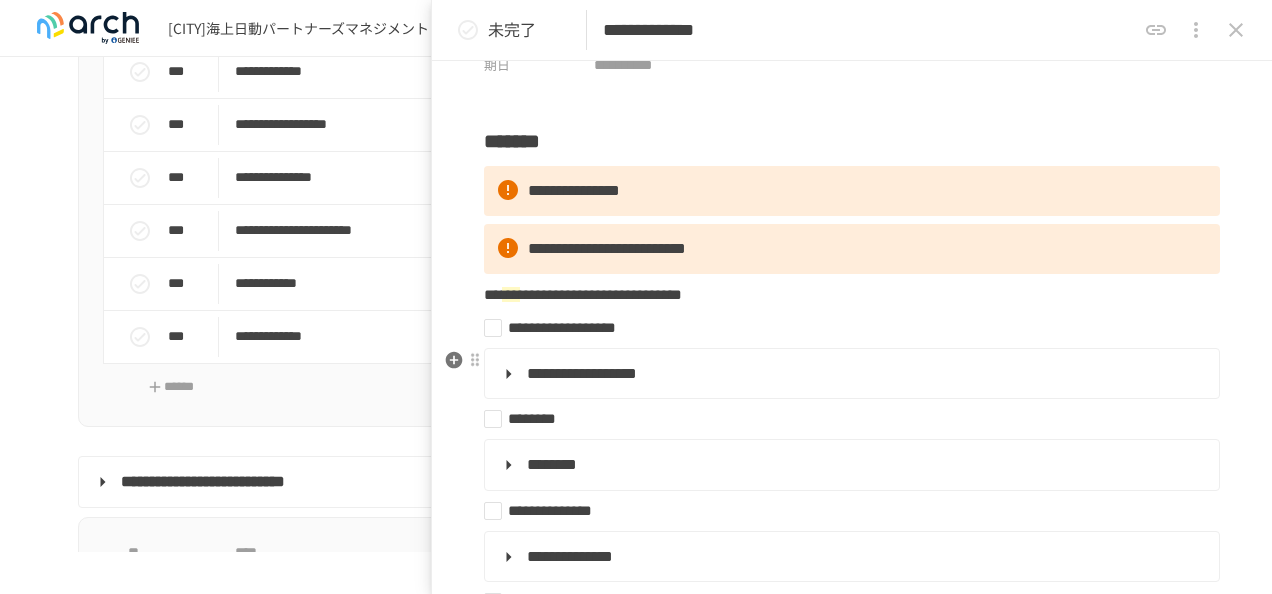 click on "**********" at bounding box center [582, 373] 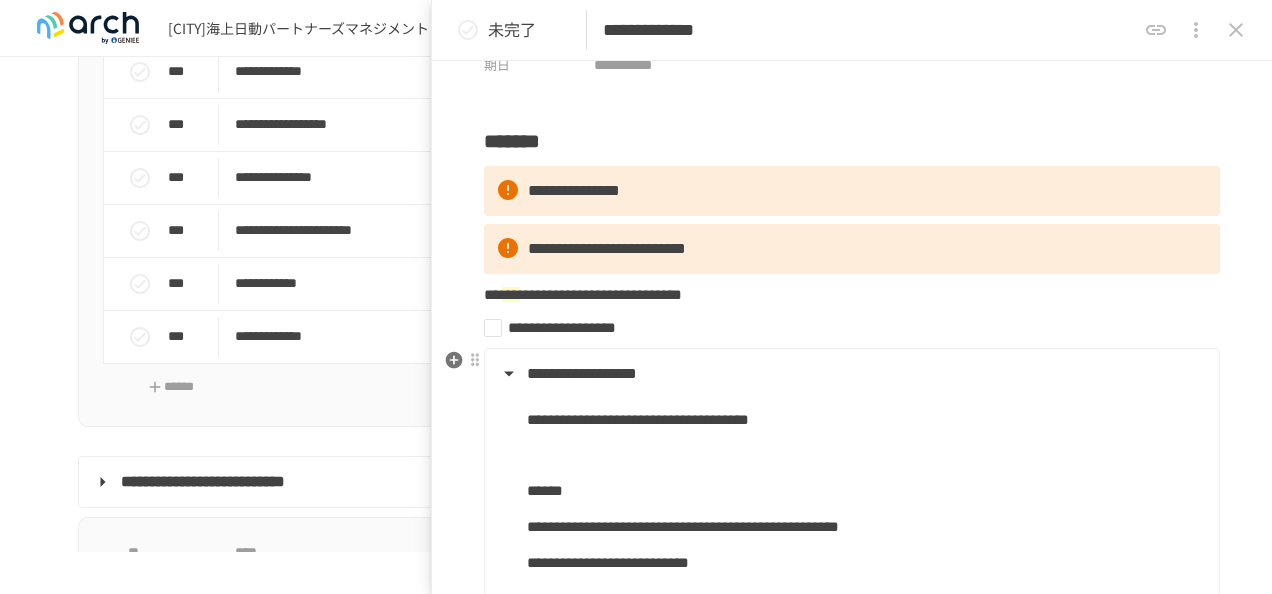 click on "**********" at bounding box center [582, 373] 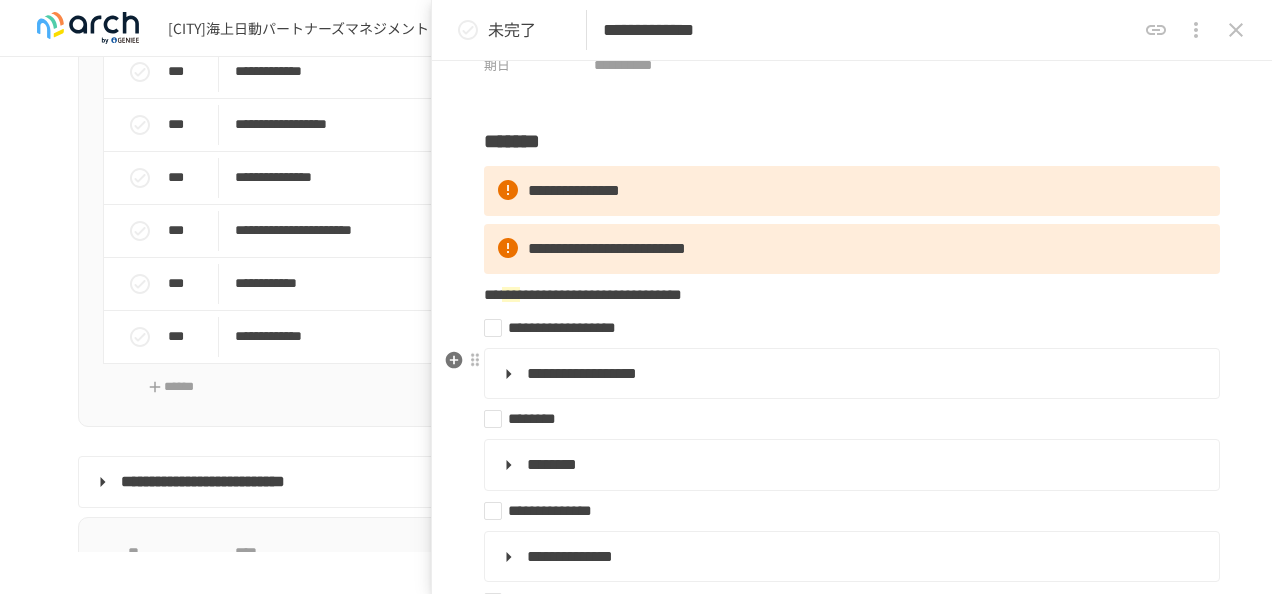 scroll, scrollTop: 200, scrollLeft: 0, axis: vertical 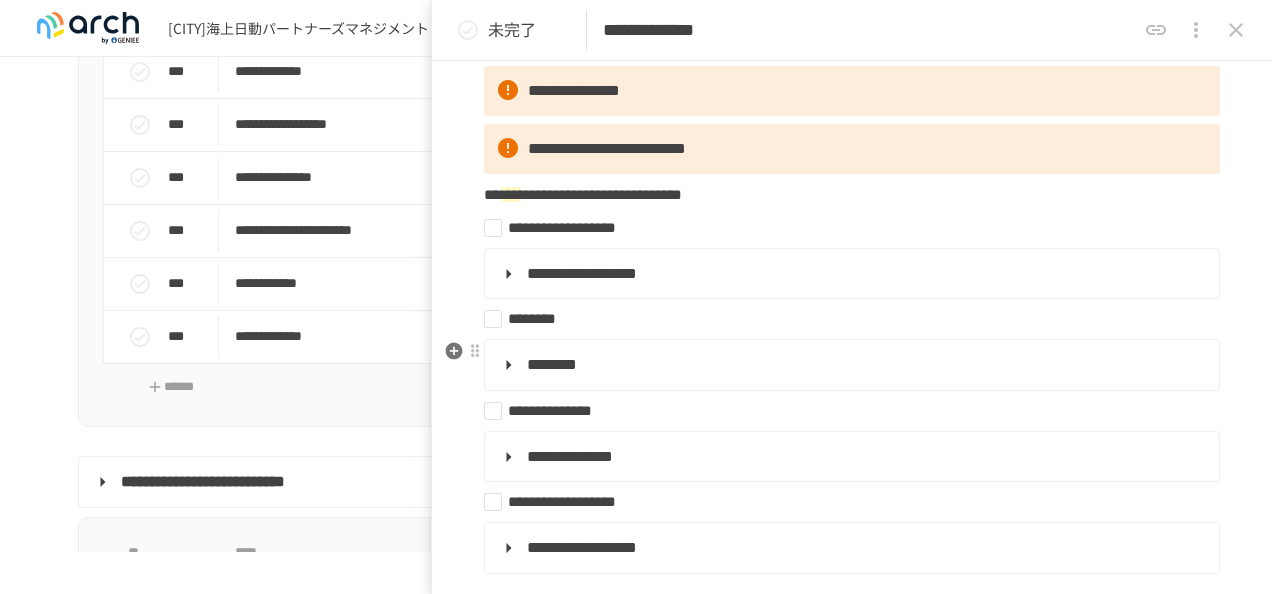click on "********" at bounding box center [552, 364] 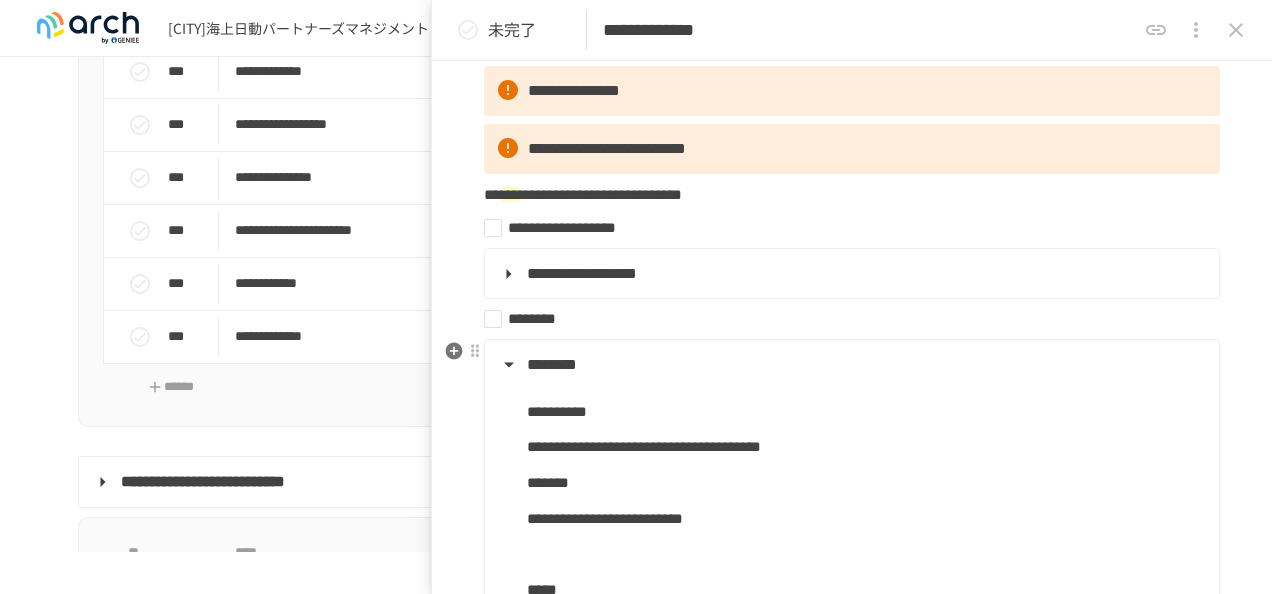 click on "********" at bounding box center [552, 364] 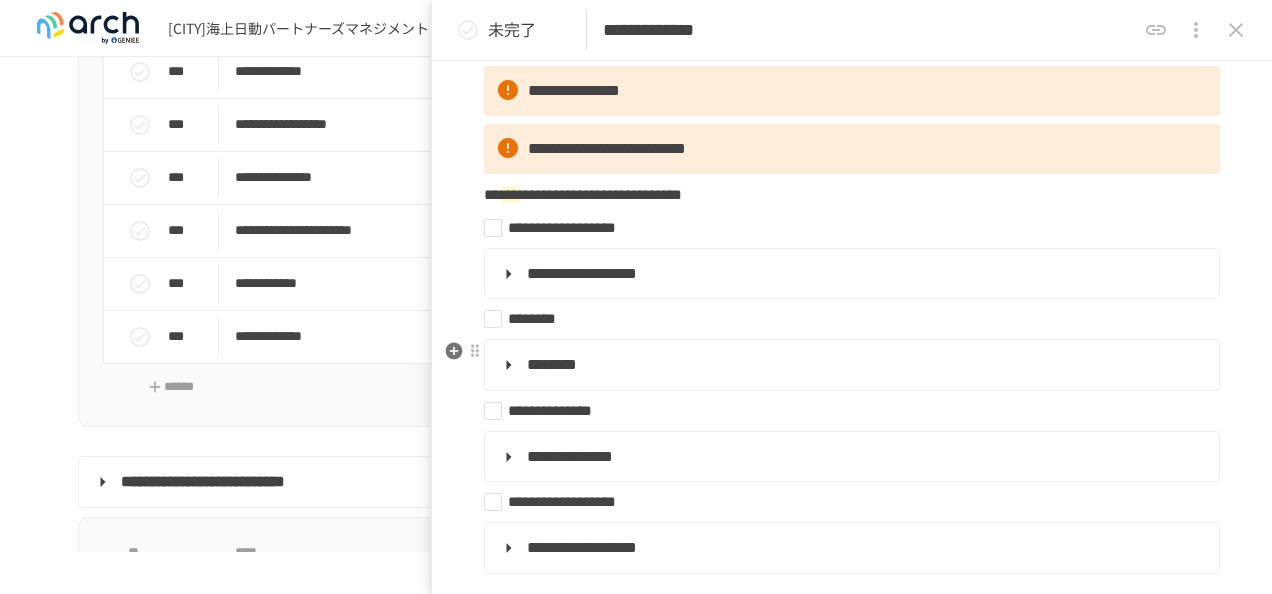 scroll, scrollTop: 300, scrollLeft: 0, axis: vertical 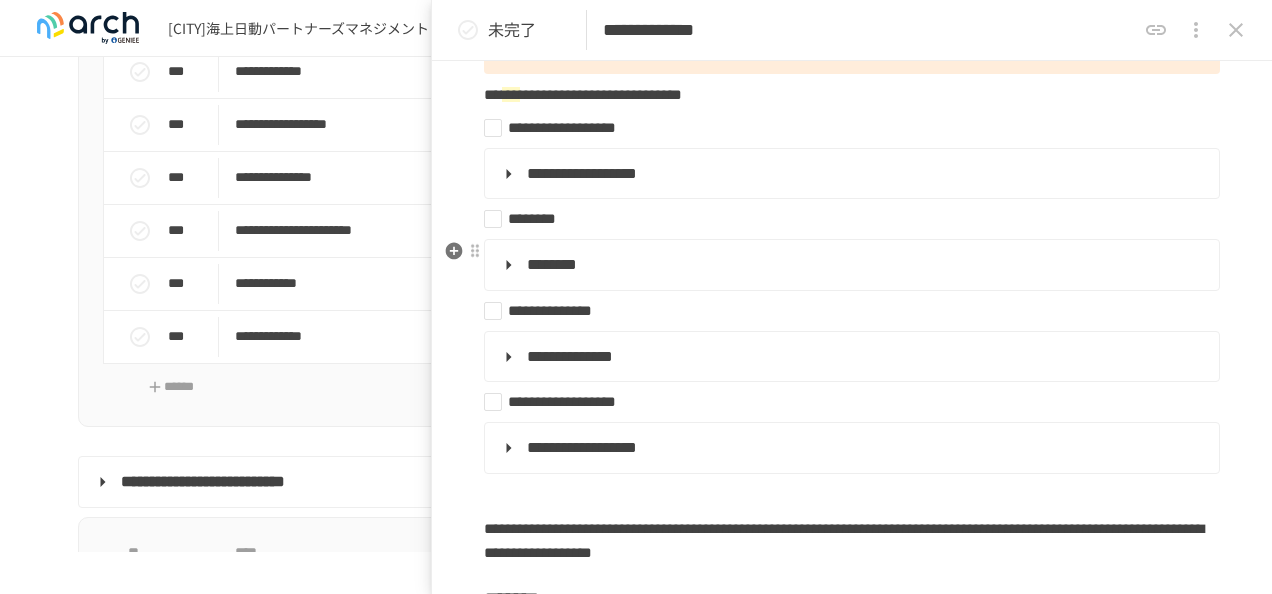 click on "**********" at bounding box center (850, 357) 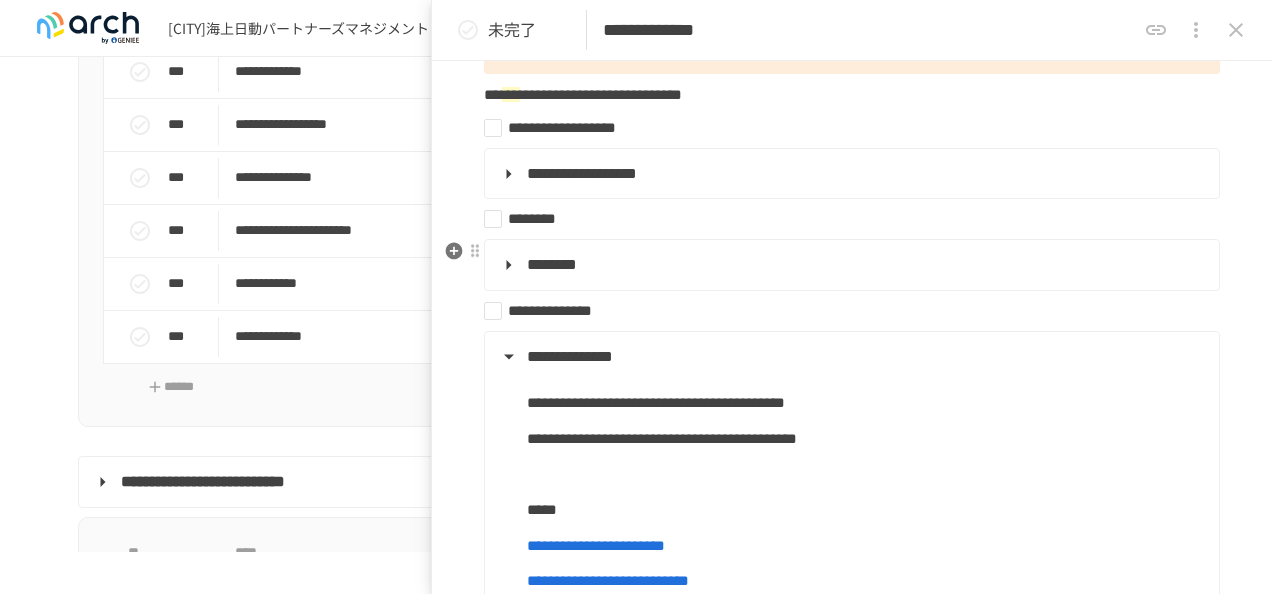 scroll, scrollTop: 500, scrollLeft: 0, axis: vertical 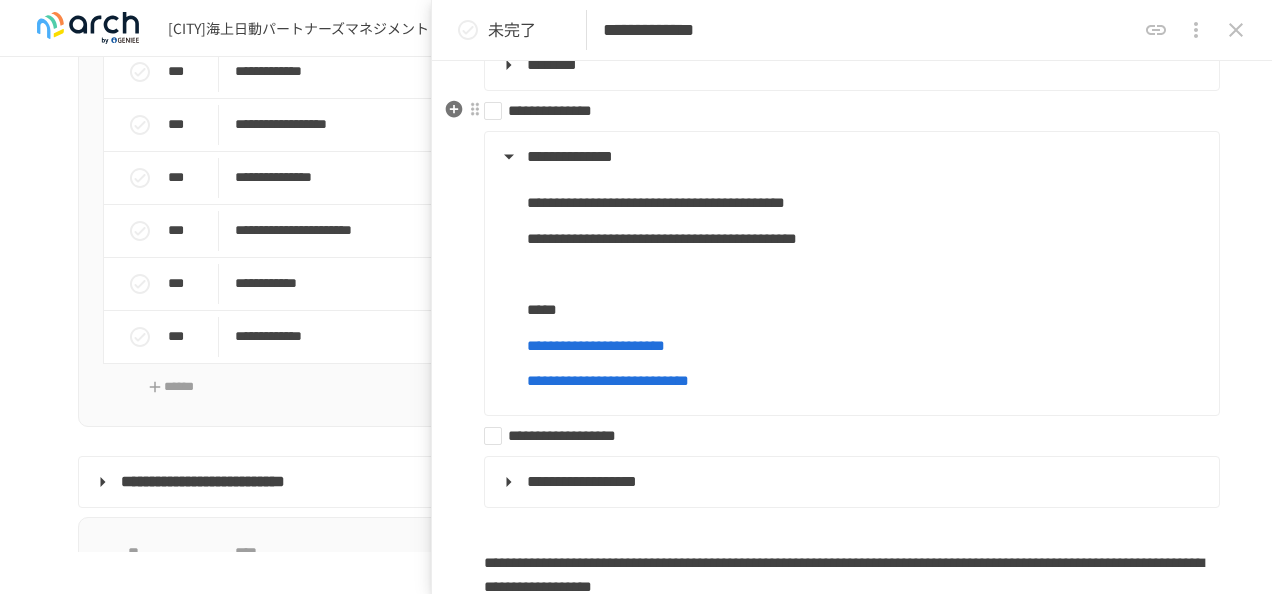 click on "**********" at bounding box center (844, 111) 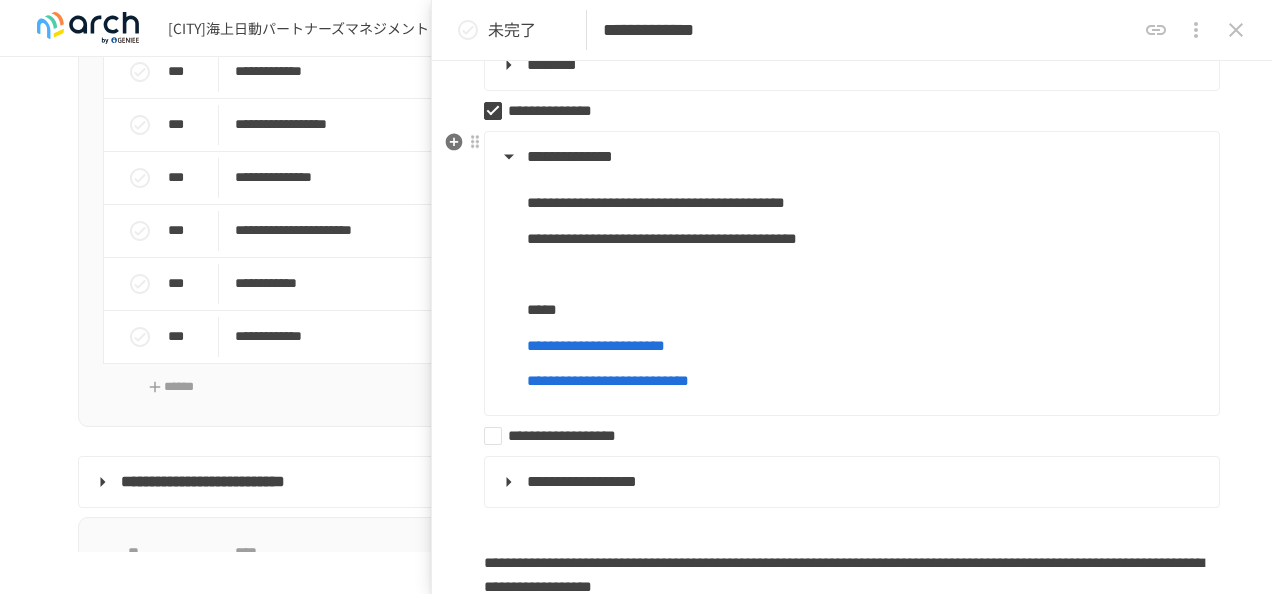 scroll, scrollTop: 800, scrollLeft: 0, axis: vertical 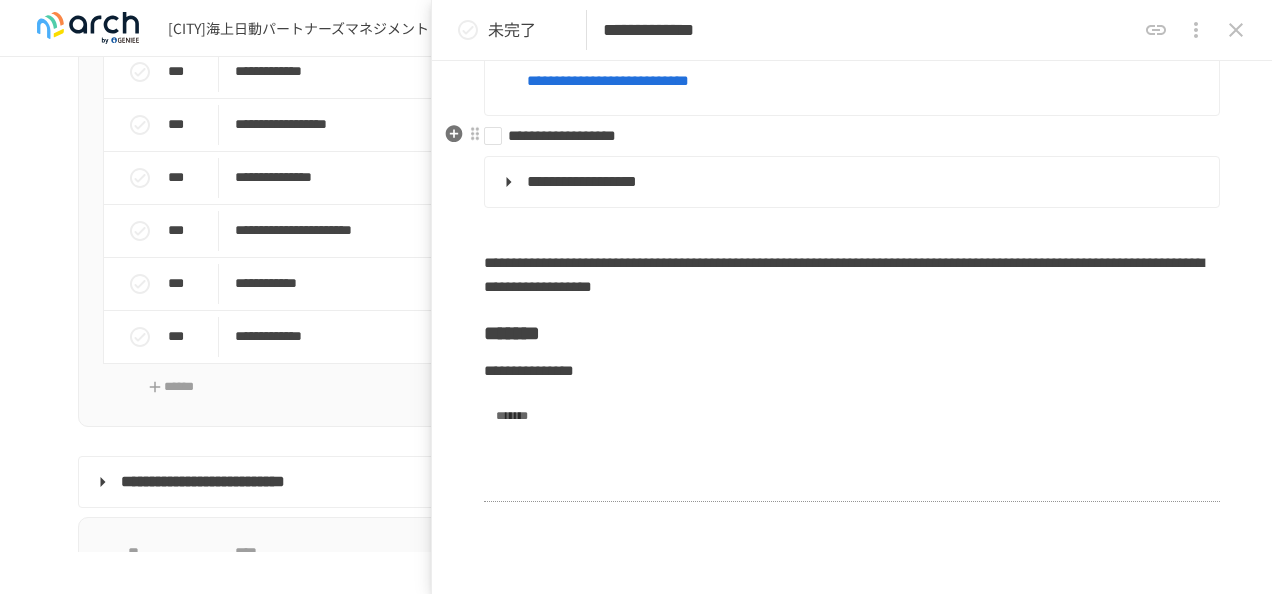 click on "**********" at bounding box center (562, 135) 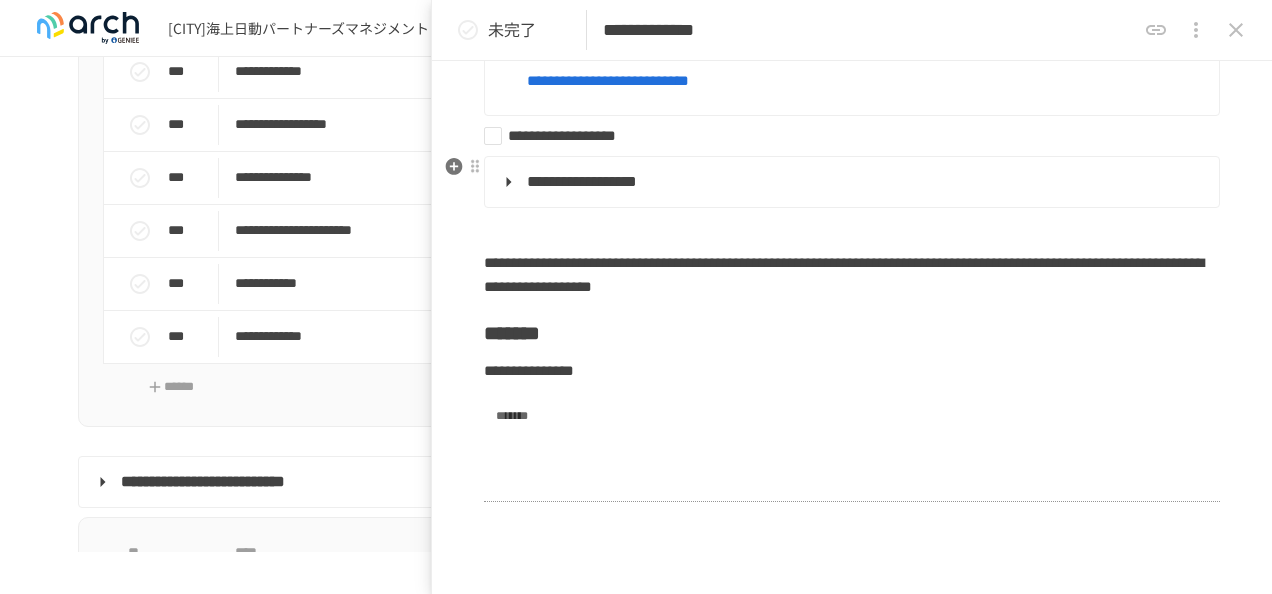 click on "**********" at bounding box center (582, 181) 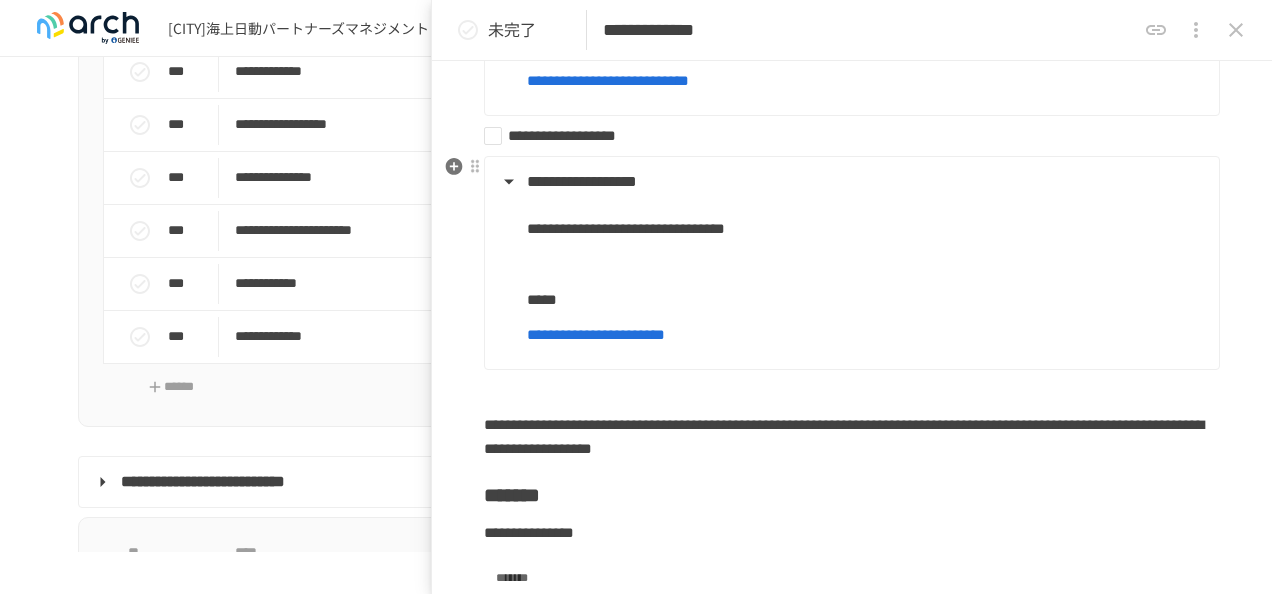 click on "**********" at bounding box center (582, 181) 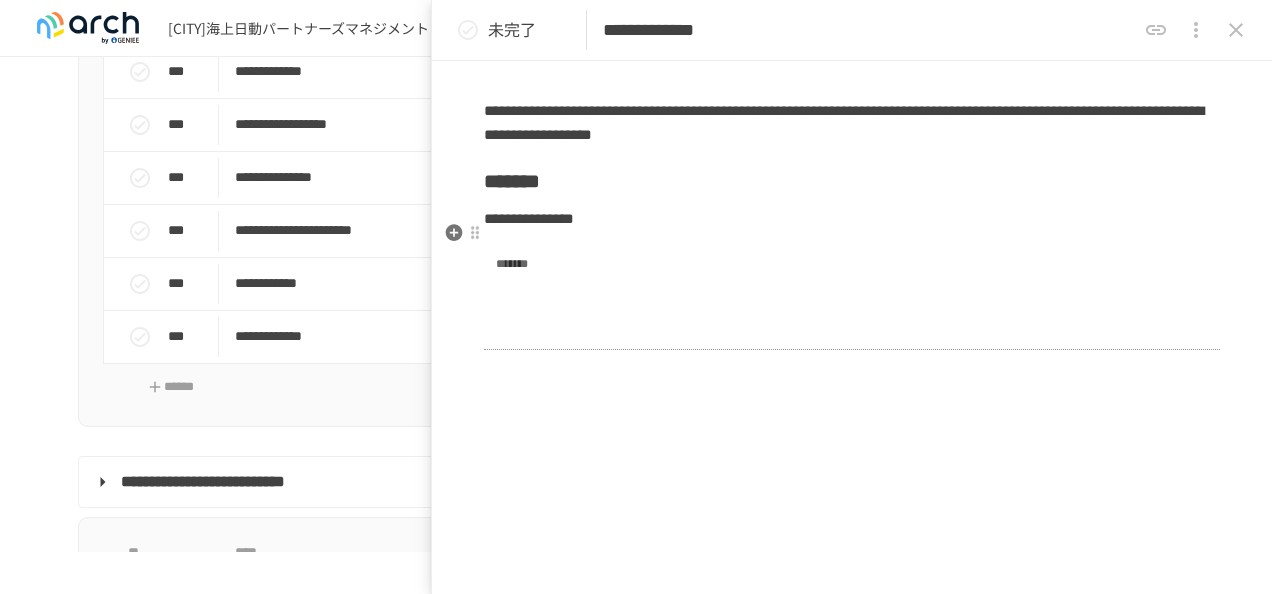 scroll, scrollTop: 1079, scrollLeft: 0, axis: vertical 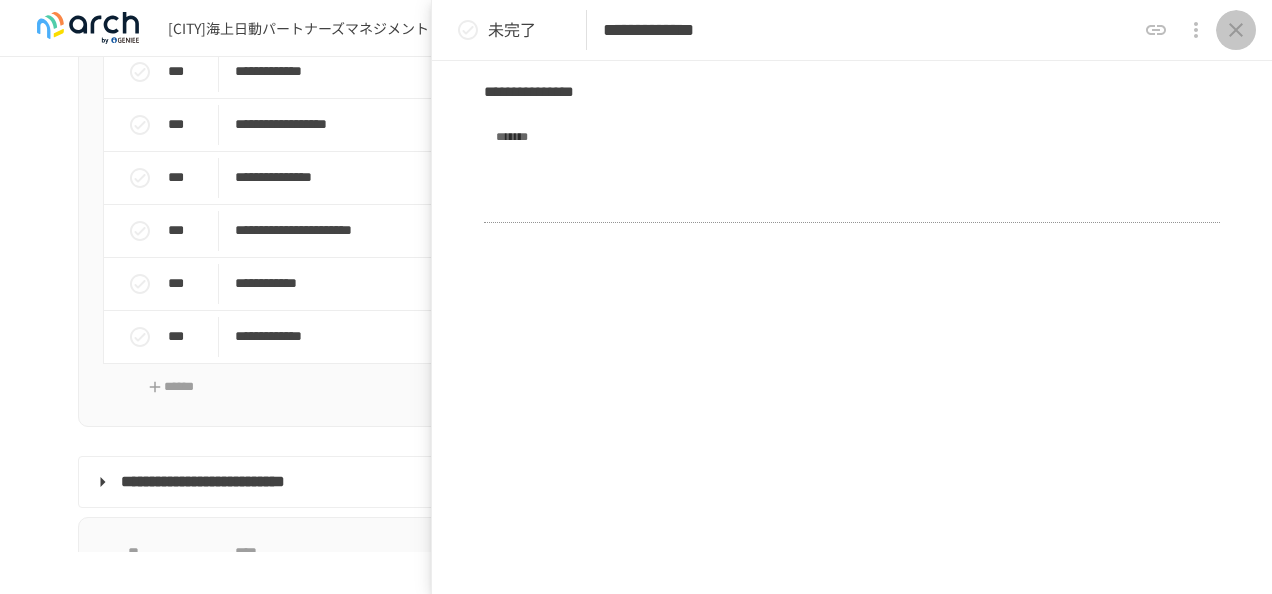 click 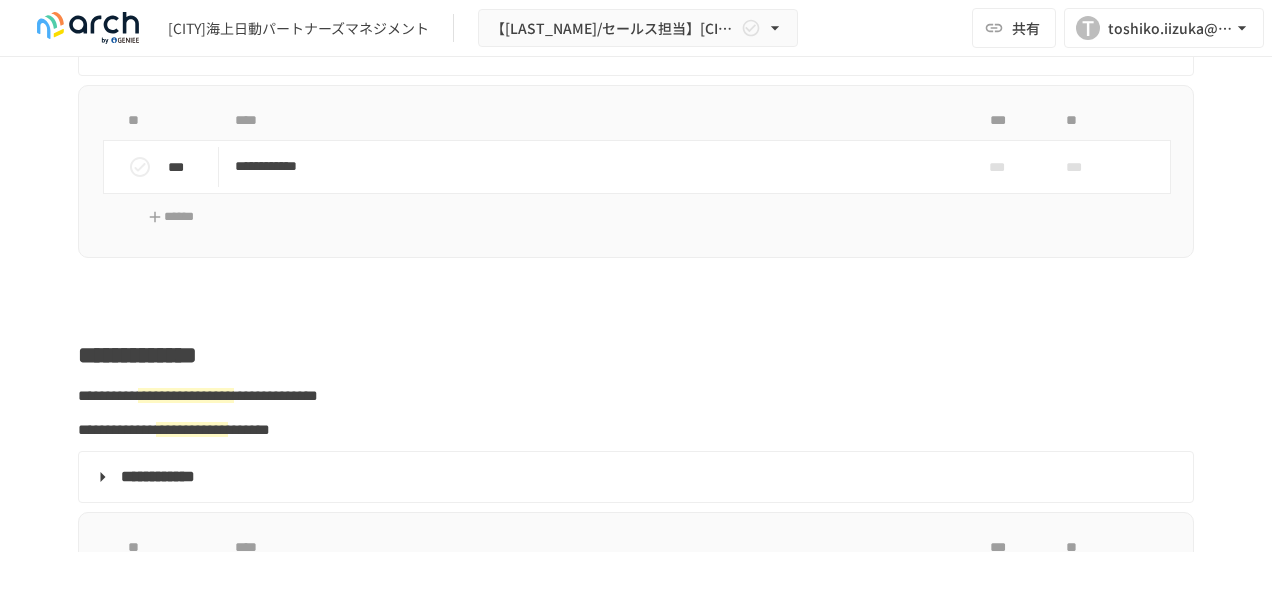 scroll, scrollTop: 2444, scrollLeft: 0, axis: vertical 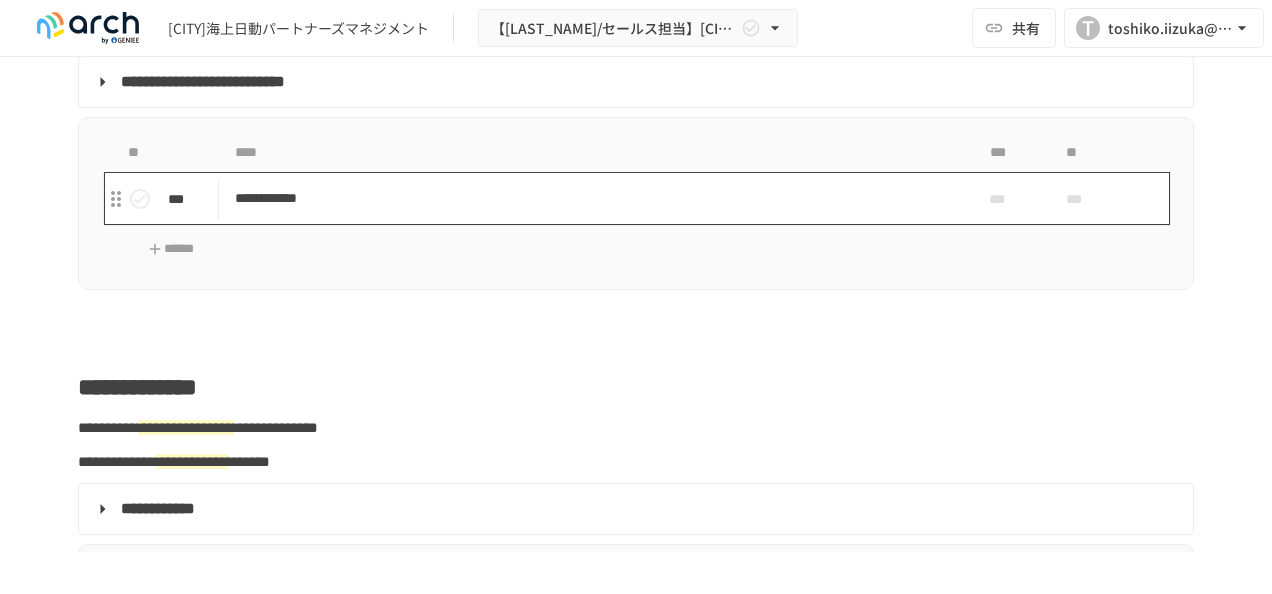 click on "**********" at bounding box center [594, 198] 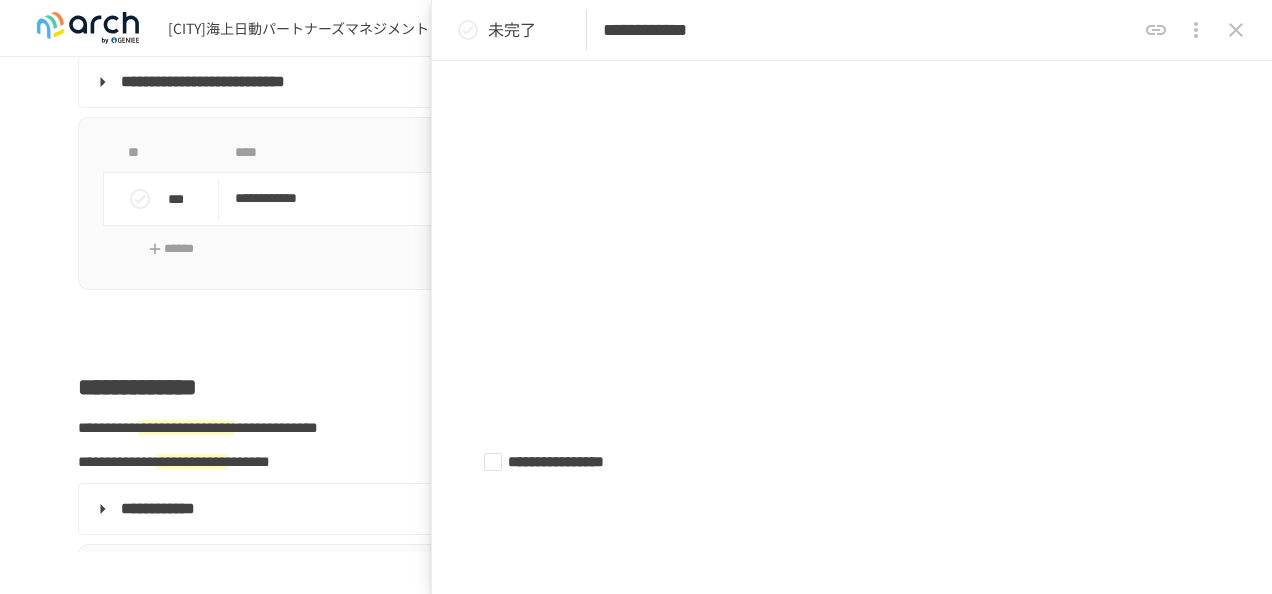 scroll, scrollTop: 900, scrollLeft: 0, axis: vertical 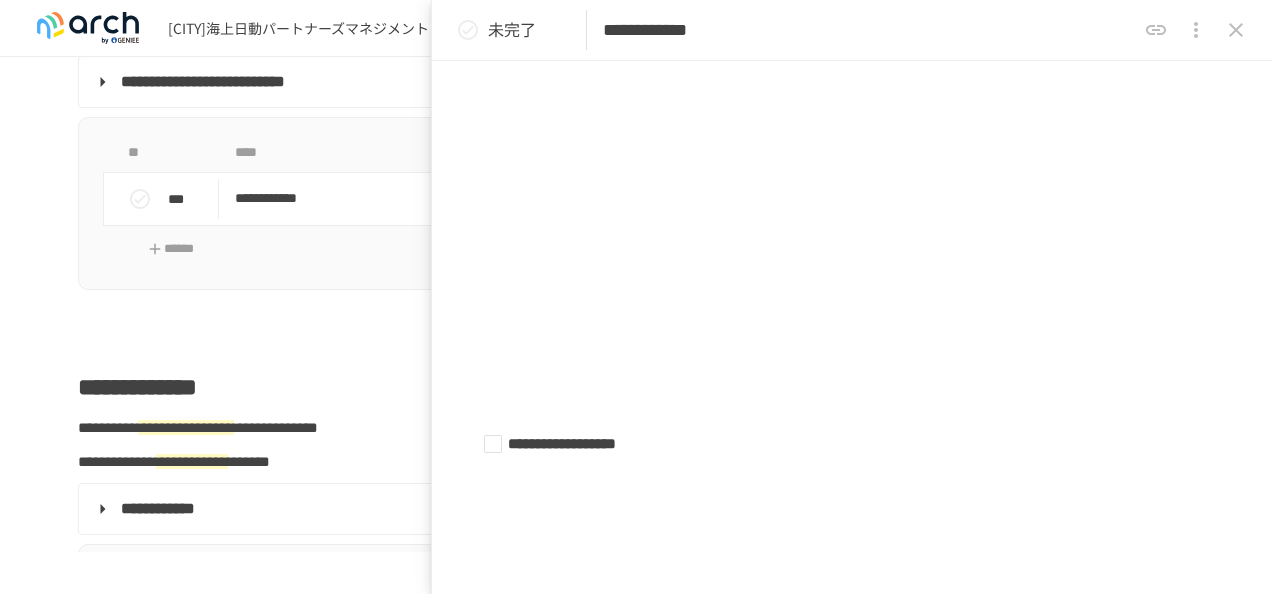 click 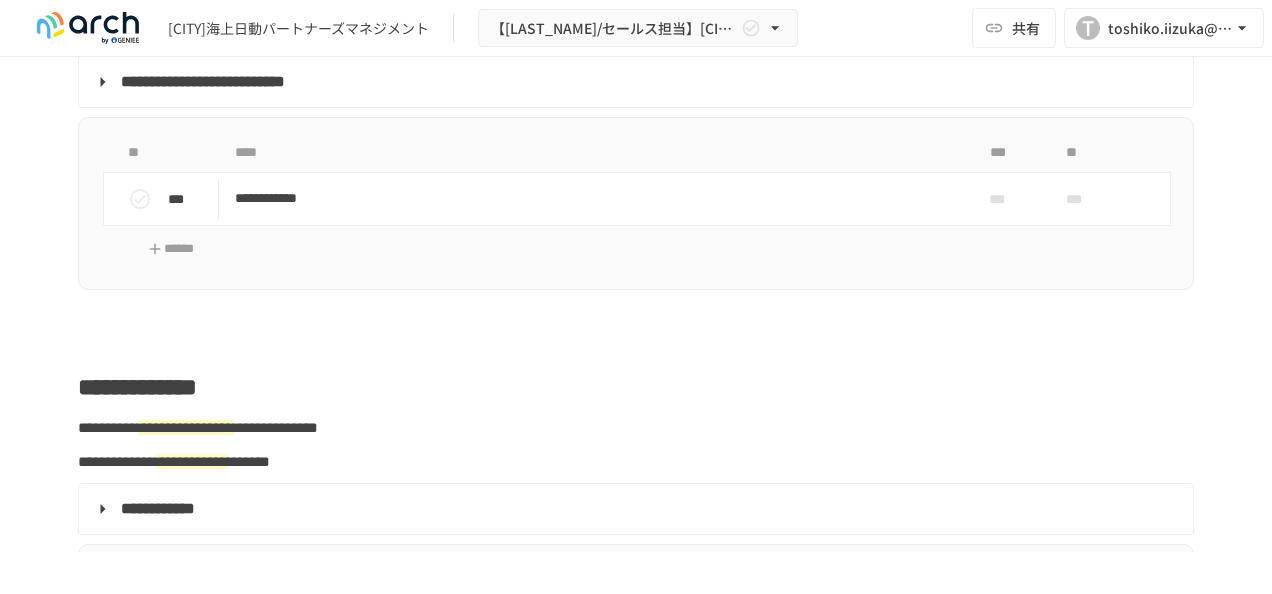 scroll, scrollTop: 2844, scrollLeft: 0, axis: vertical 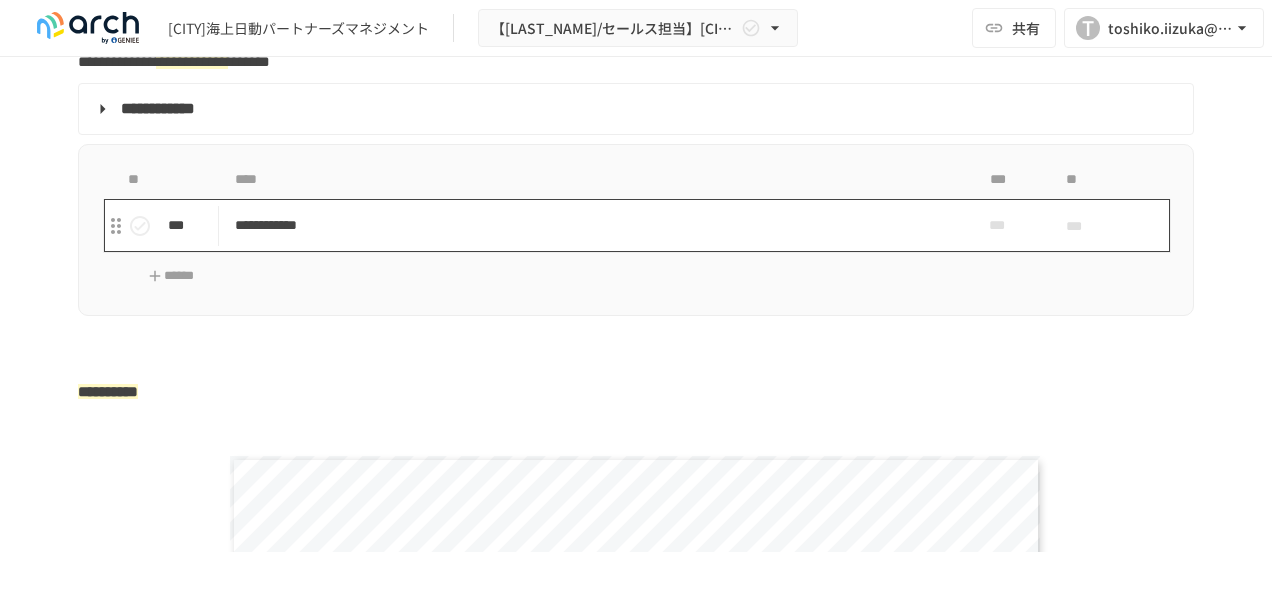 click on "**********" at bounding box center (594, 225) 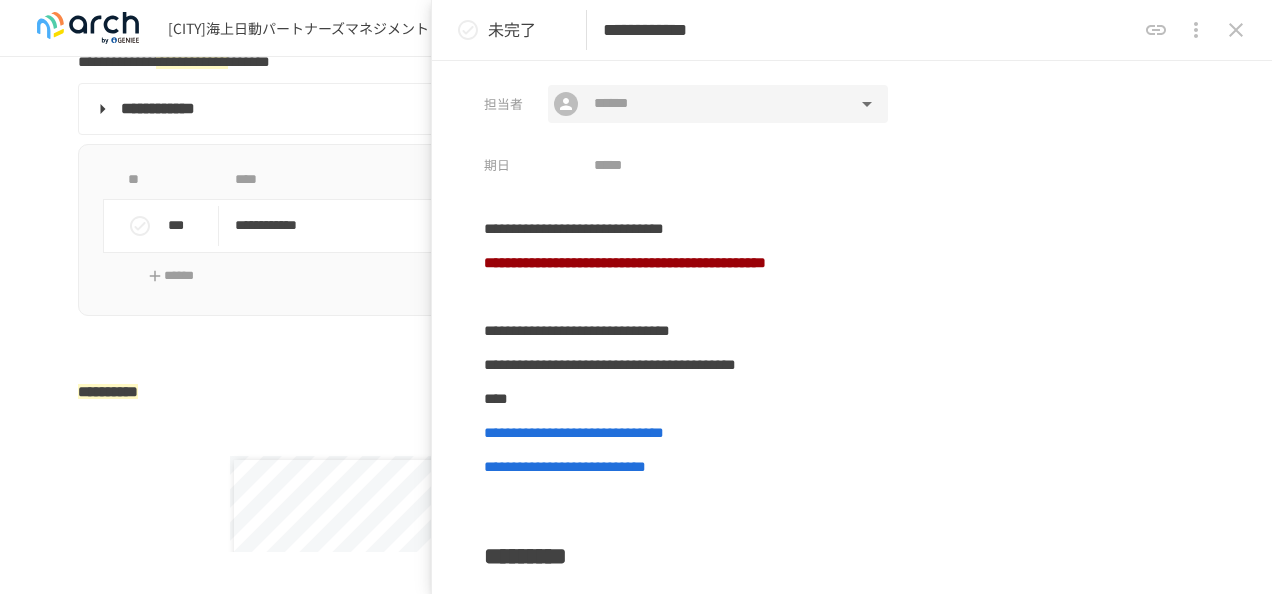 click on "​ ​" at bounding box center (718, 104) 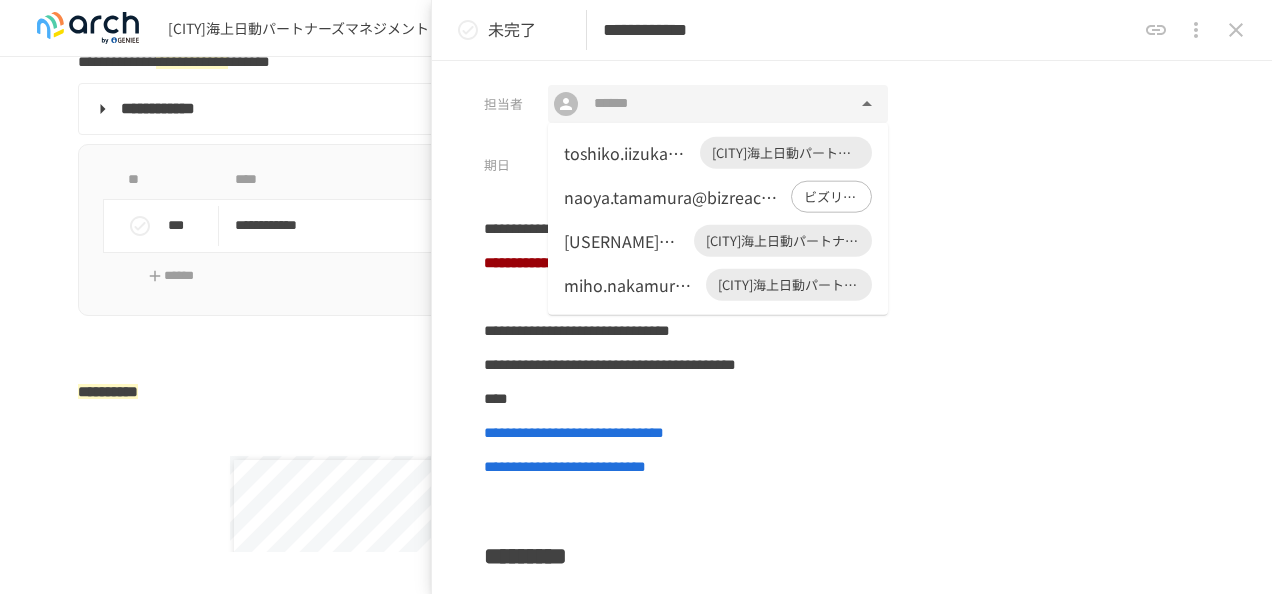 click on "toshiko.iizuka@tnp2000.jp" at bounding box center (628, 153) 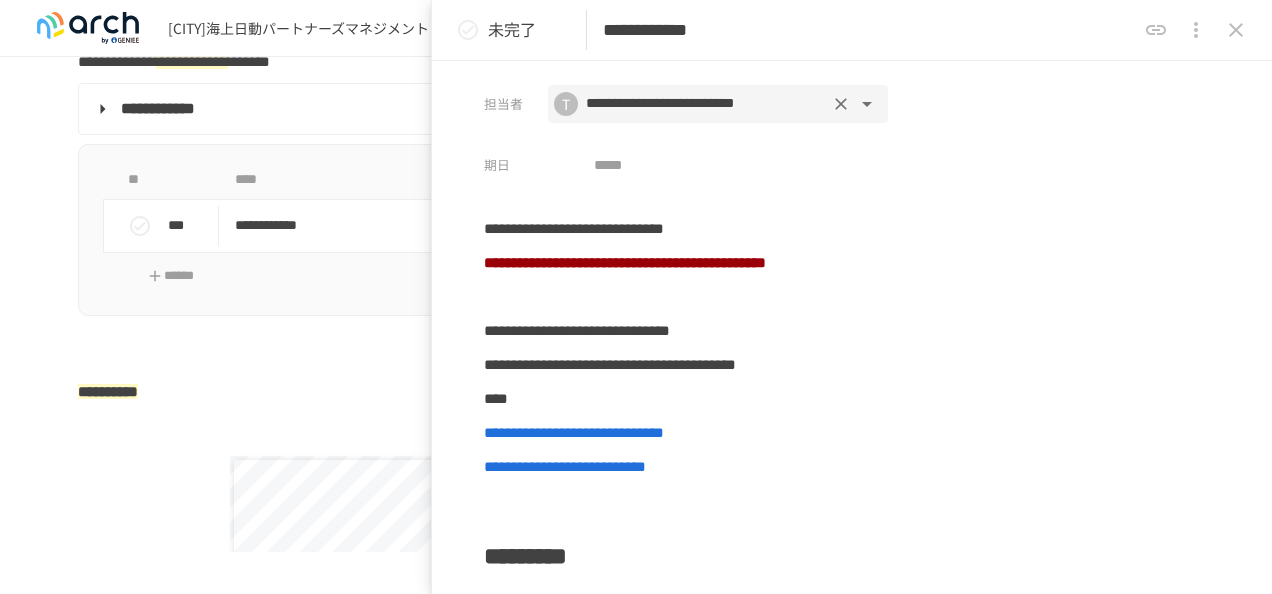 click at bounding box center (670, 166) 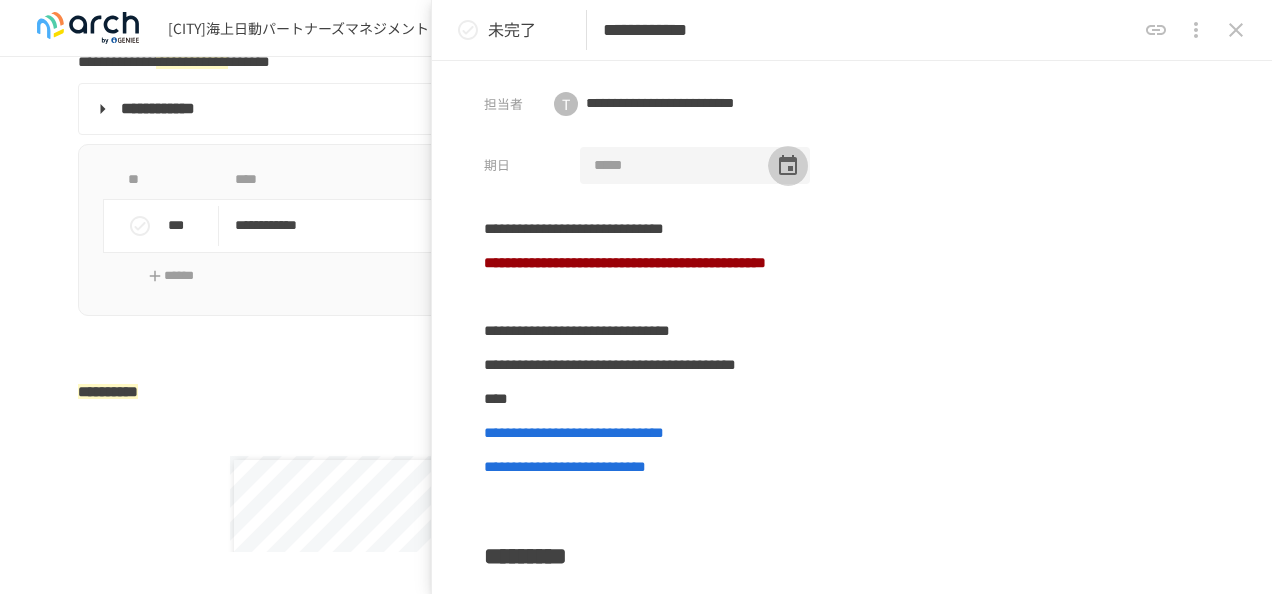 click 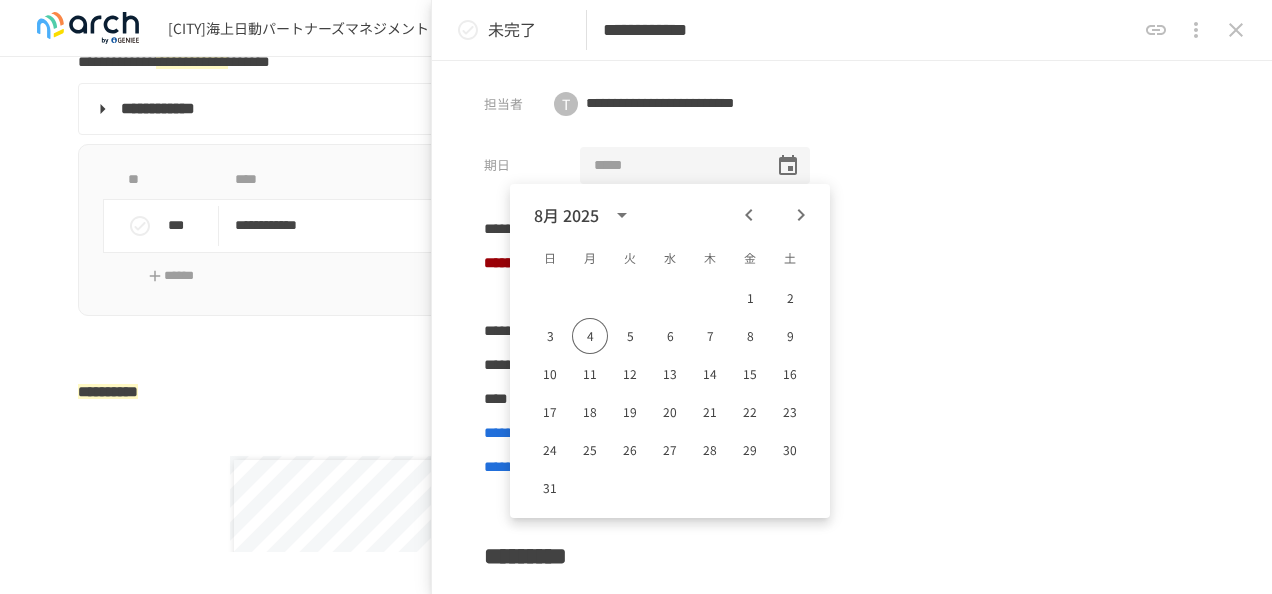 click 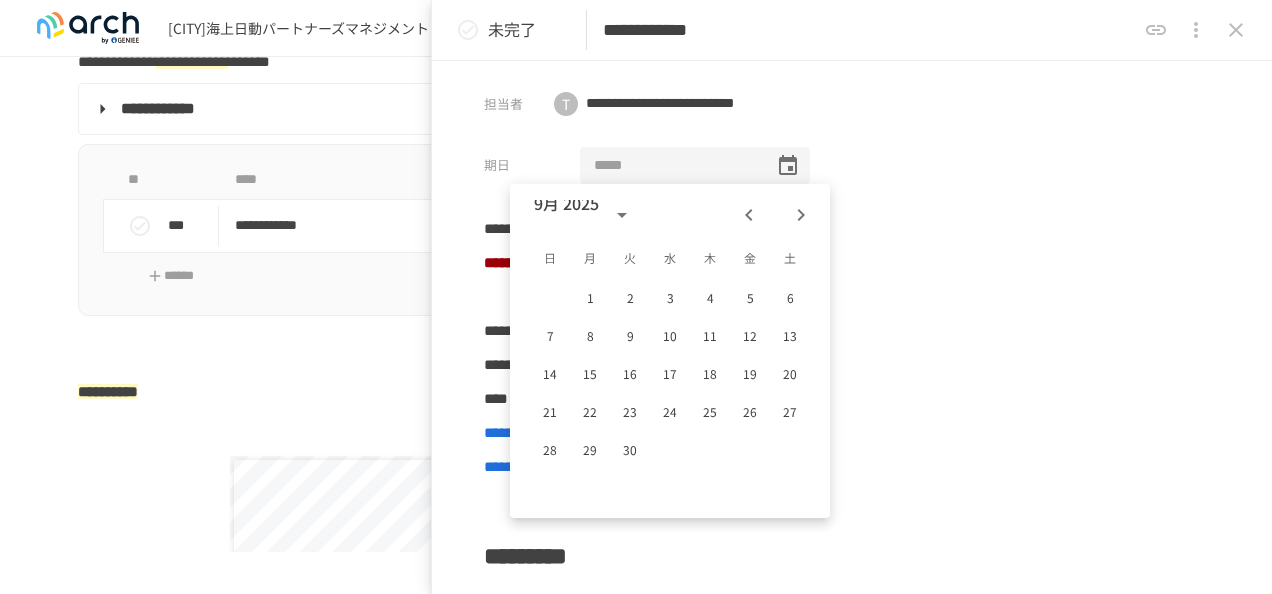 click 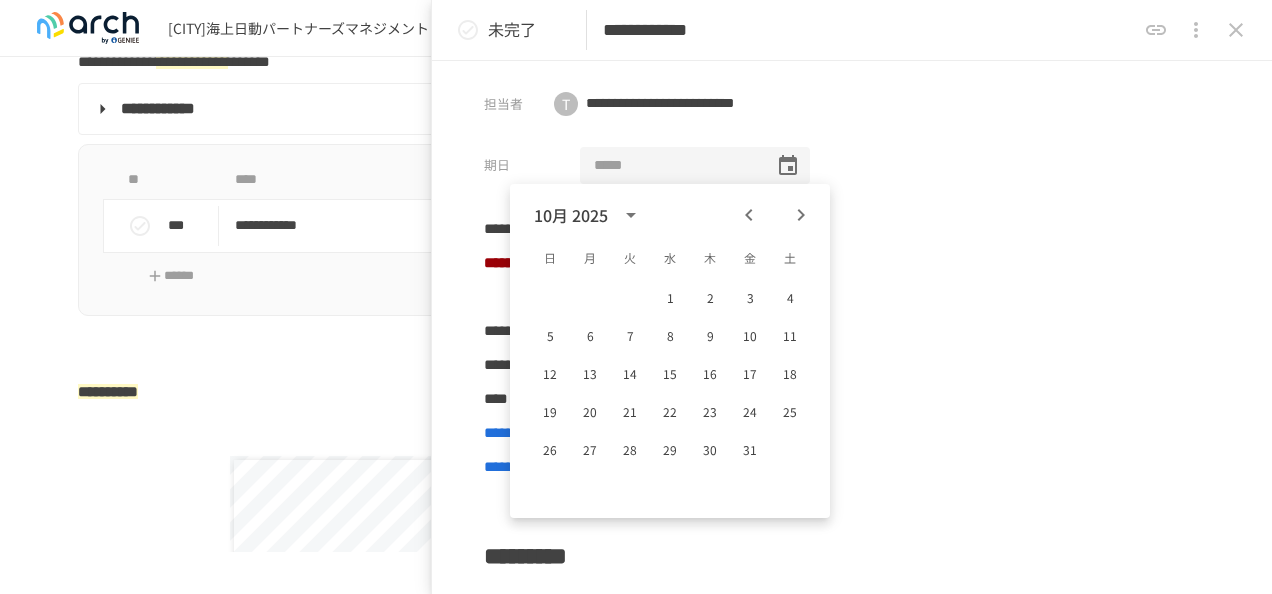 click 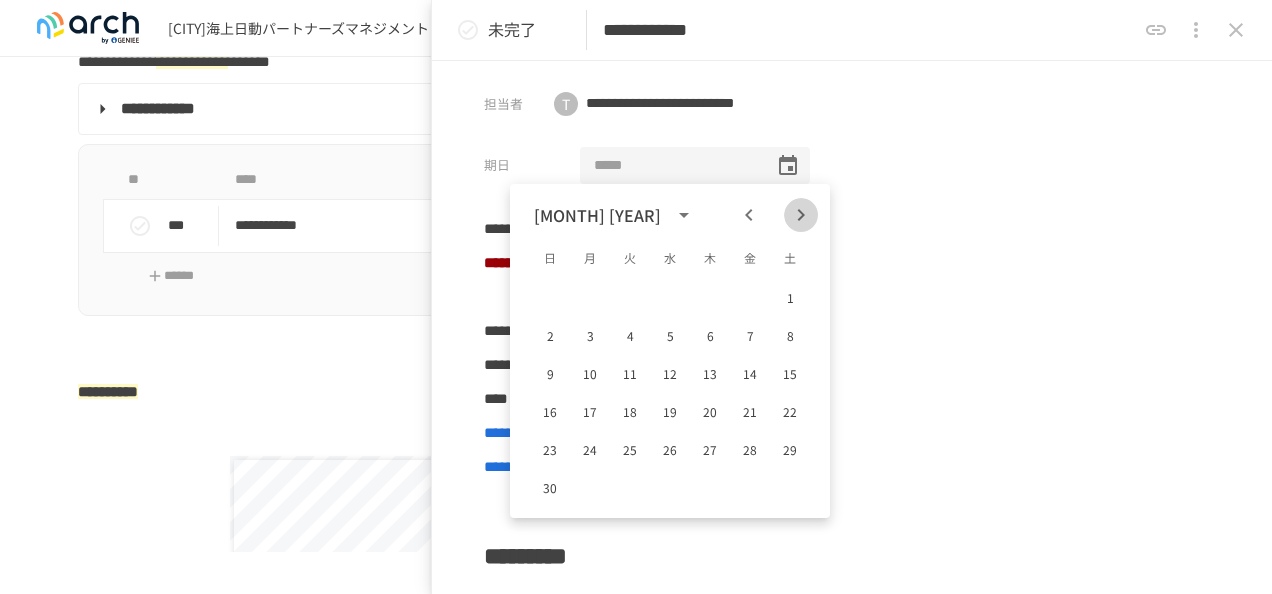 click 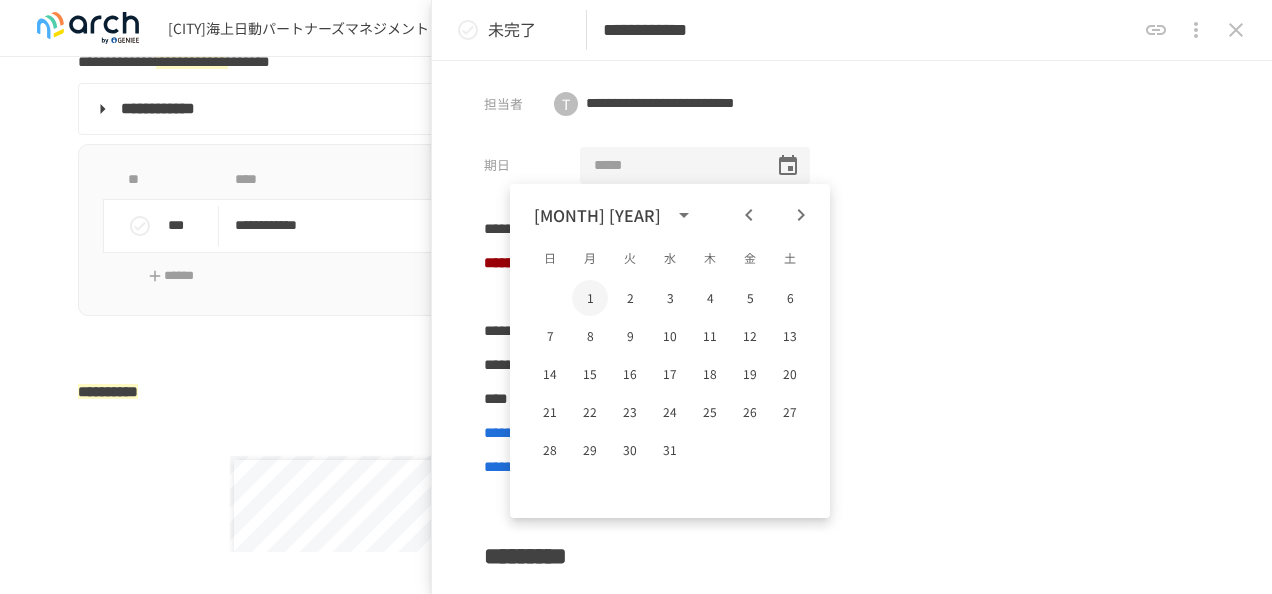 click on "1" at bounding box center (590, 298) 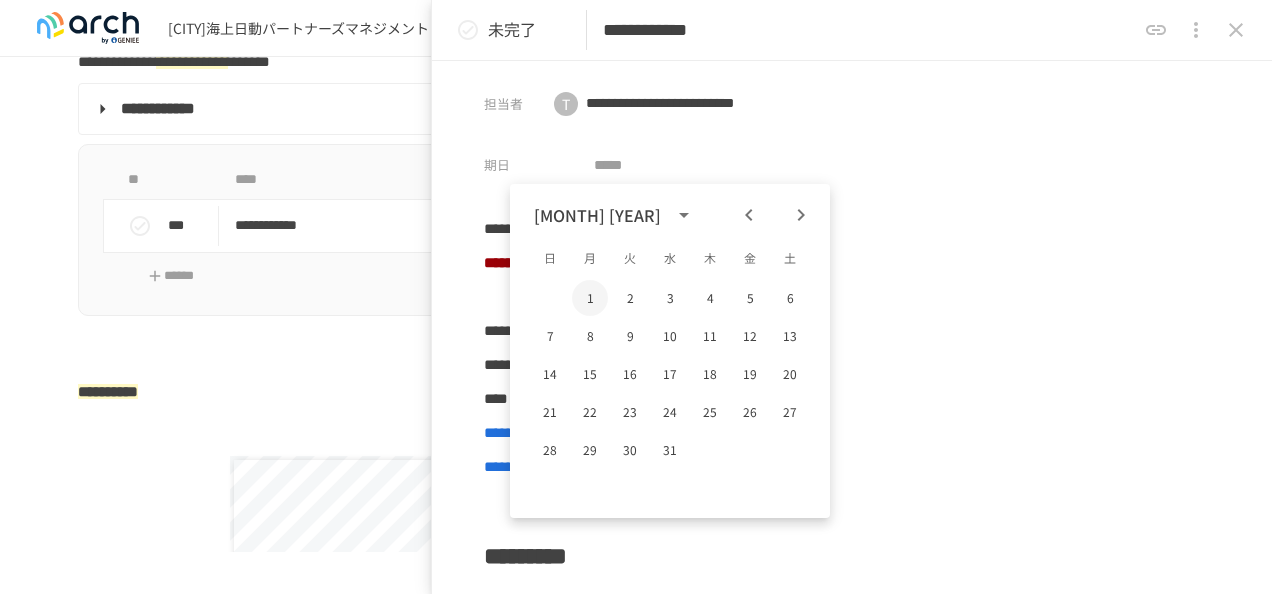 type on "**********" 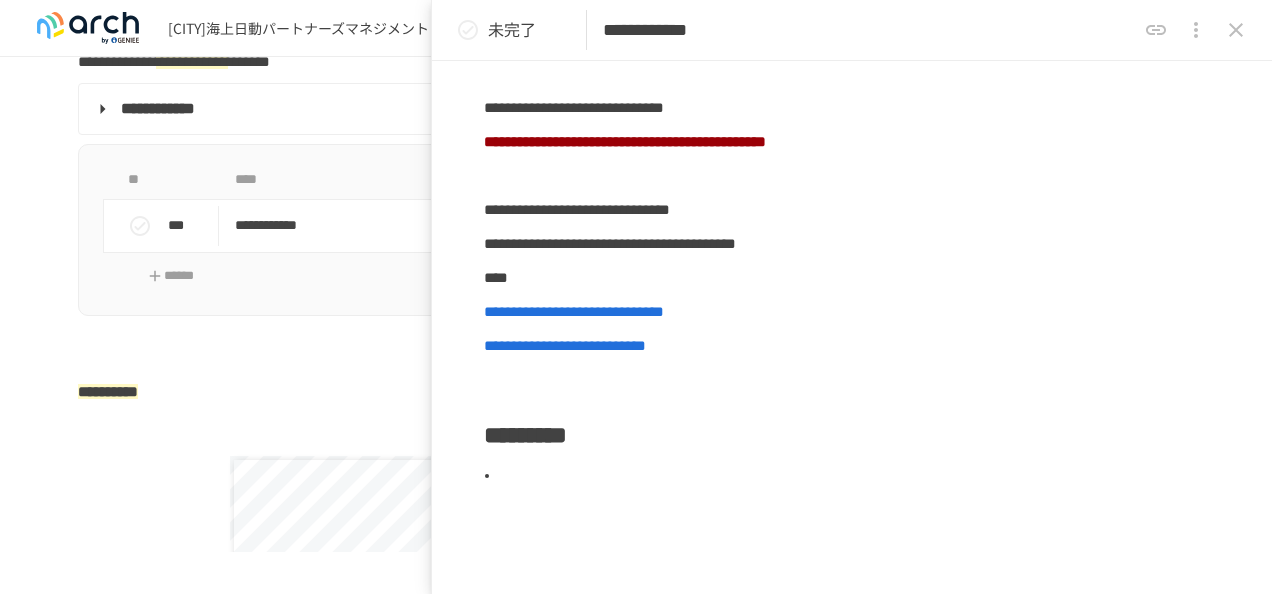 scroll, scrollTop: 0, scrollLeft: 0, axis: both 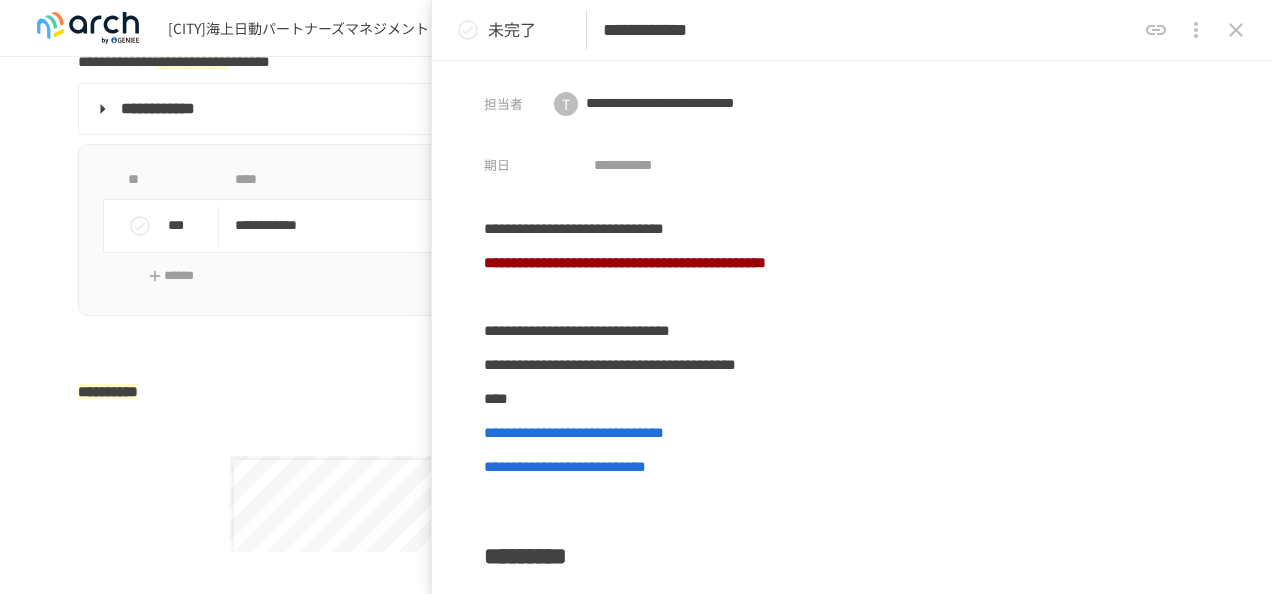 click 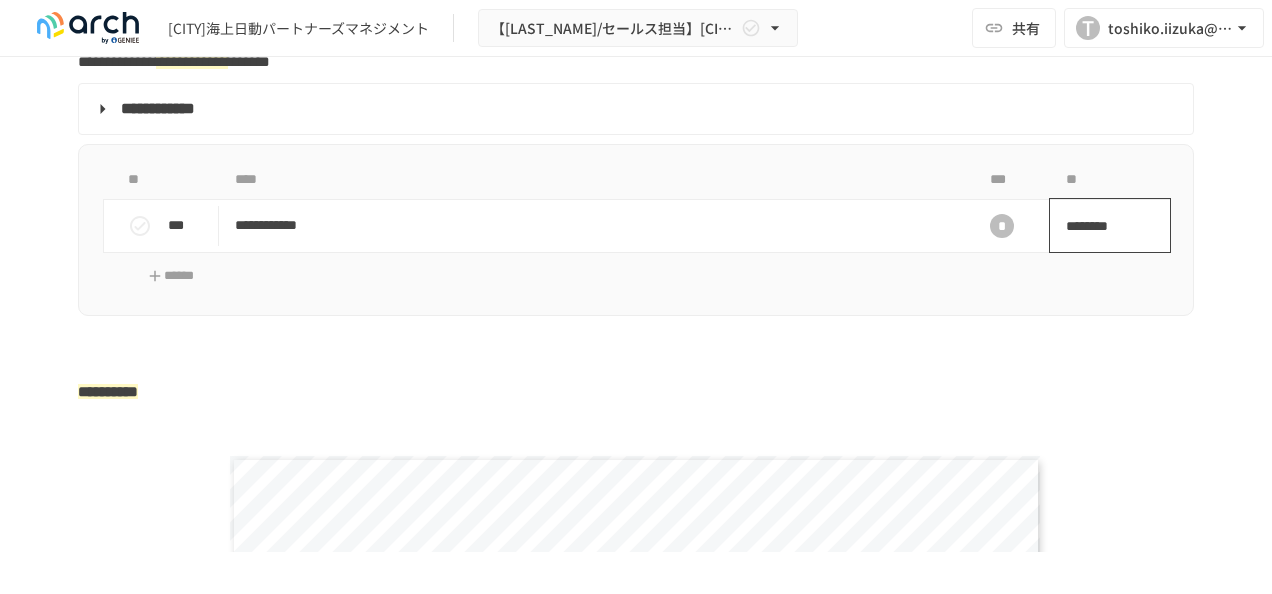 click on "********" at bounding box center [1103, 226] 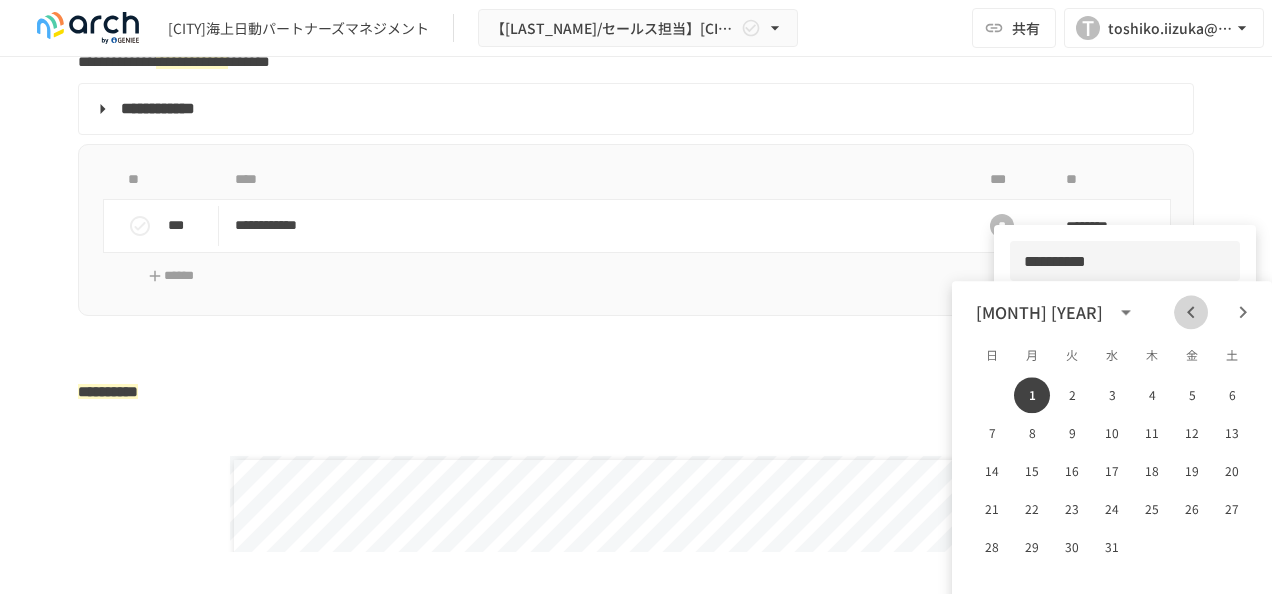 click 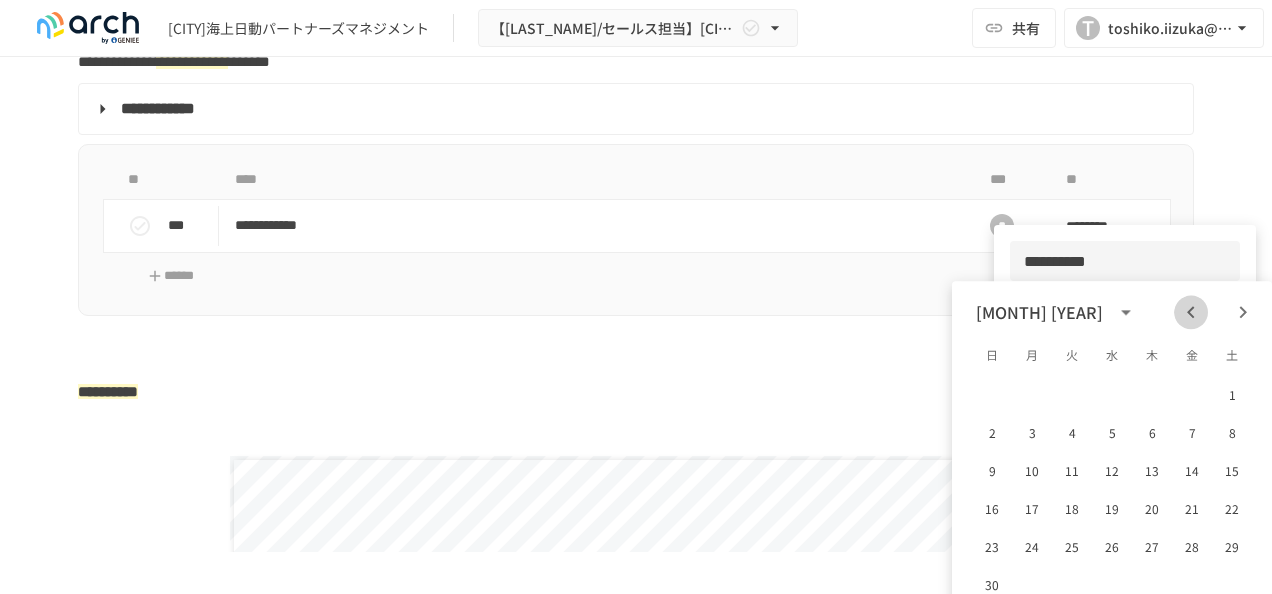 click 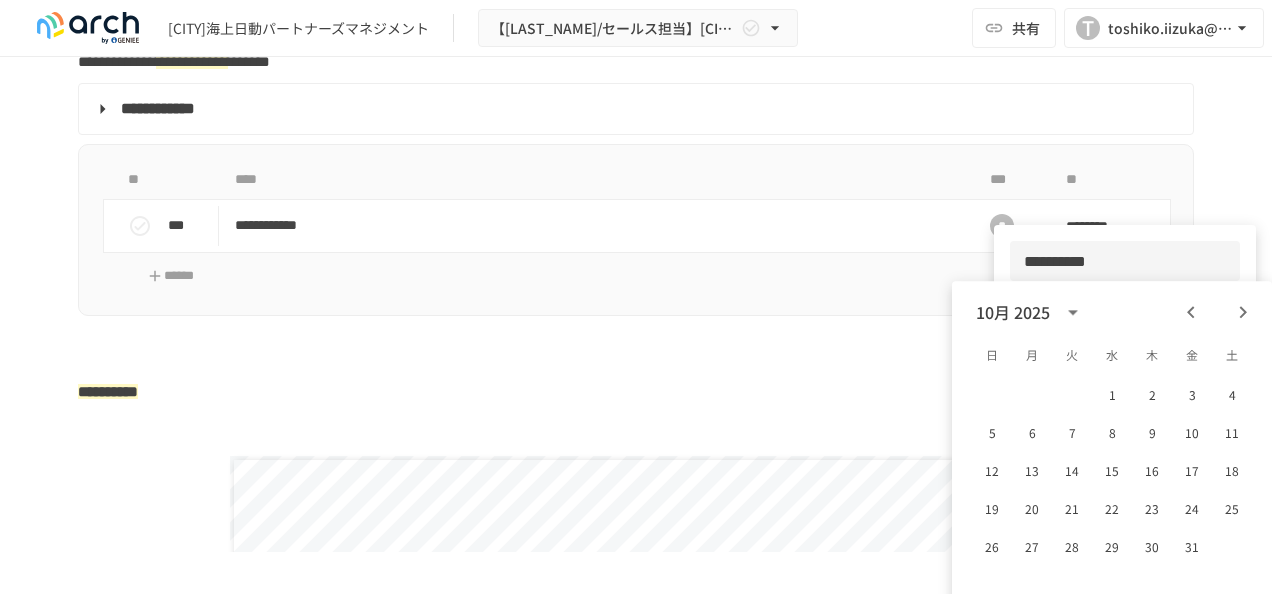 click 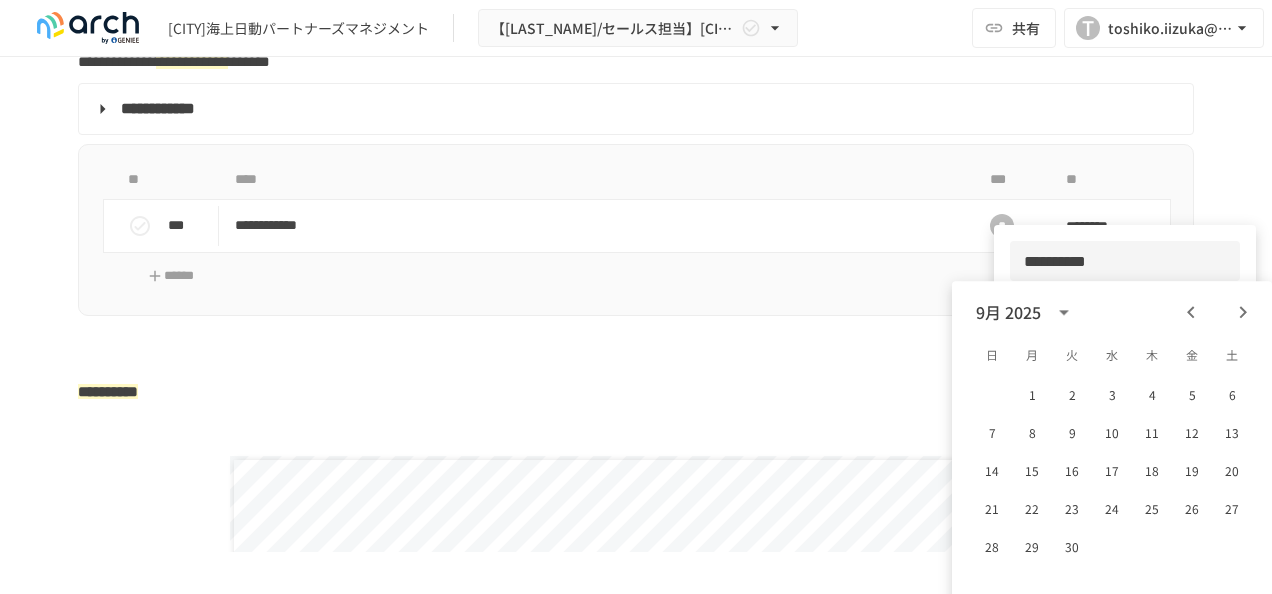 click 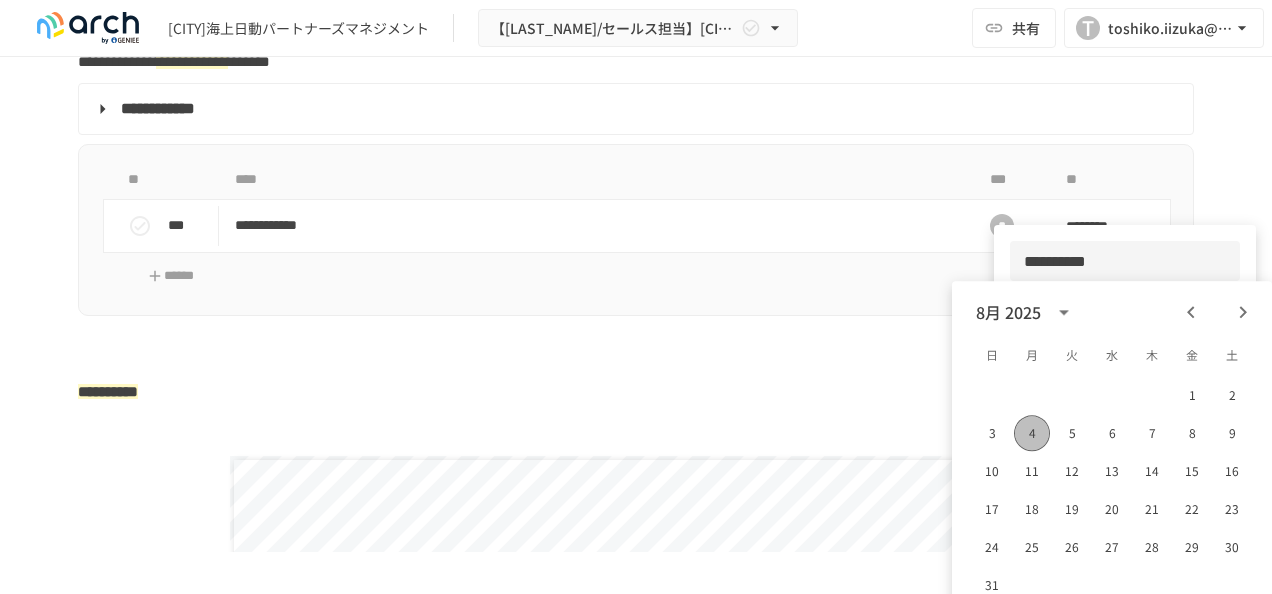 click on "4" at bounding box center (1032, 433) 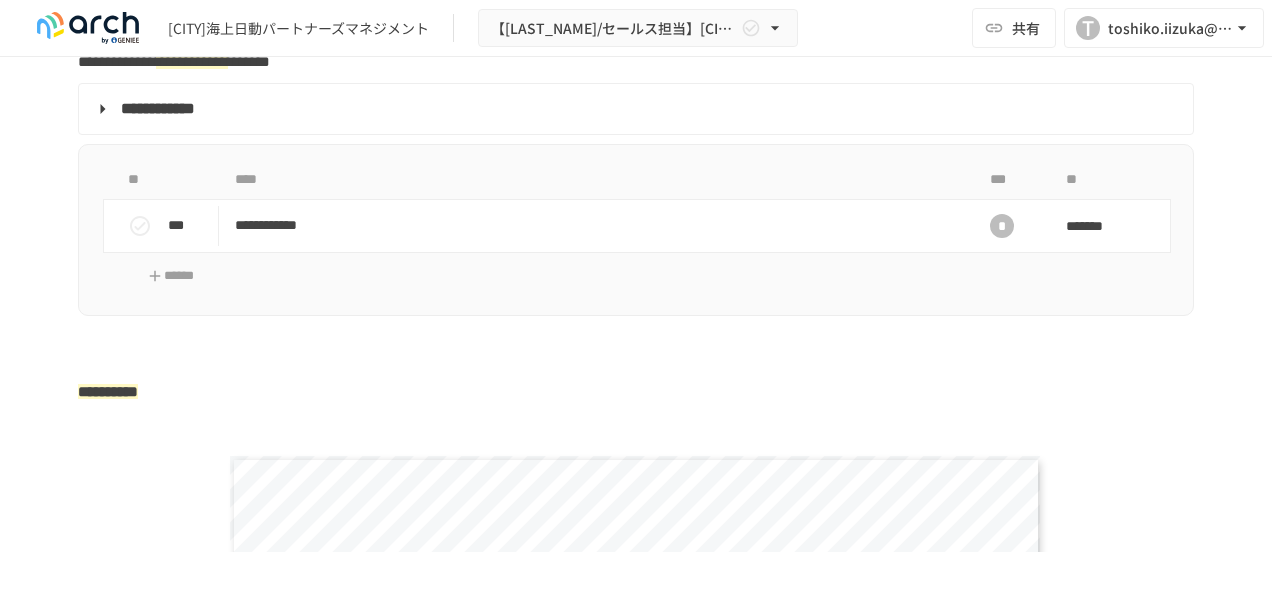 click on "**********" at bounding box center (636, 230) 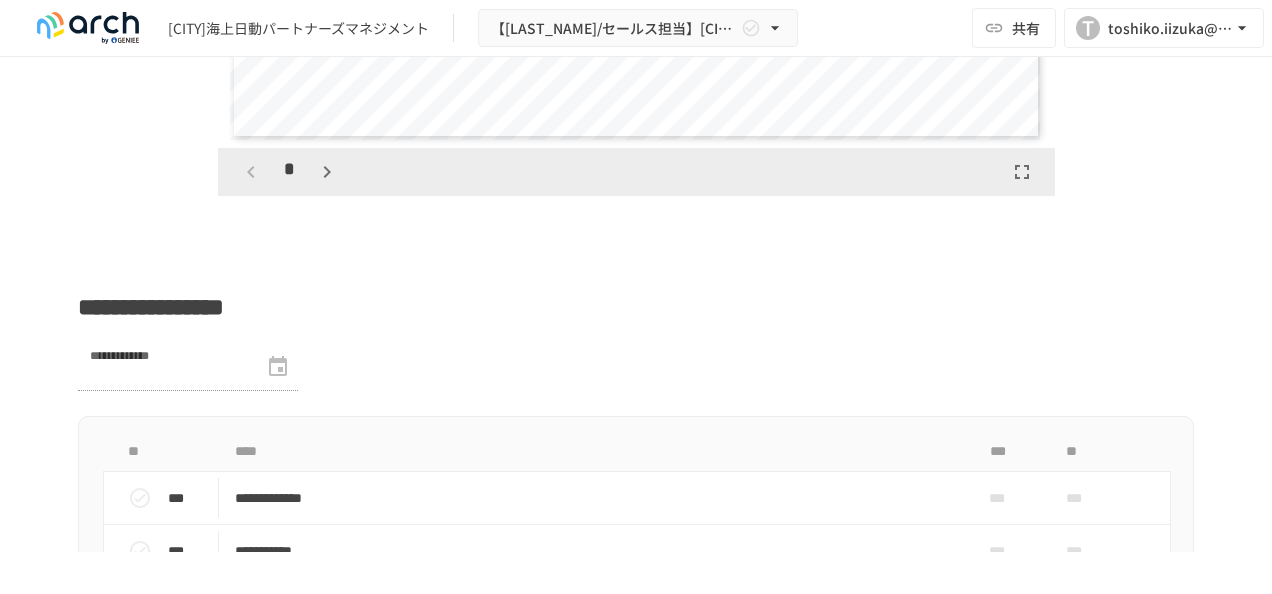 scroll, scrollTop: 3844, scrollLeft: 0, axis: vertical 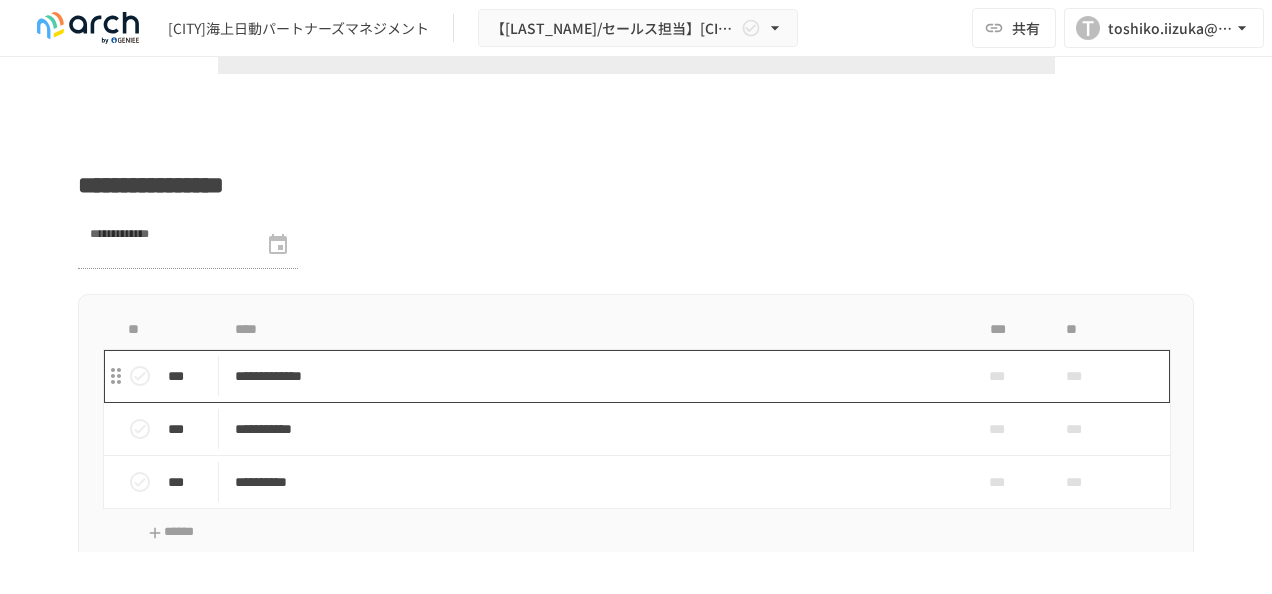 click on "**********" at bounding box center (594, 376) 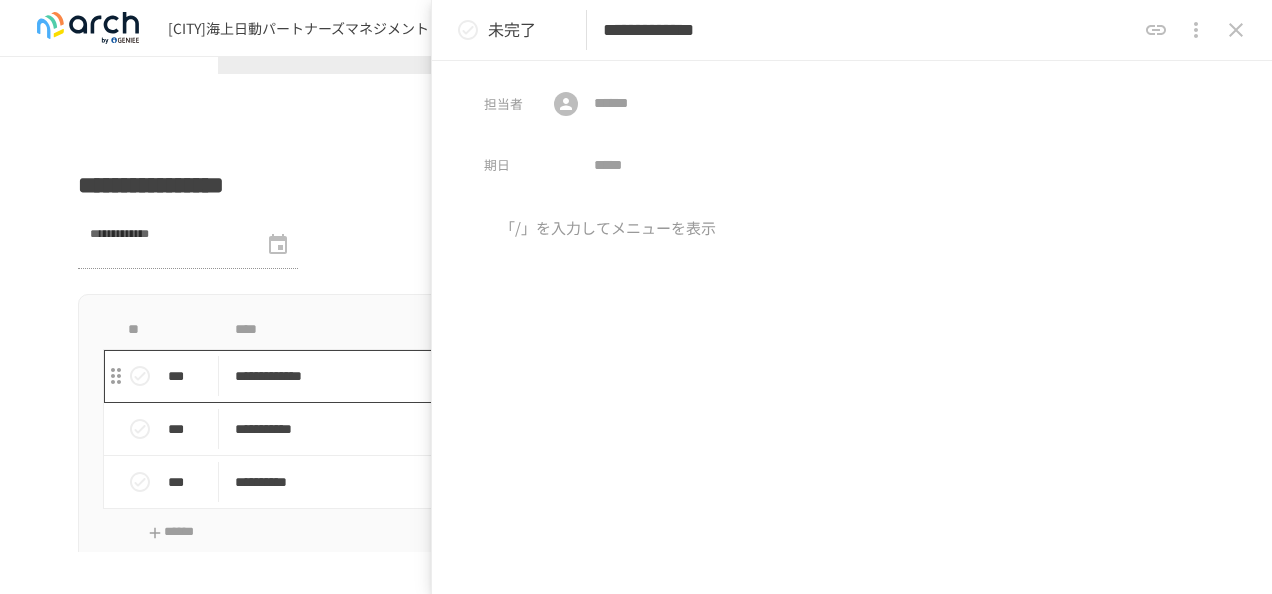 click on "**********" at bounding box center (594, 376) 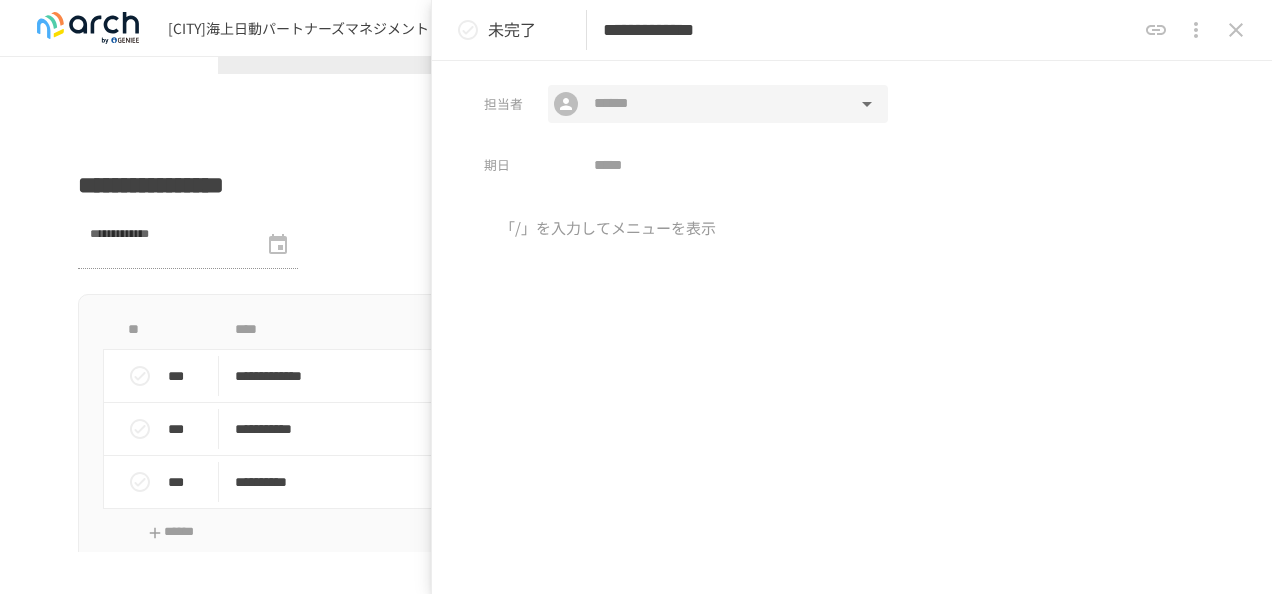 click at bounding box center [717, 104] 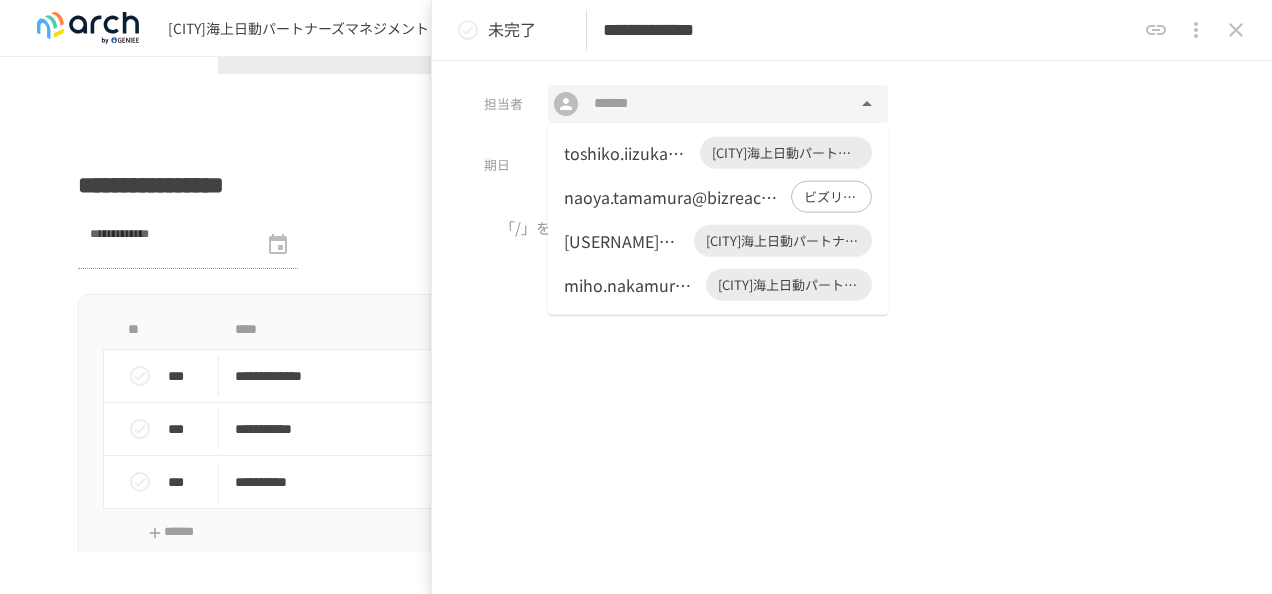 click on "toshiko.iizuka@tnp2000.jp" at bounding box center [628, 153] 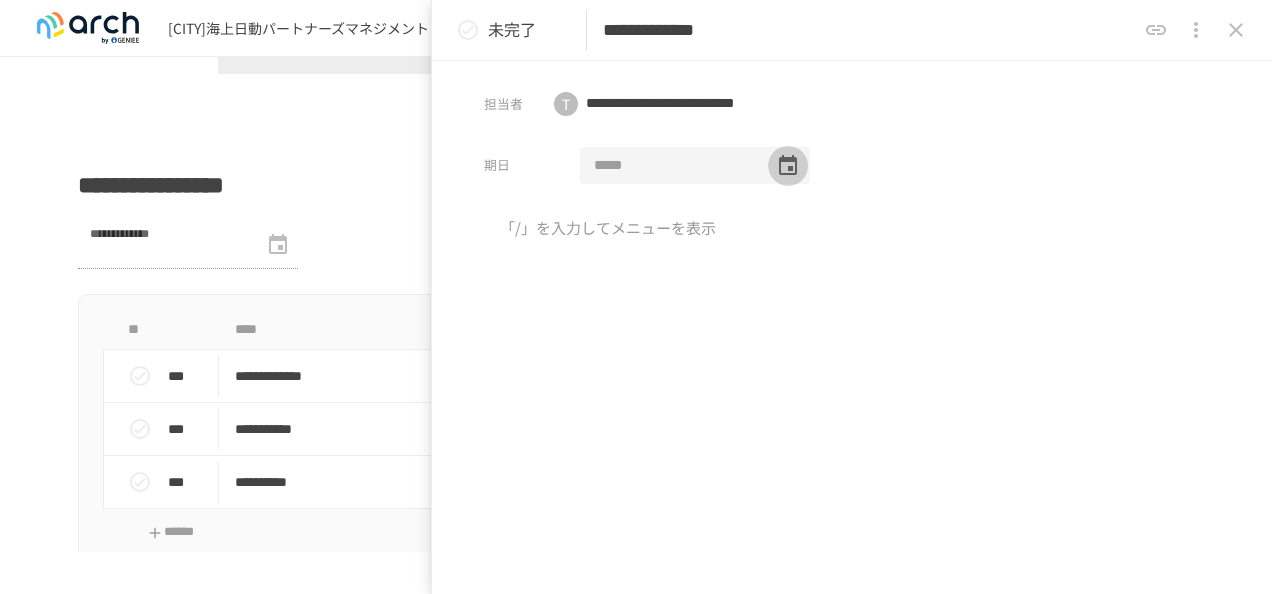 click at bounding box center (788, 166) 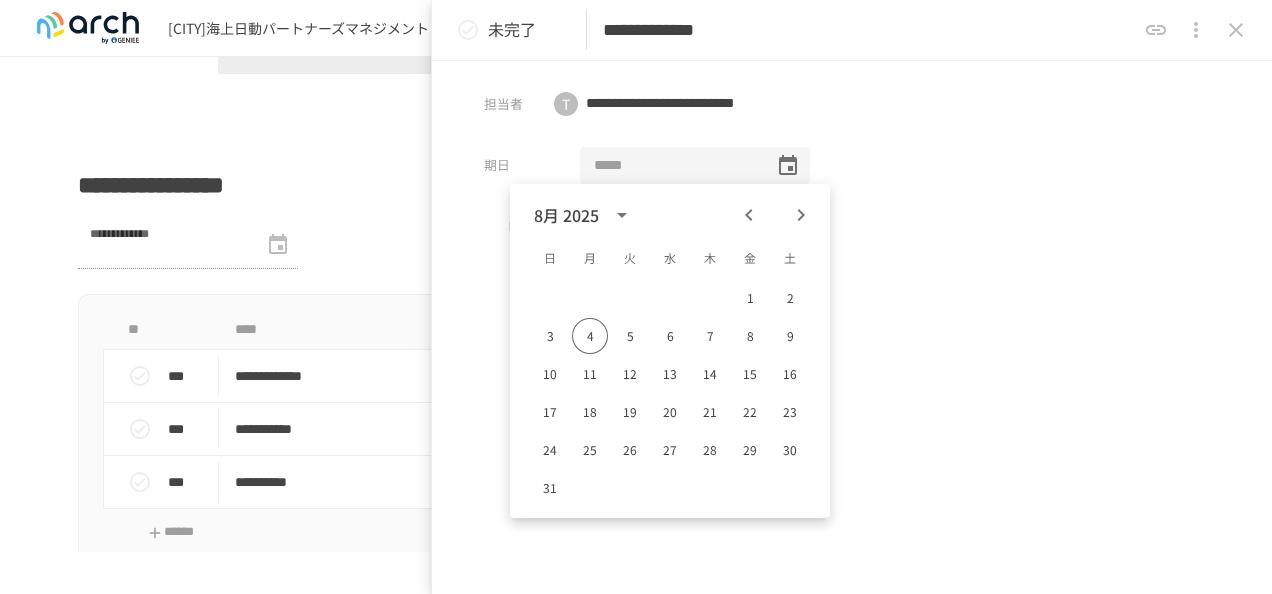click 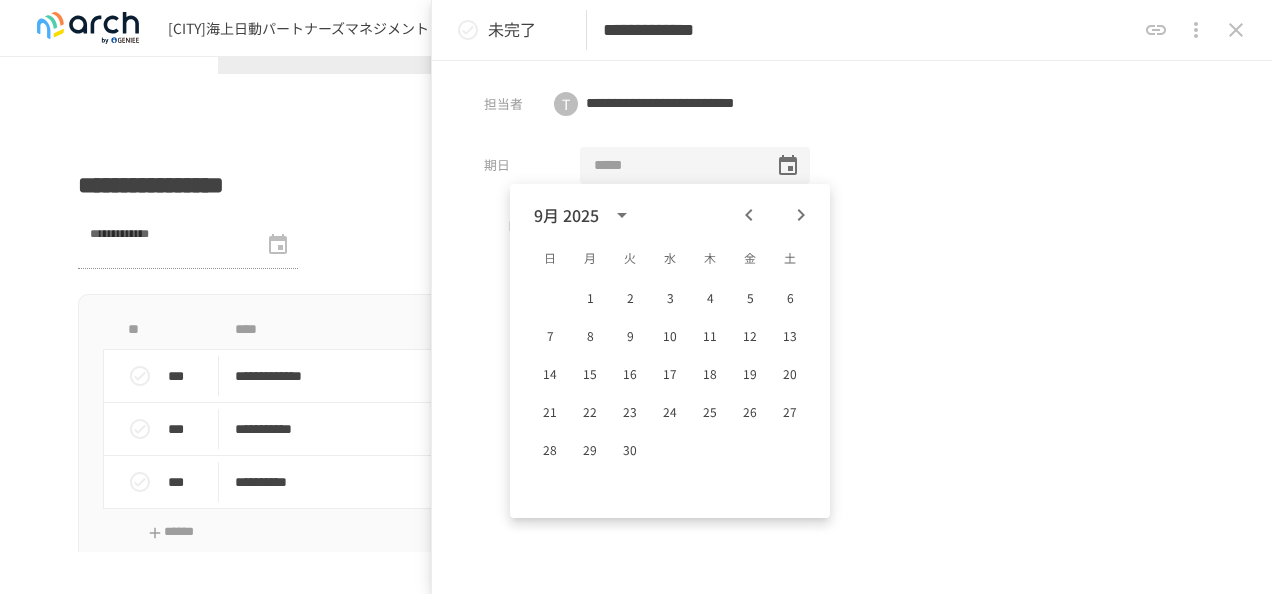 click 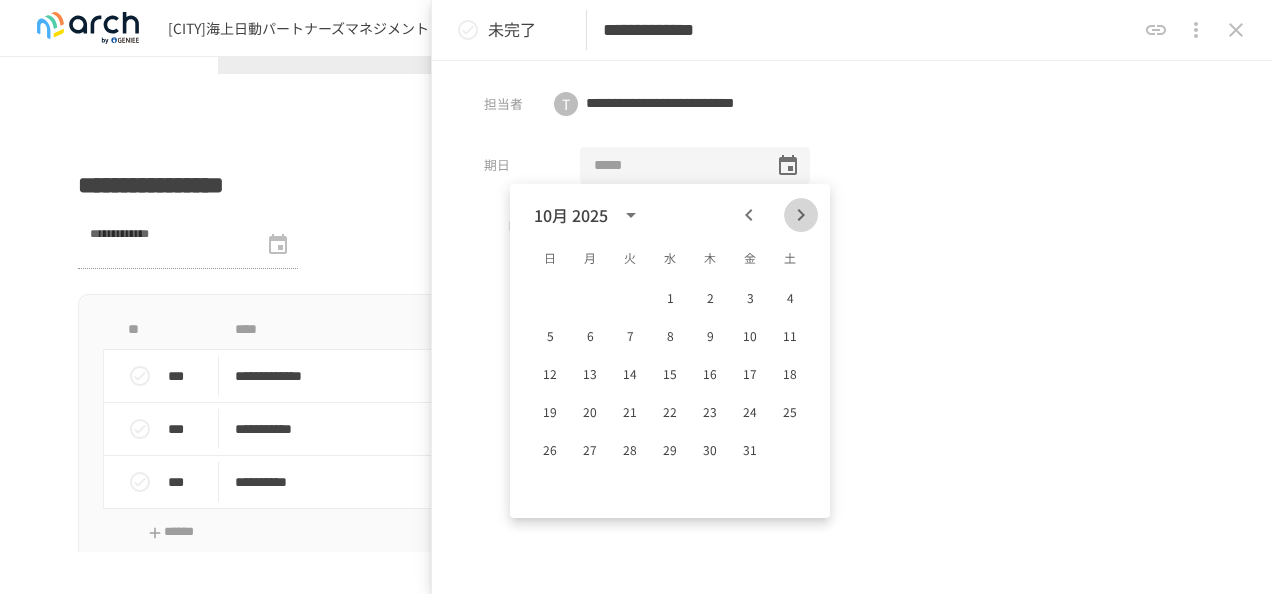 click 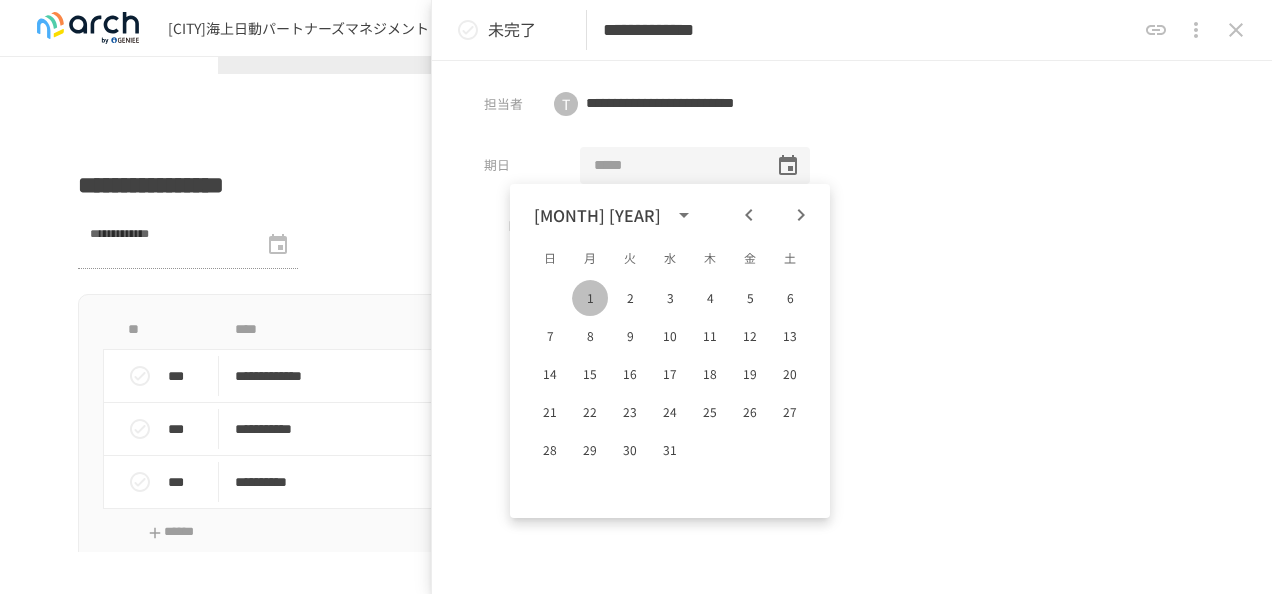 click on "1" at bounding box center (590, 298) 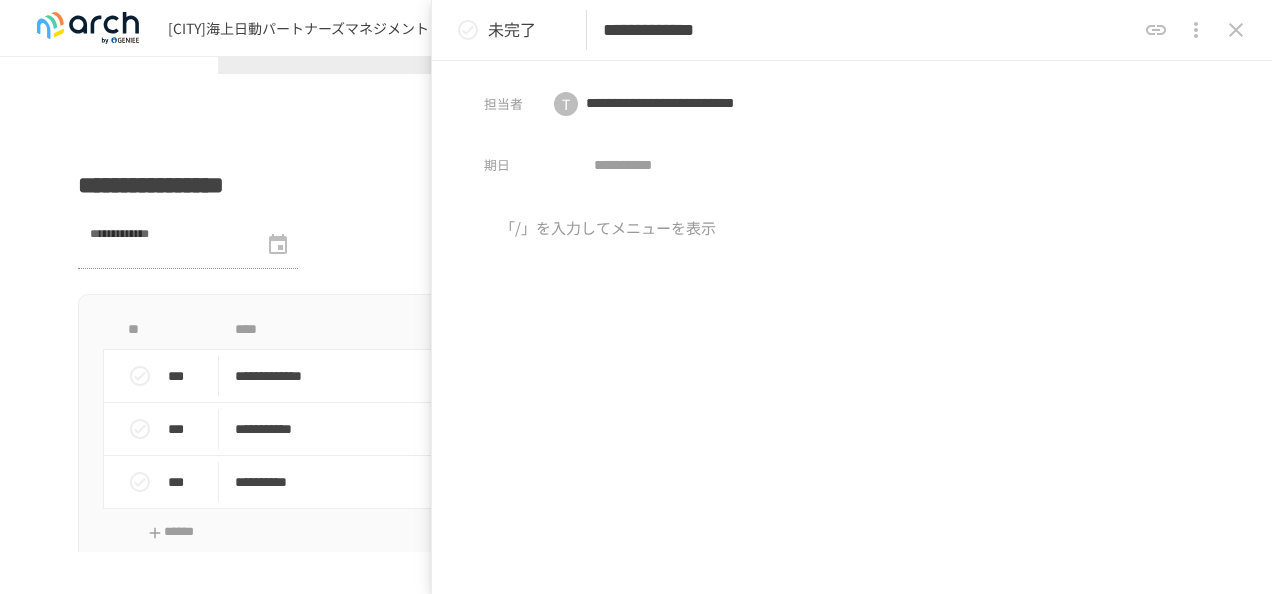 type on "**********" 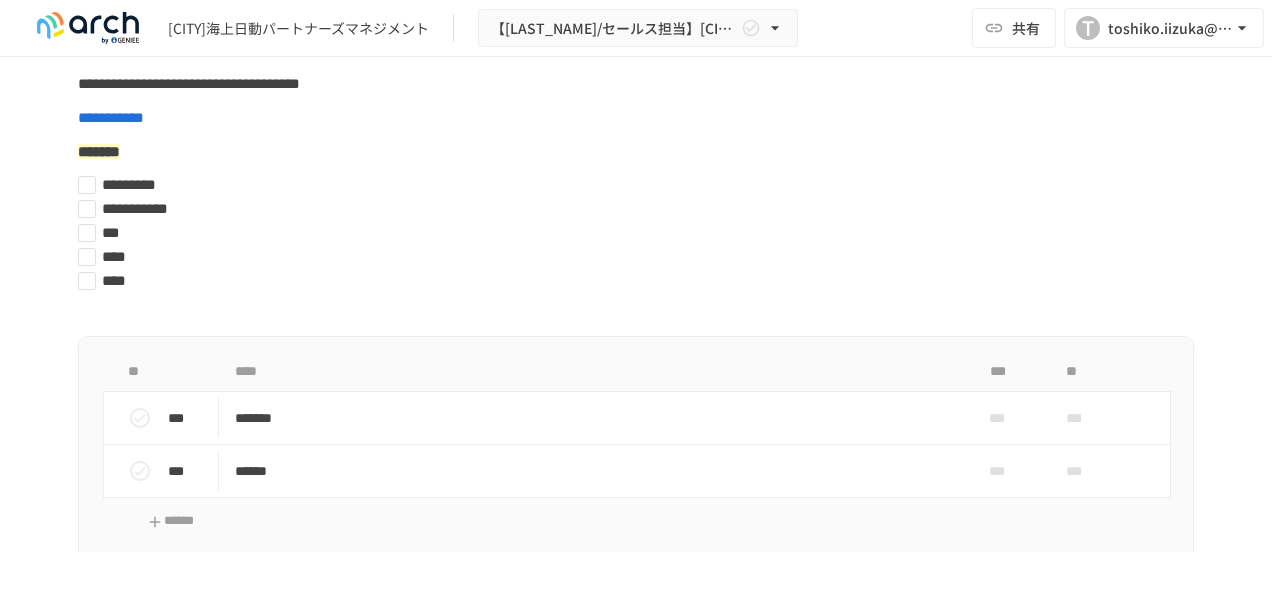 scroll, scrollTop: 6044, scrollLeft: 0, axis: vertical 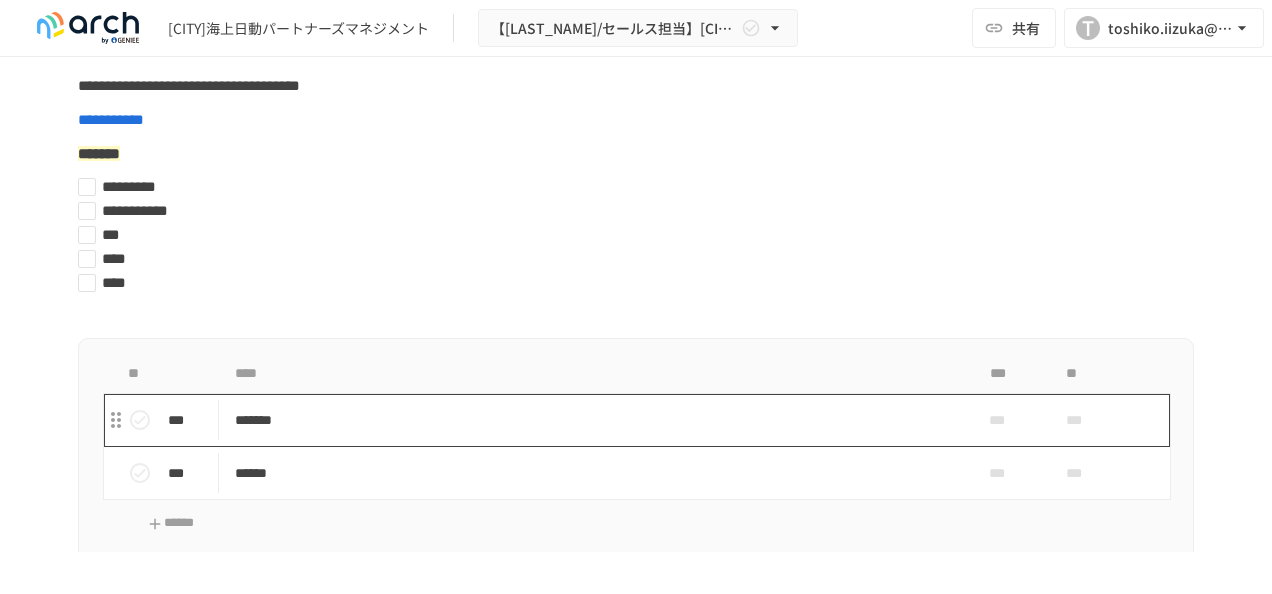 click on "*******" at bounding box center [594, 420] 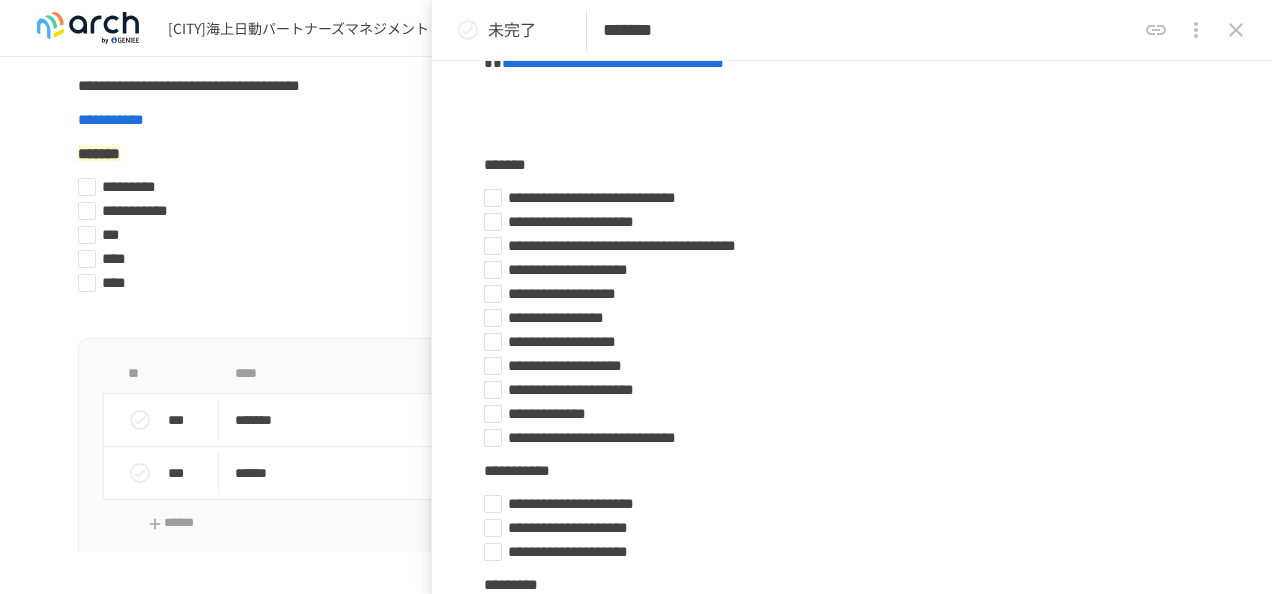 scroll, scrollTop: 400, scrollLeft: 0, axis: vertical 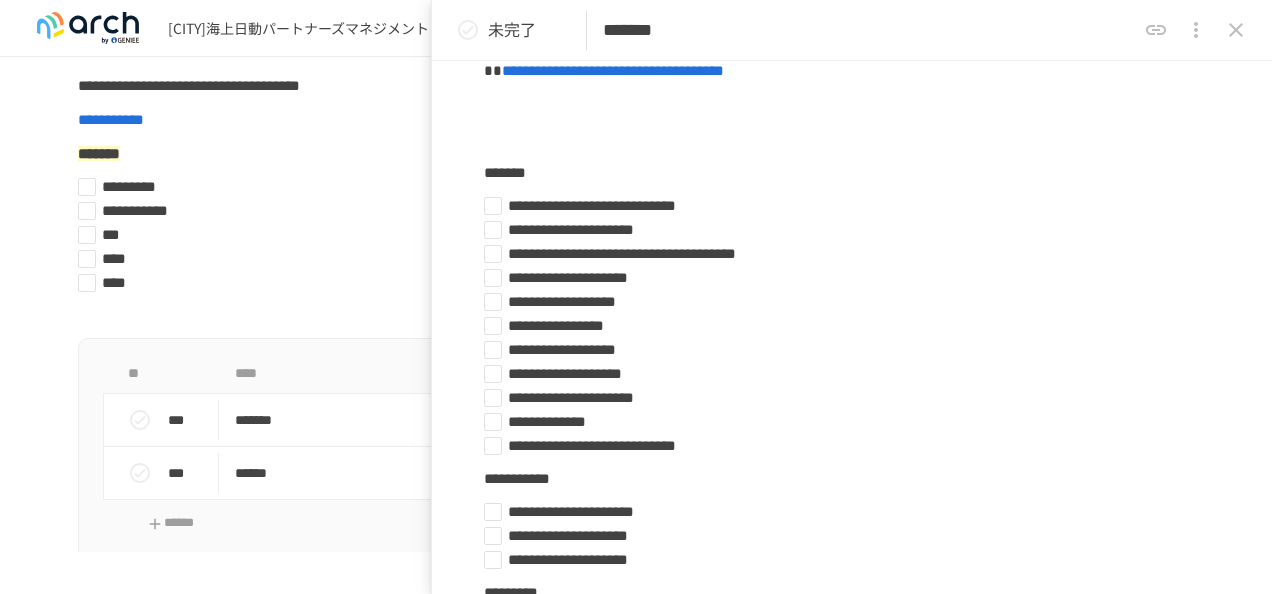 click 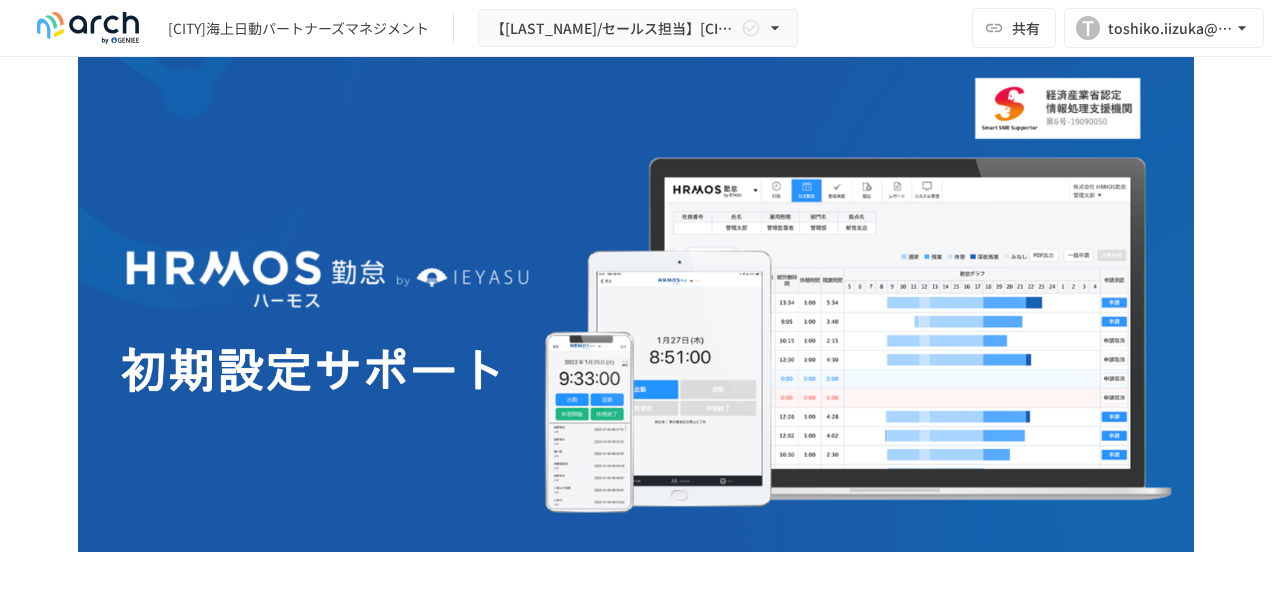 scroll, scrollTop: 0, scrollLeft: 0, axis: both 